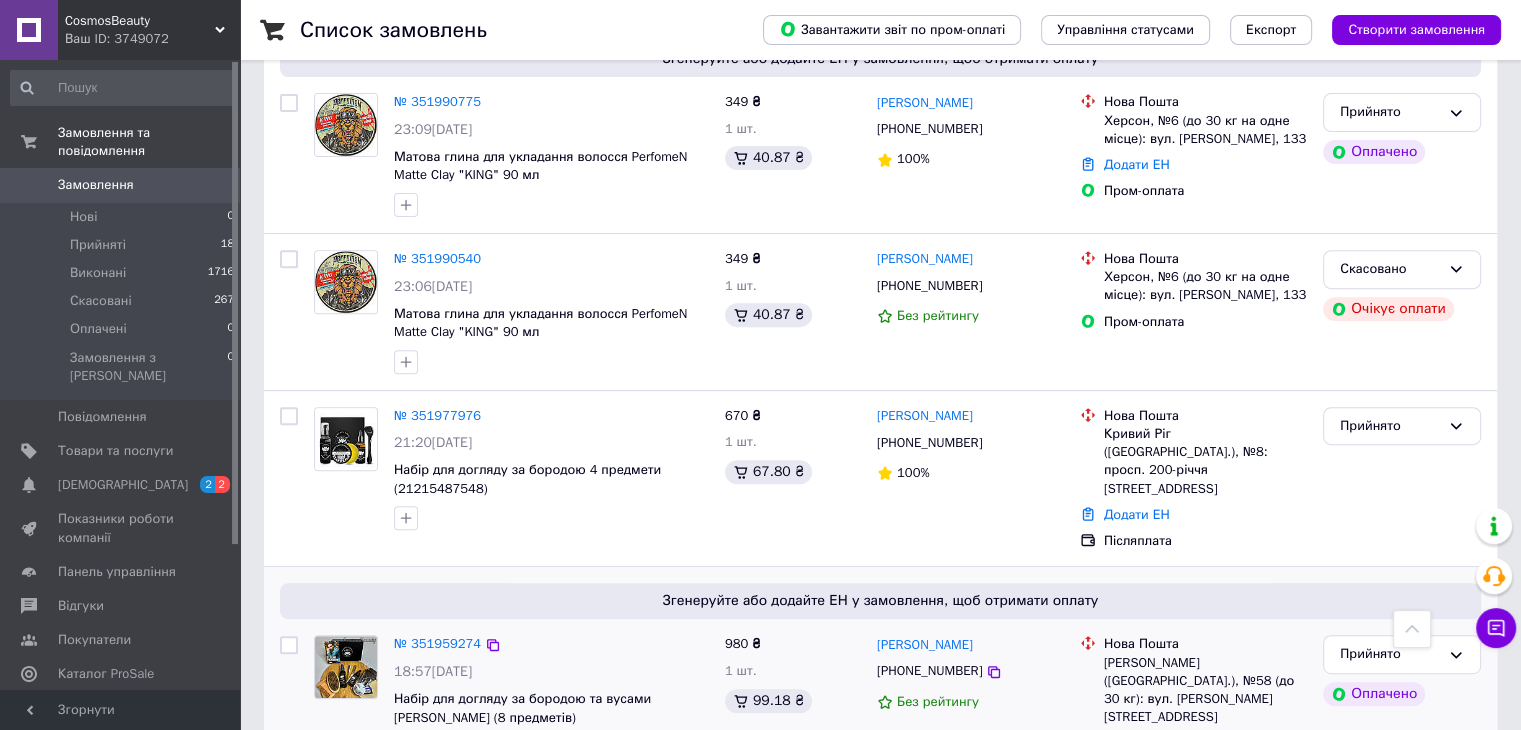 scroll, scrollTop: 710, scrollLeft: 0, axis: vertical 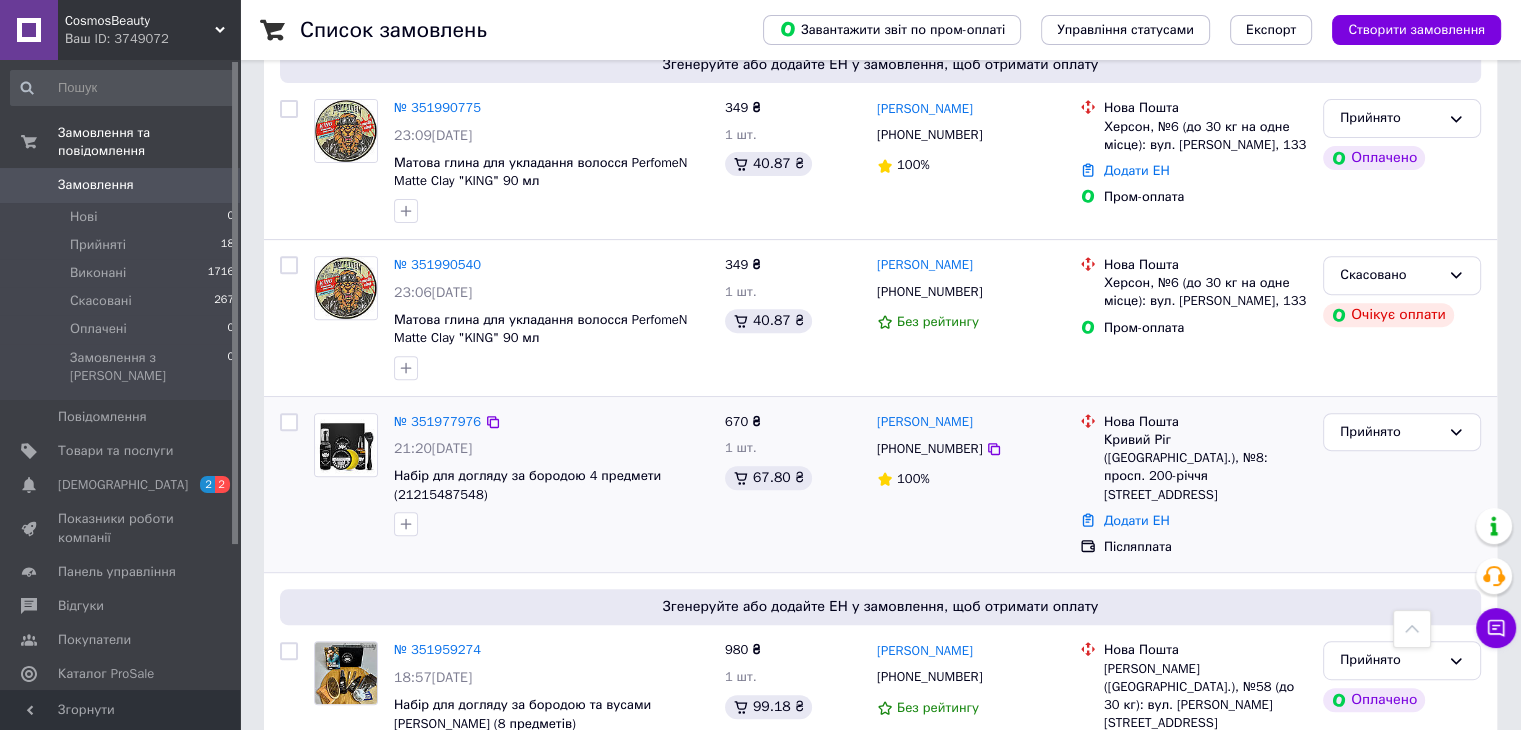 click at bounding box center (289, 485) 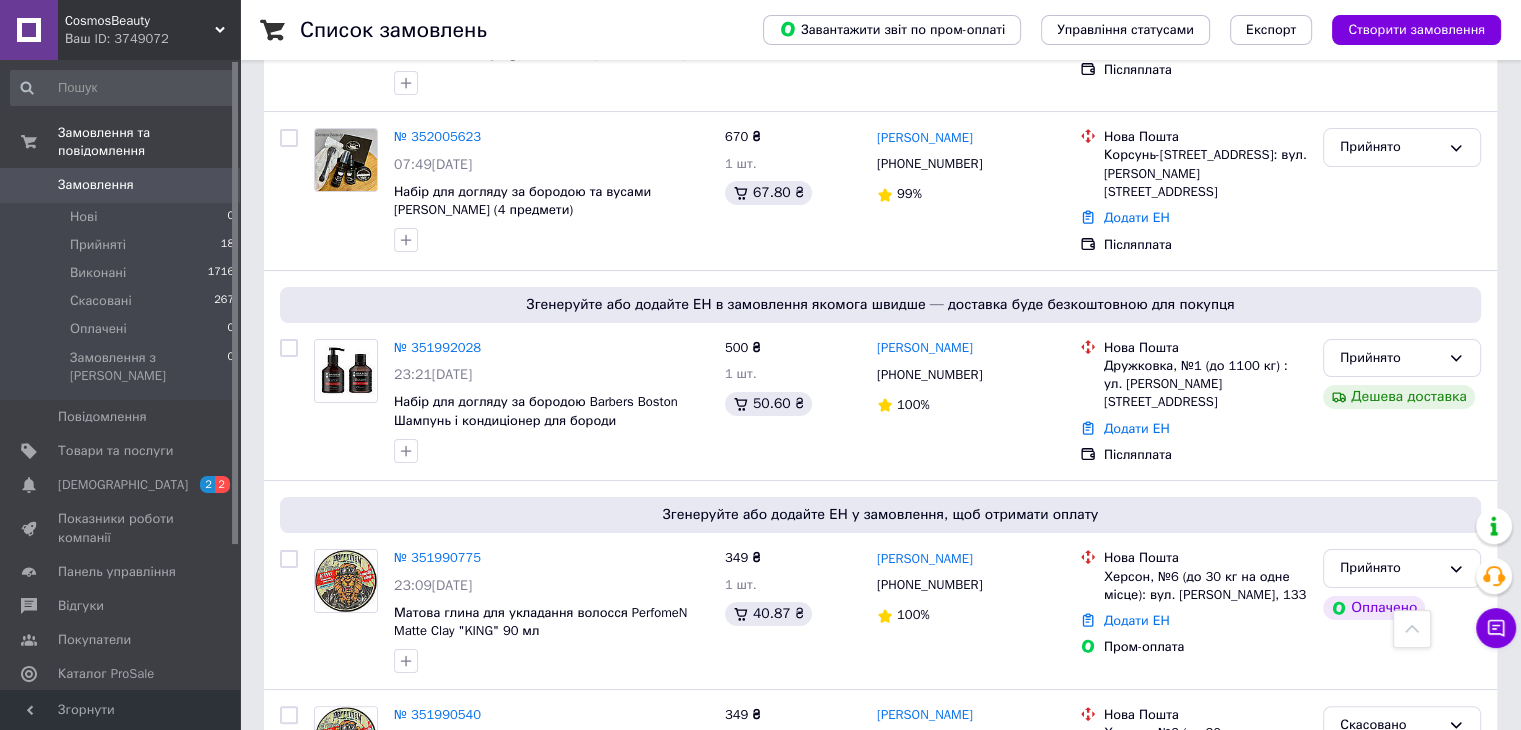 scroll, scrollTop: 240, scrollLeft: 0, axis: vertical 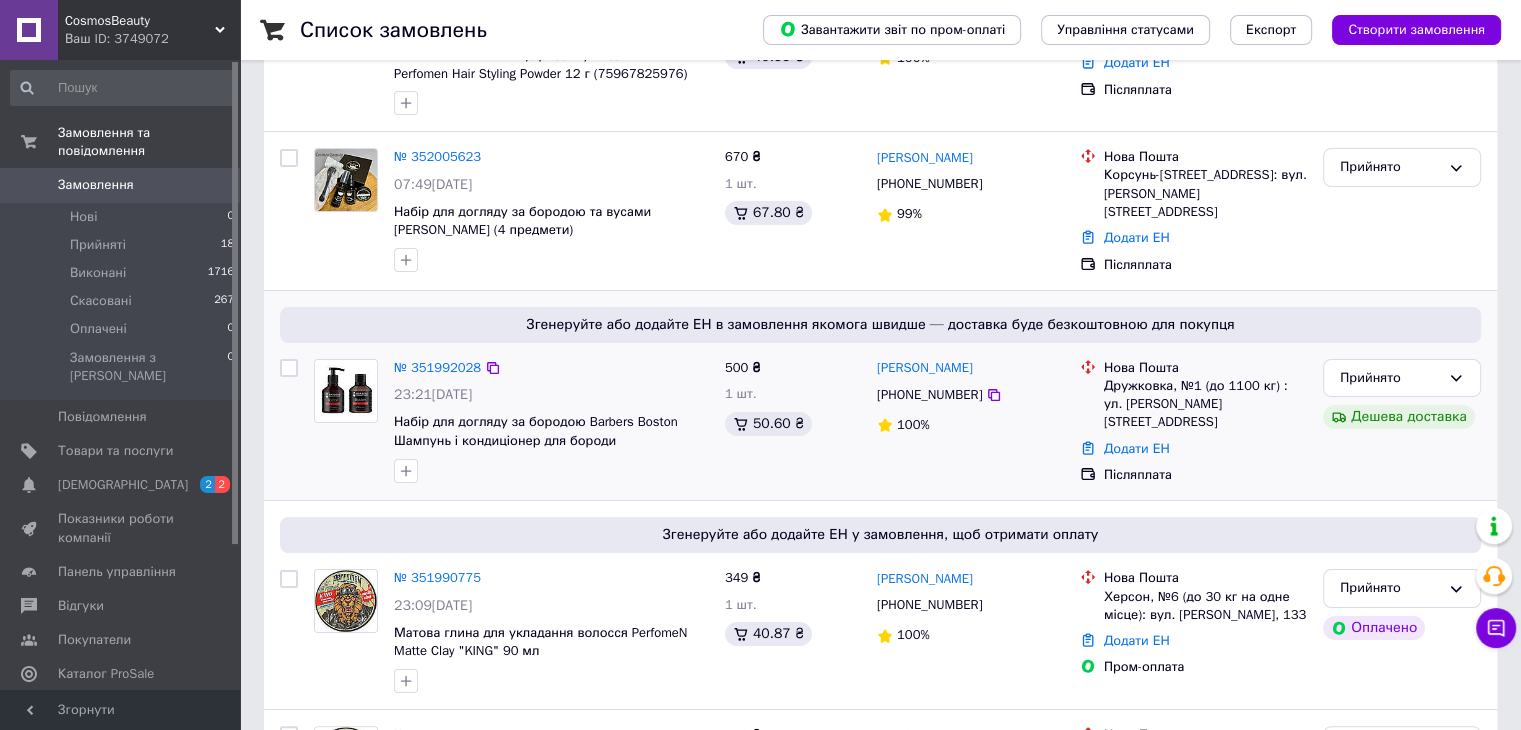 click at bounding box center (346, 421) 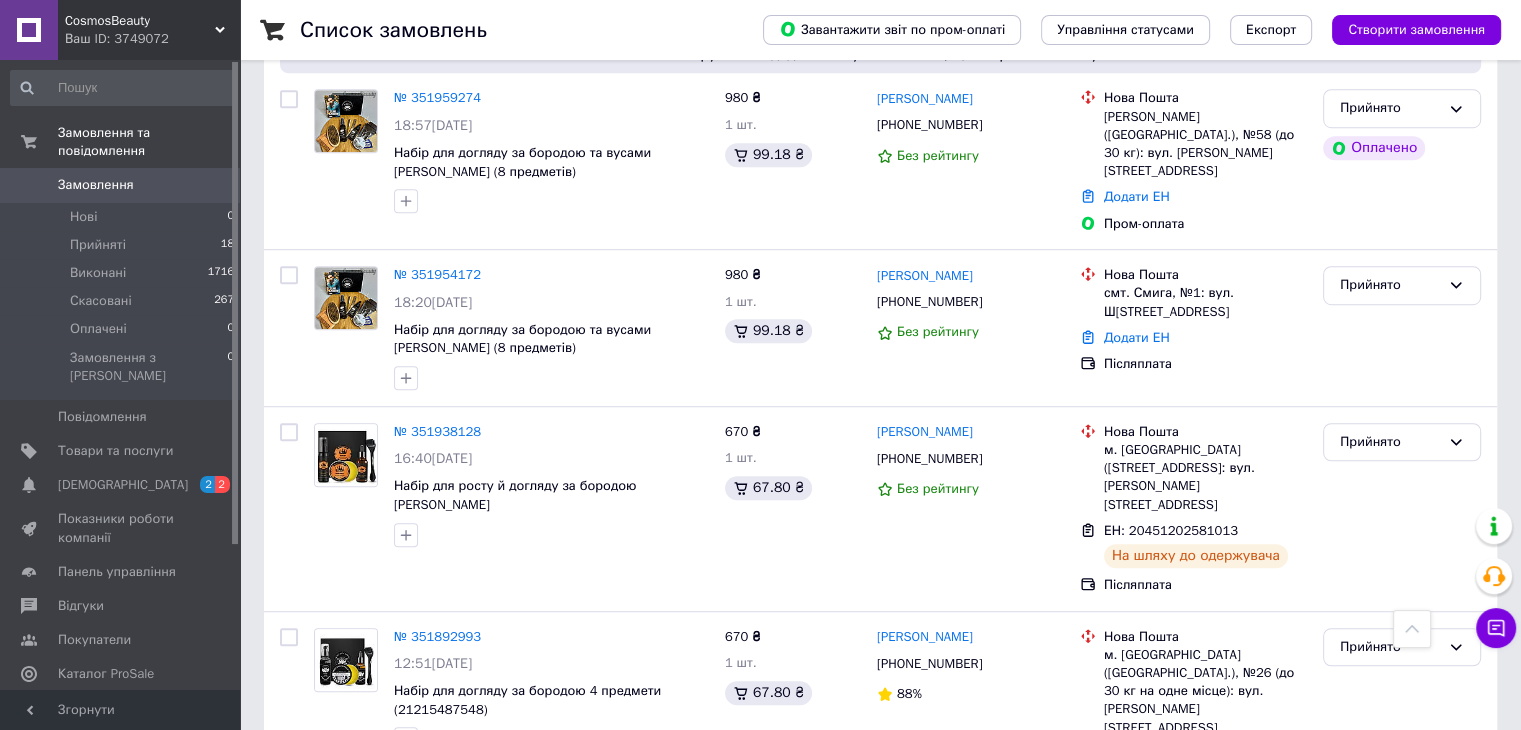 scroll, scrollTop: 1270, scrollLeft: 0, axis: vertical 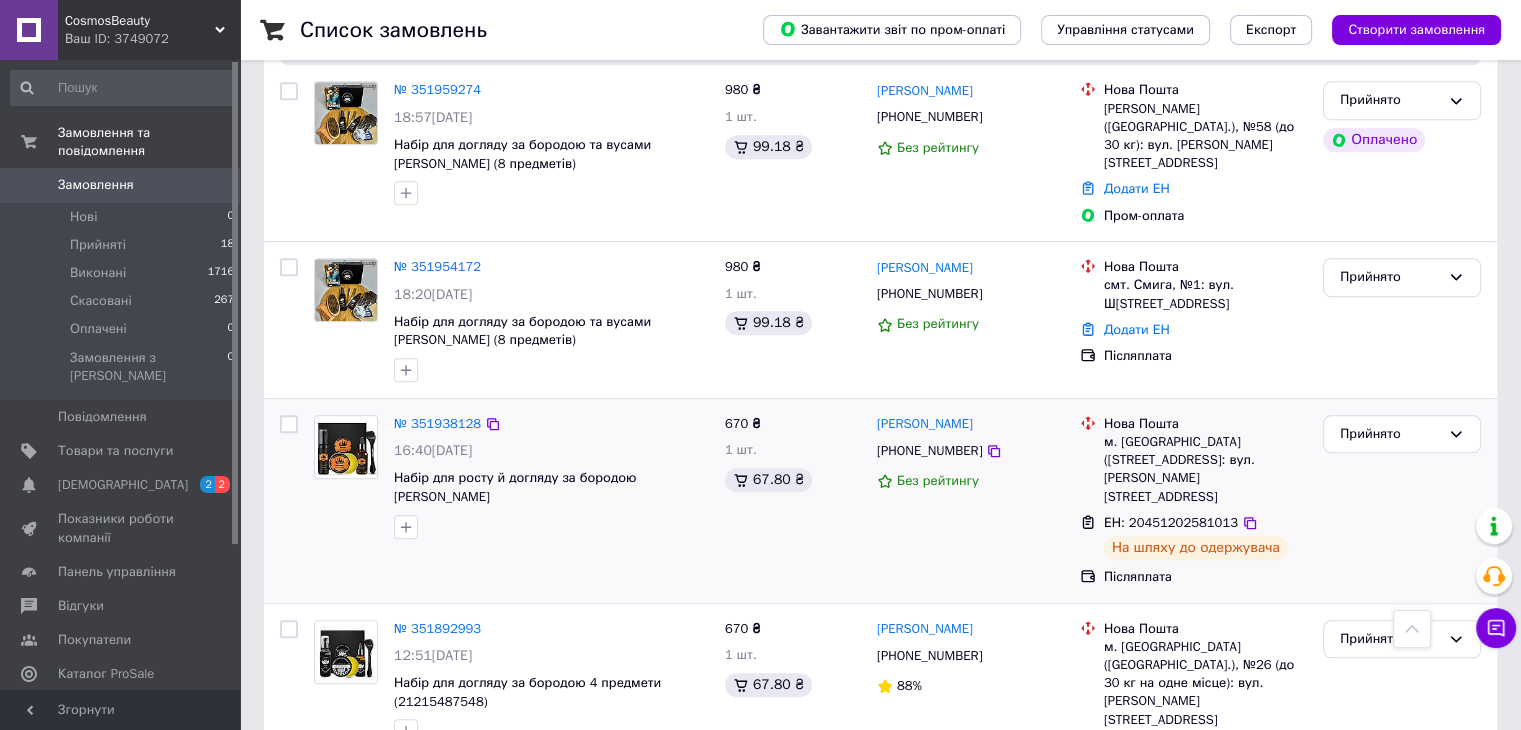 click at bounding box center [289, 501] 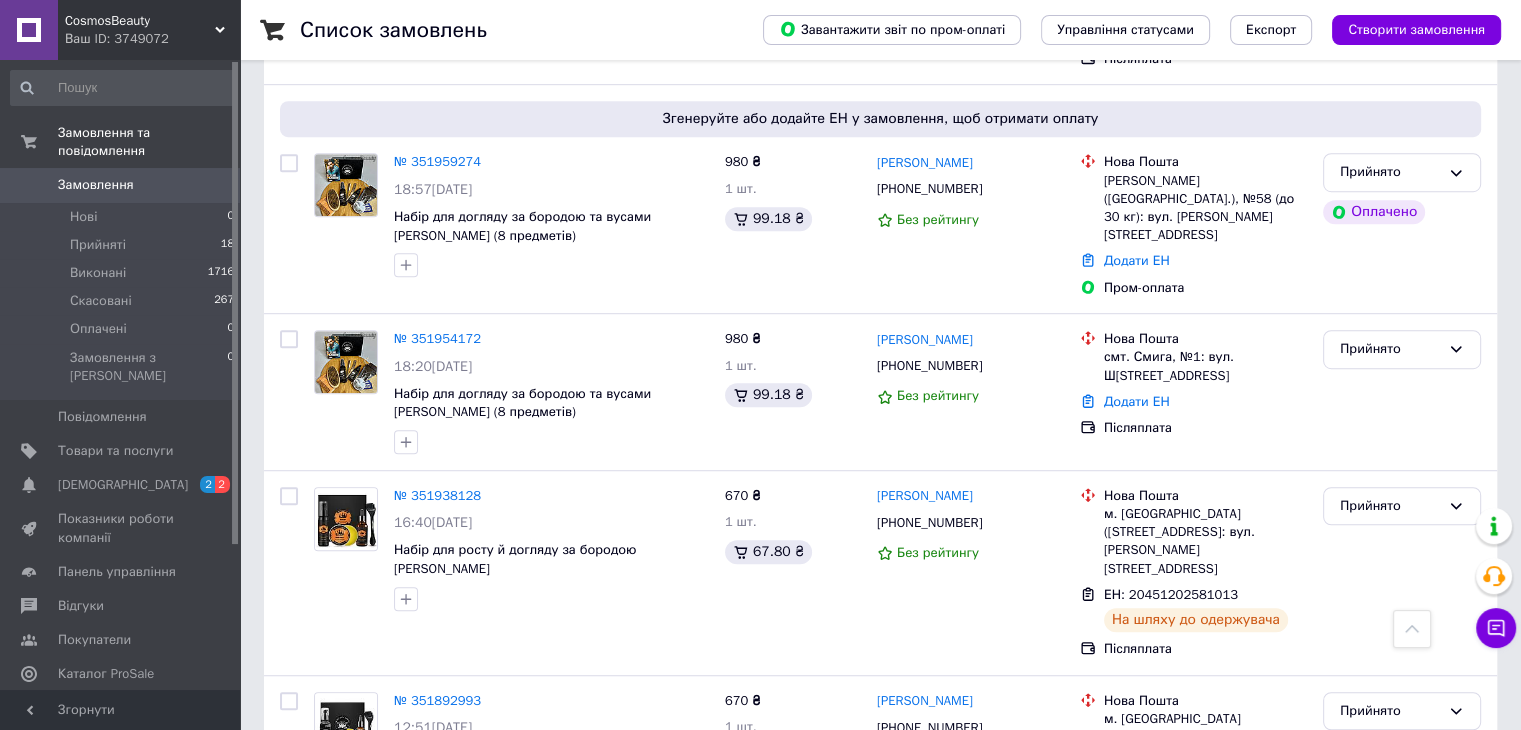 scroll, scrollTop: 1206, scrollLeft: 0, axis: vertical 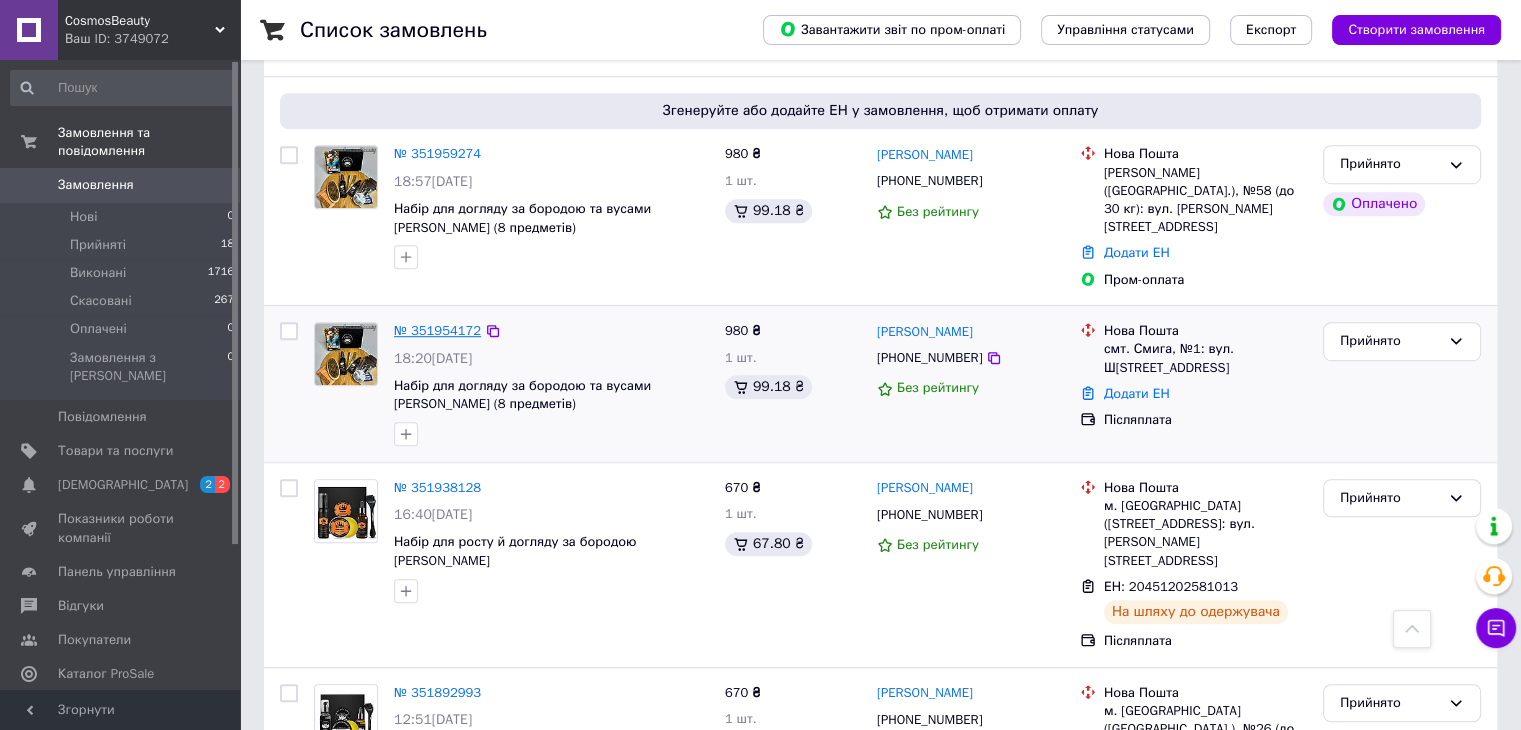 click on "№ 351954172" at bounding box center [437, 330] 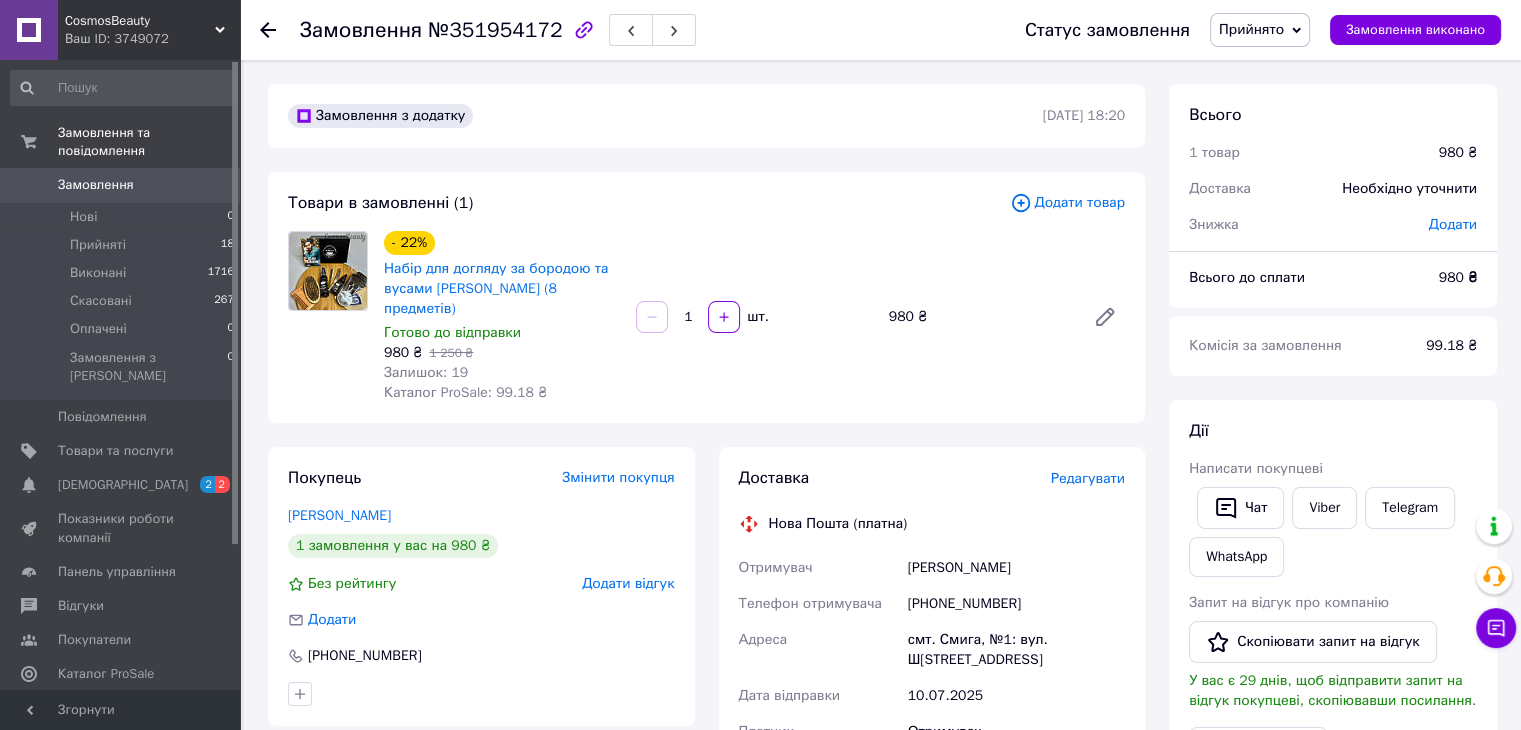 click on "Замовлення" at bounding box center [96, 185] 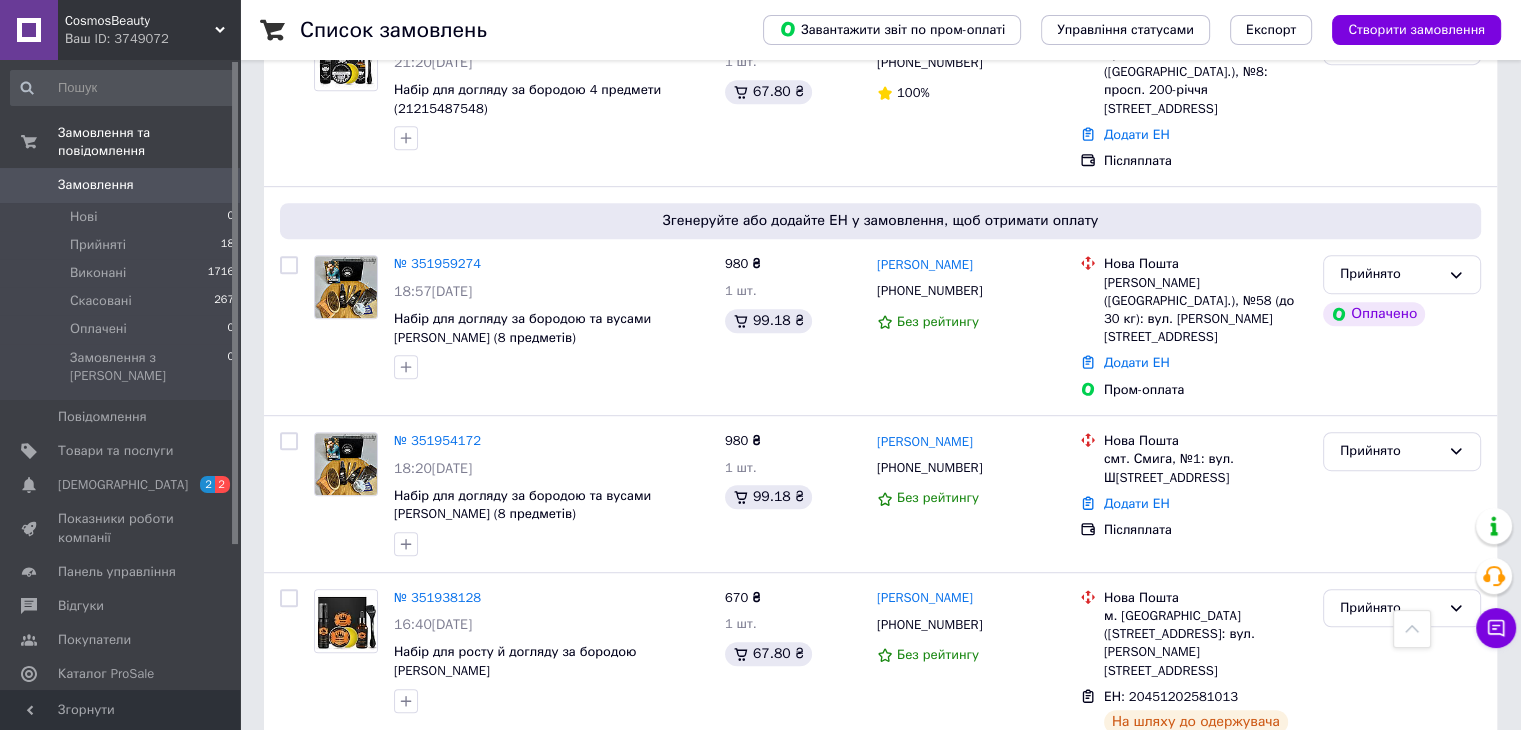 scroll, scrollTop: 1111, scrollLeft: 0, axis: vertical 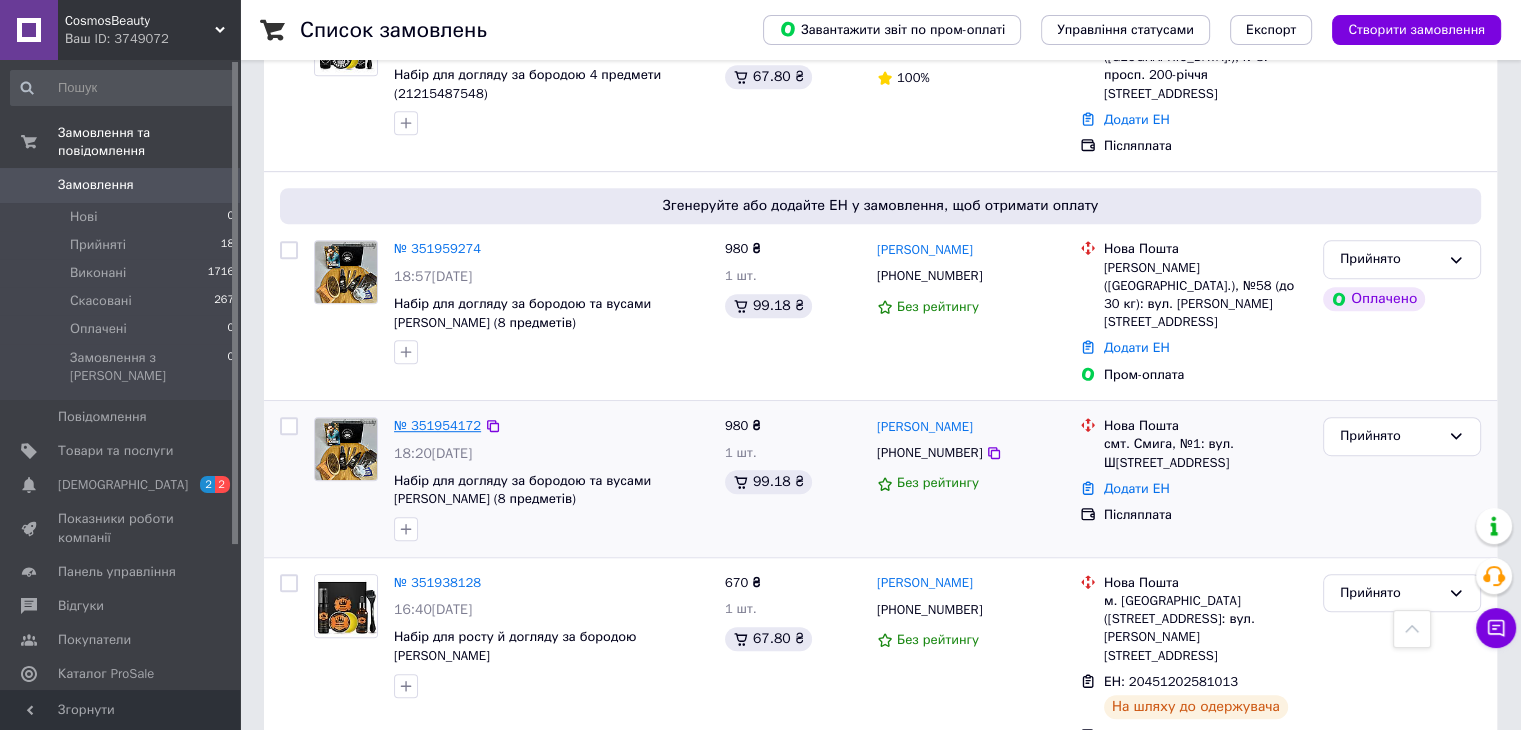 click on "№ 351954172" at bounding box center [437, 425] 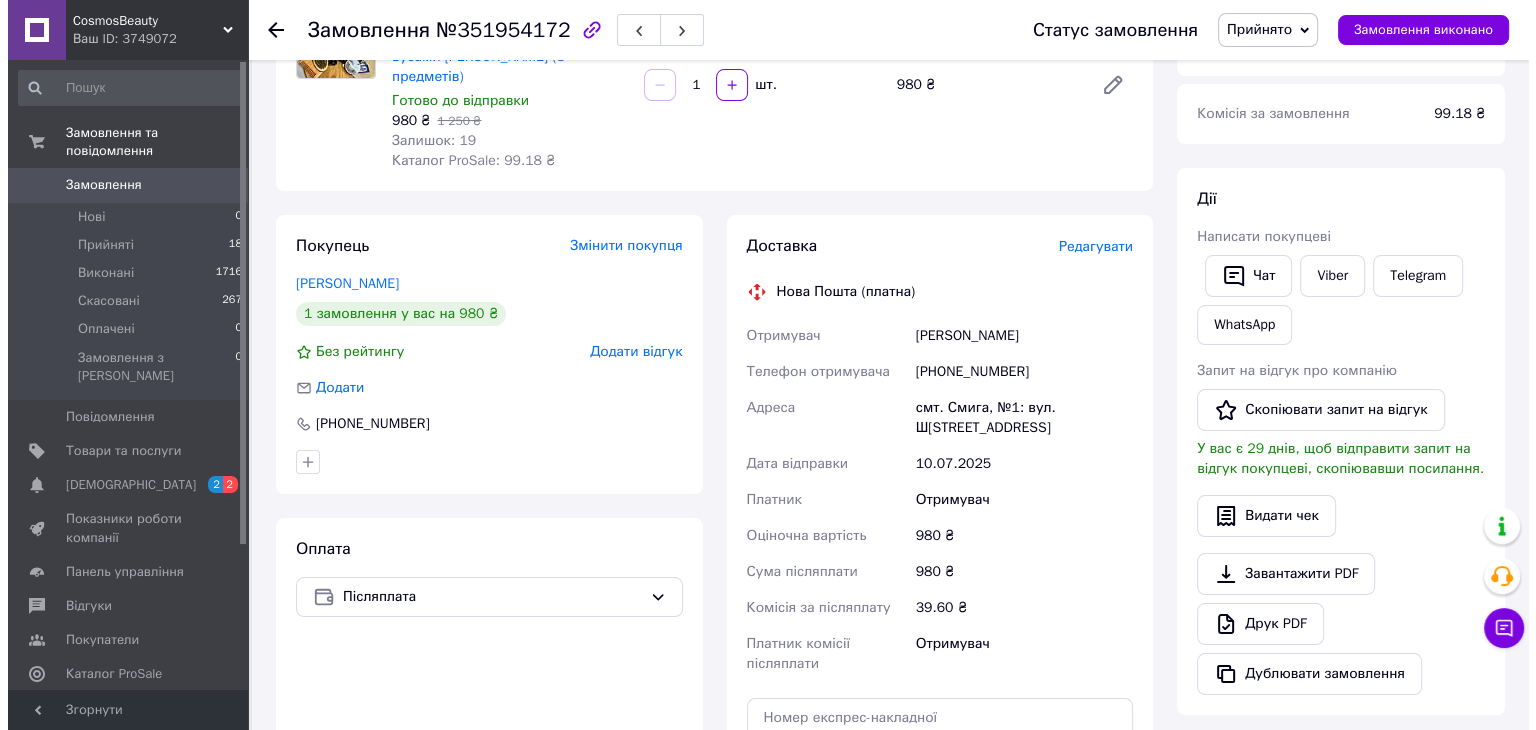 scroll, scrollTop: 231, scrollLeft: 0, axis: vertical 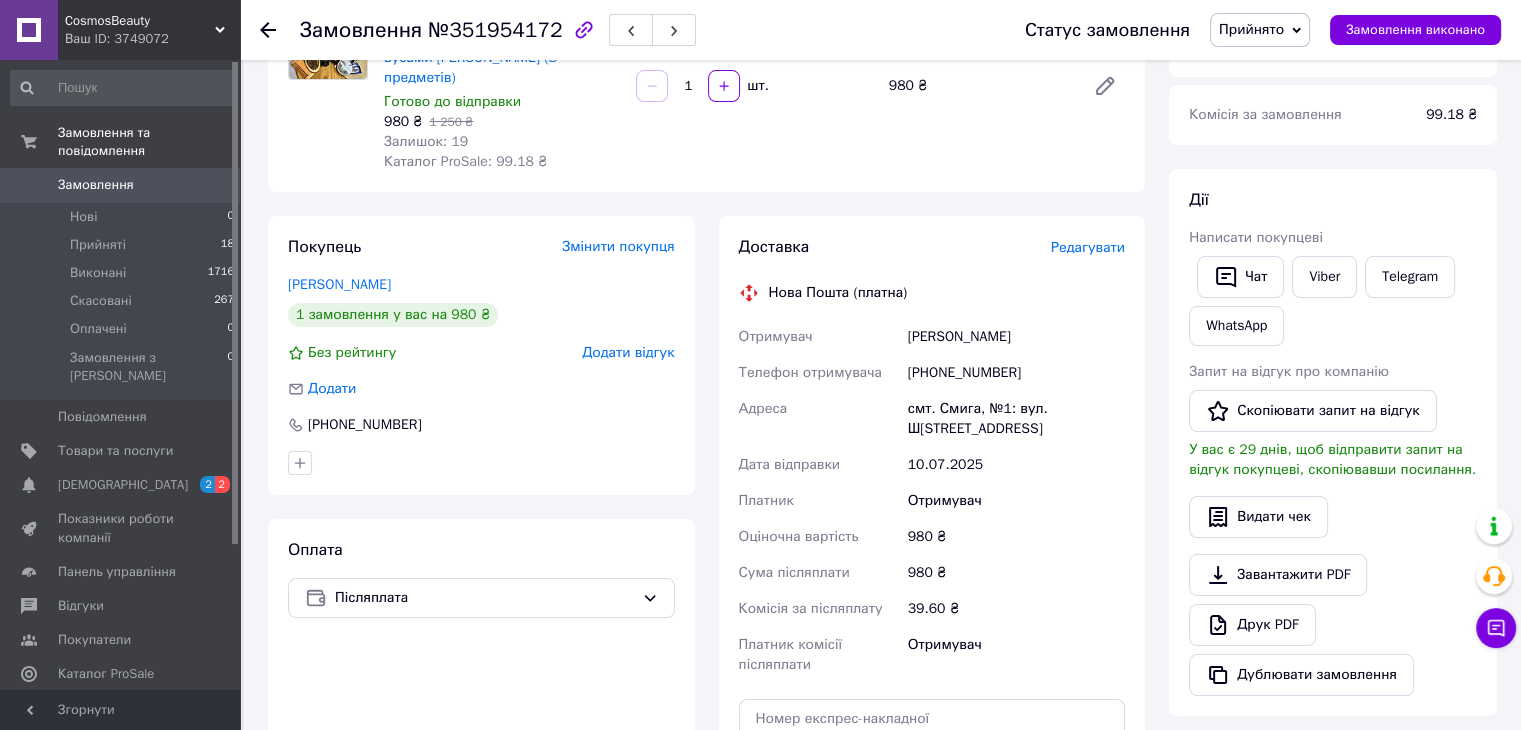 click on "Редагувати" at bounding box center [1088, 247] 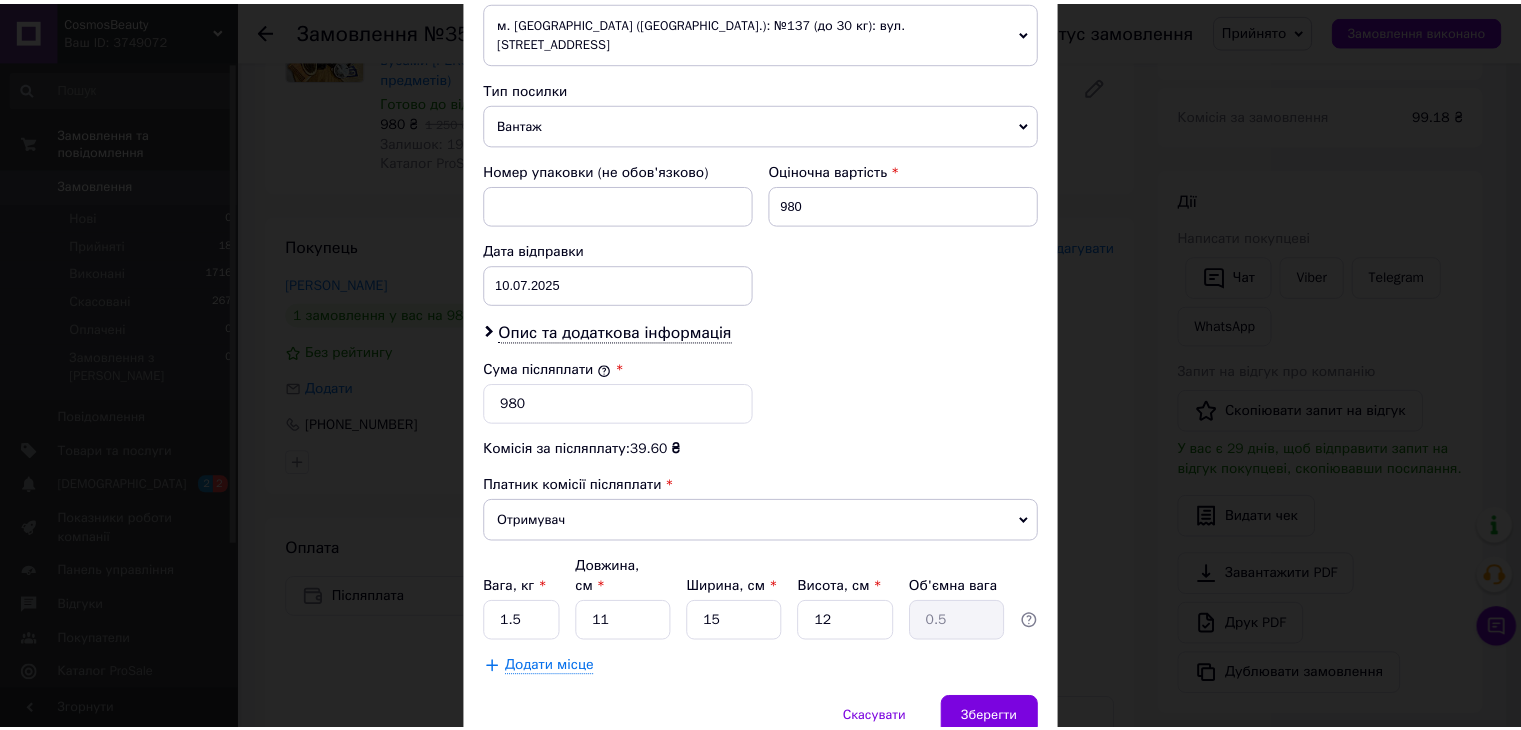 scroll, scrollTop: 790, scrollLeft: 0, axis: vertical 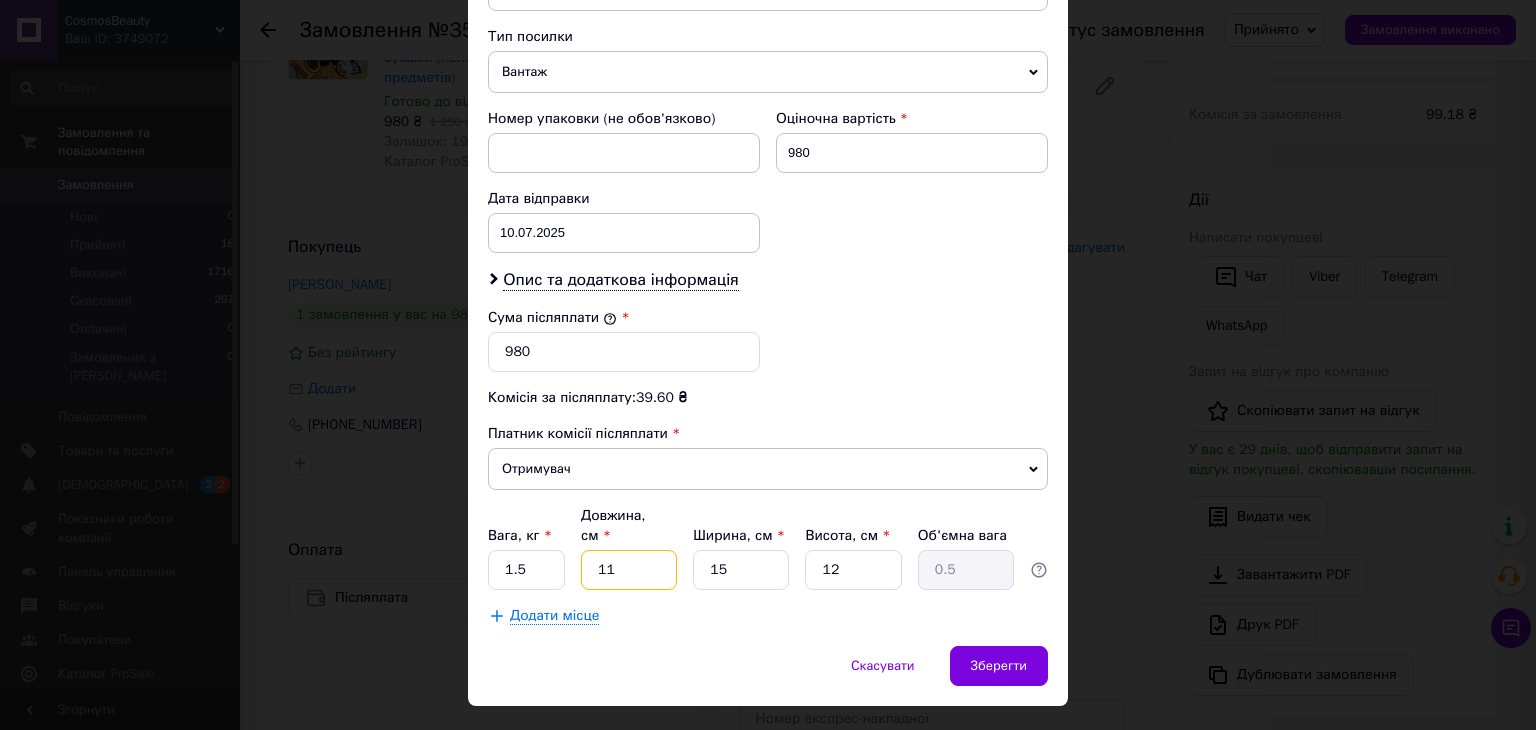 click on "11" at bounding box center (629, 570) 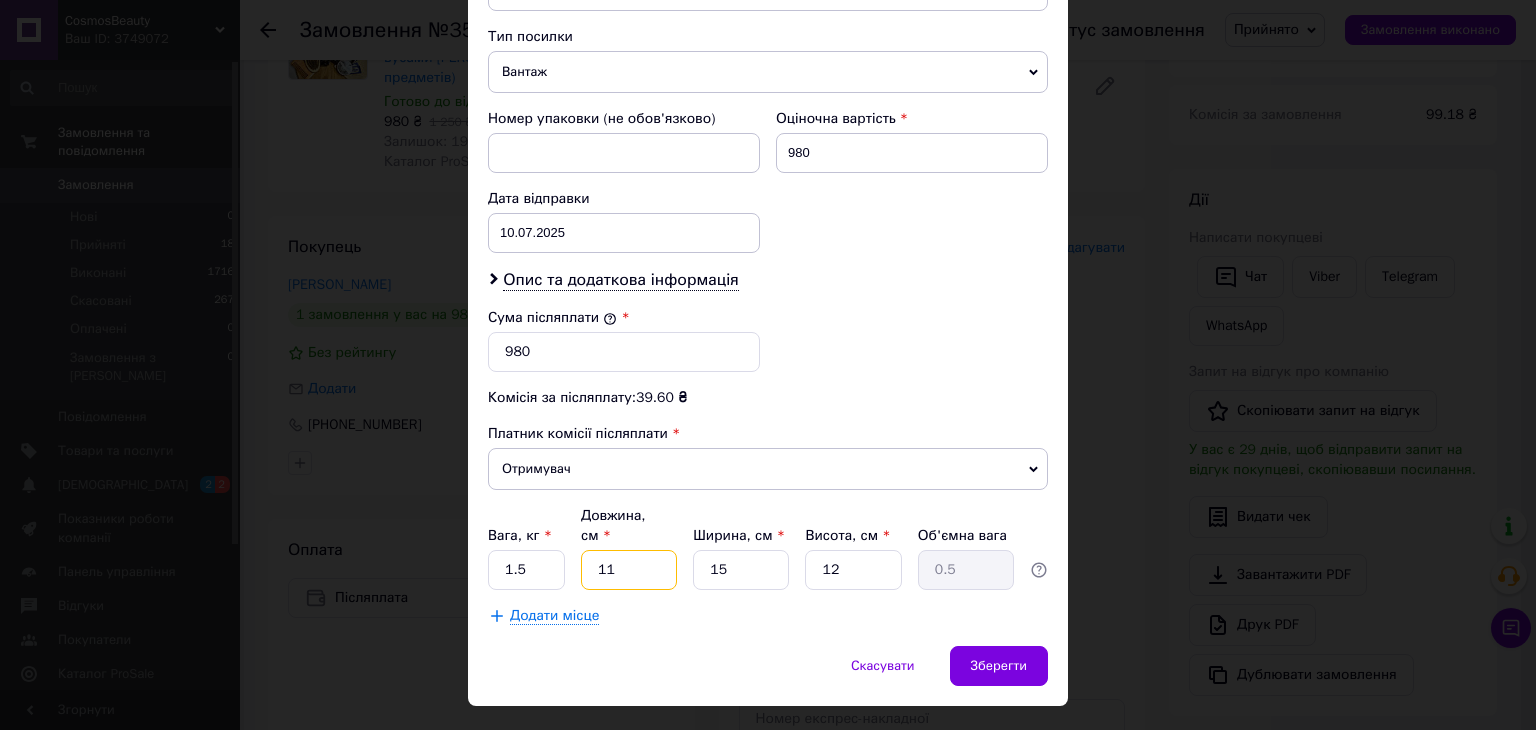 type on "1" 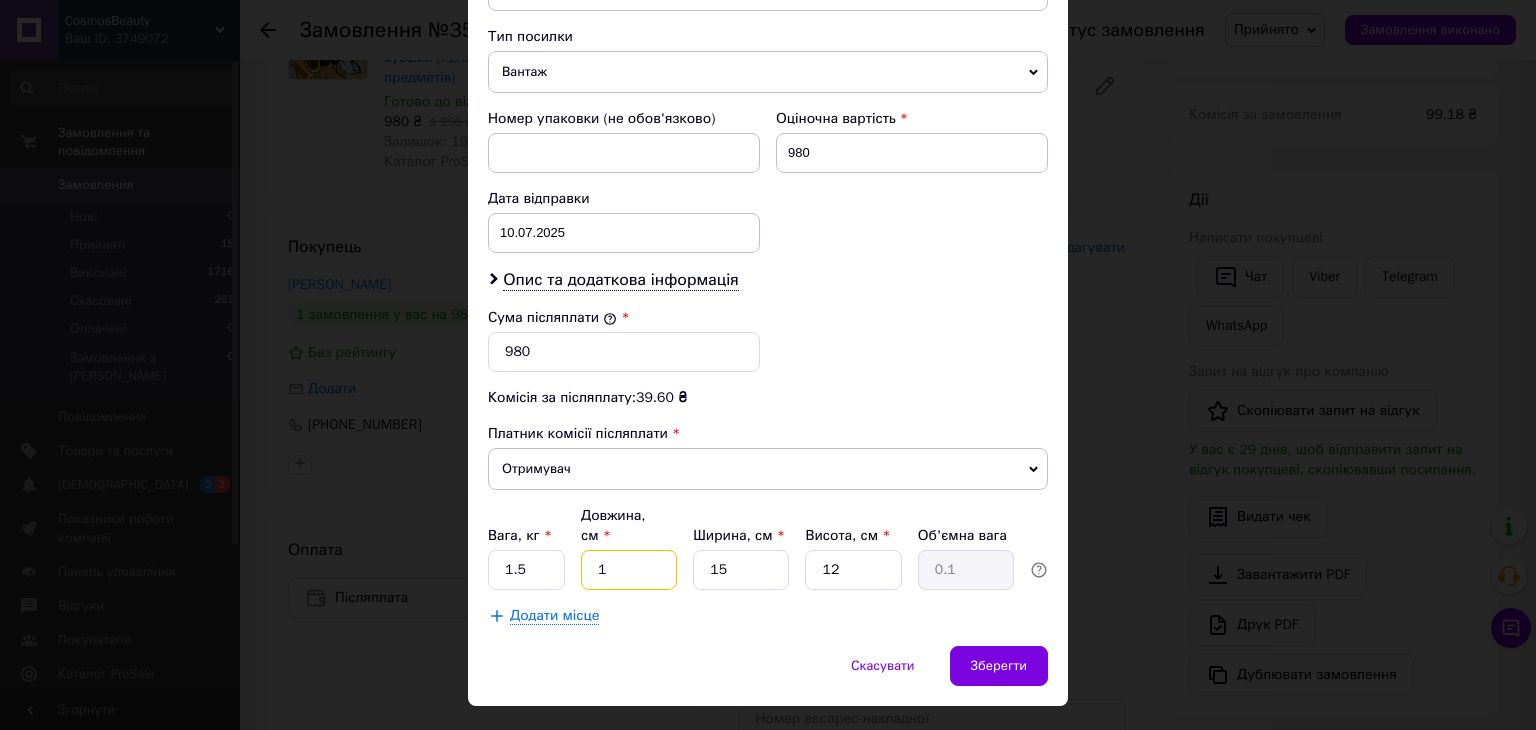 type 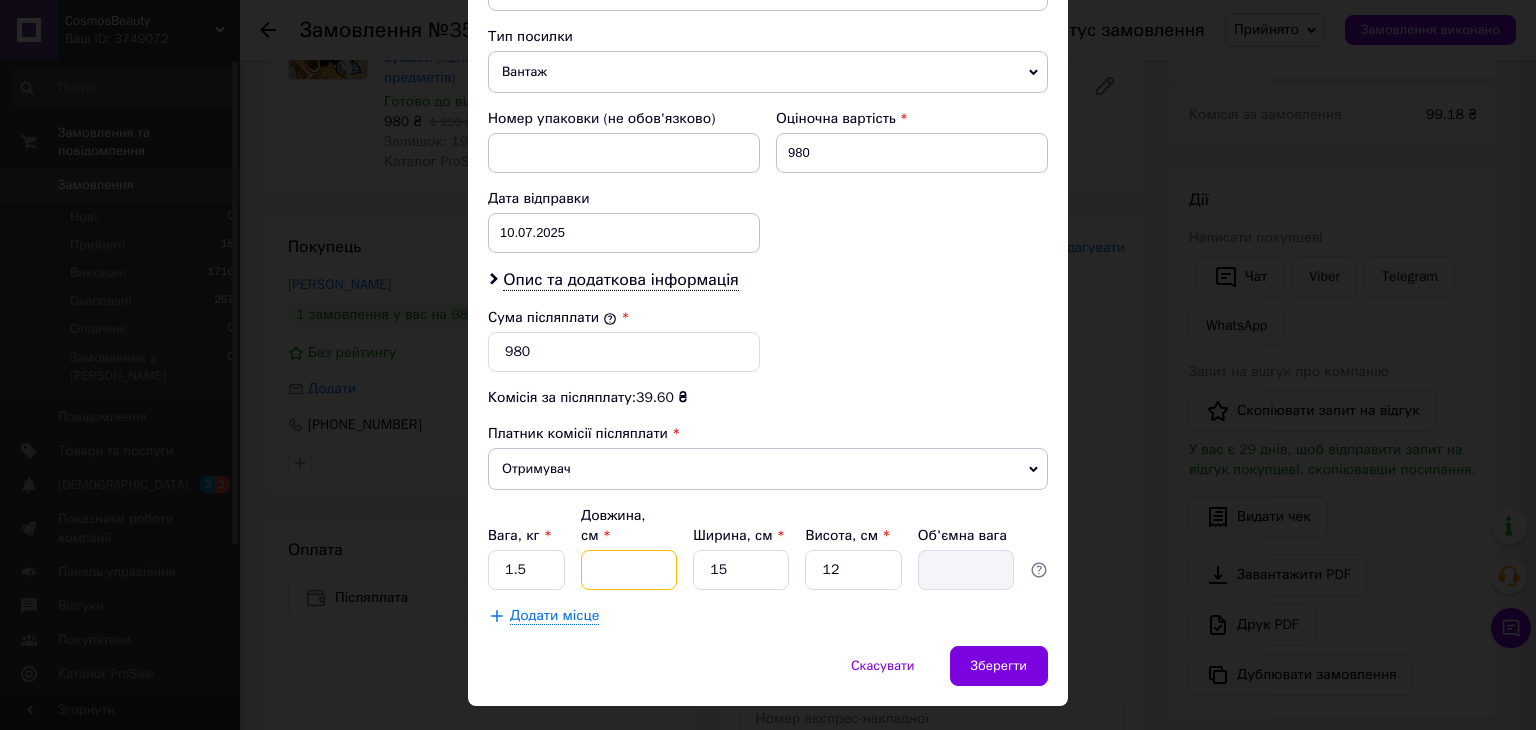 type on "2" 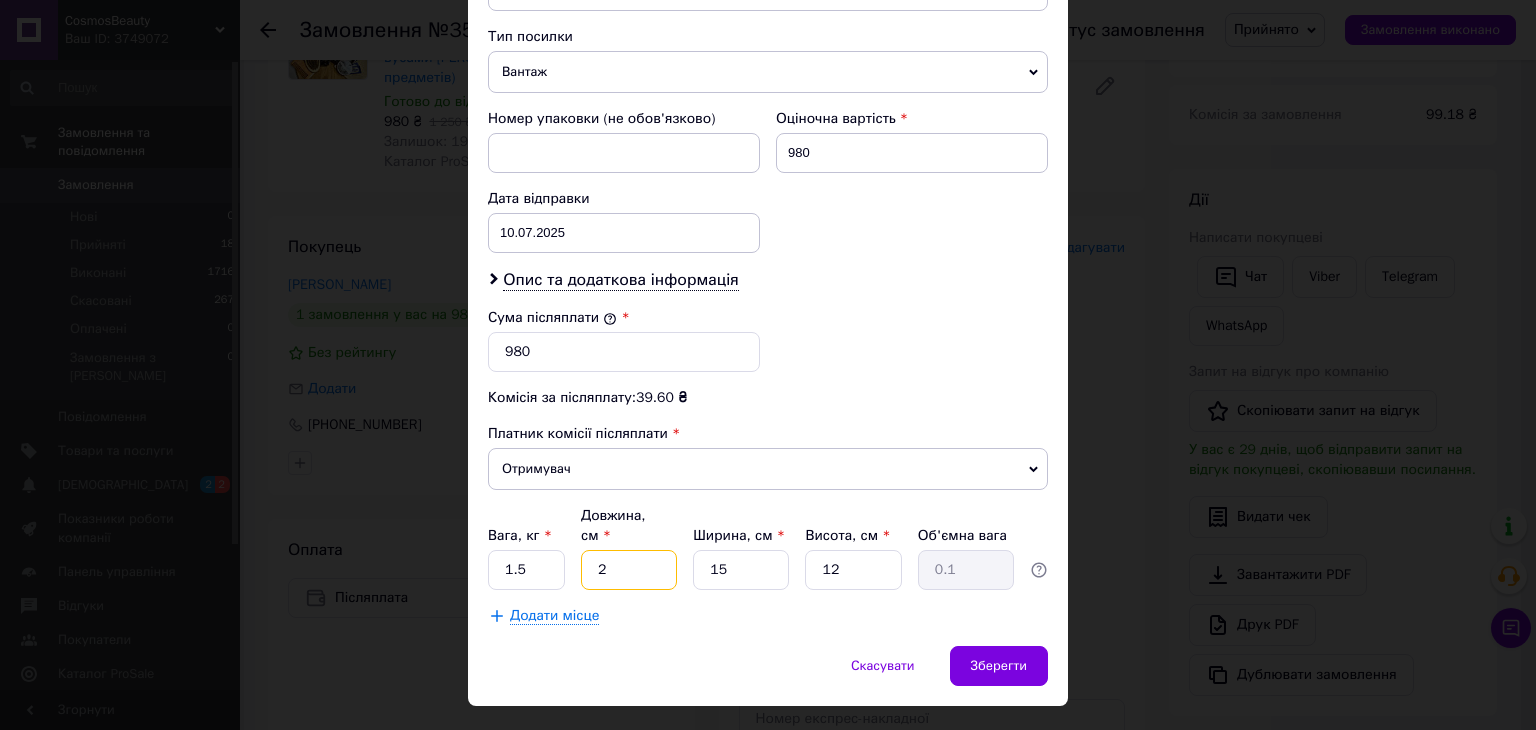 type on "20" 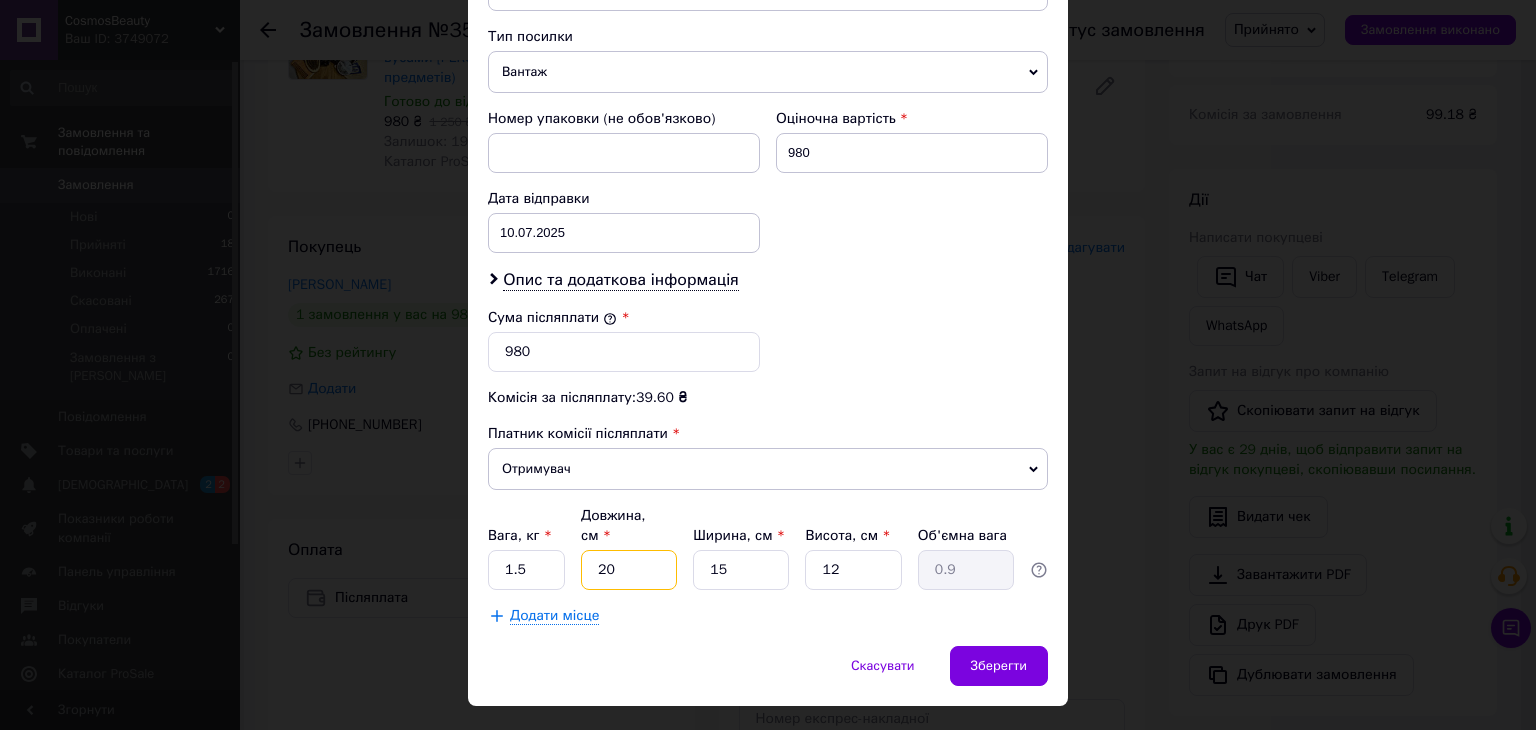 type on "20" 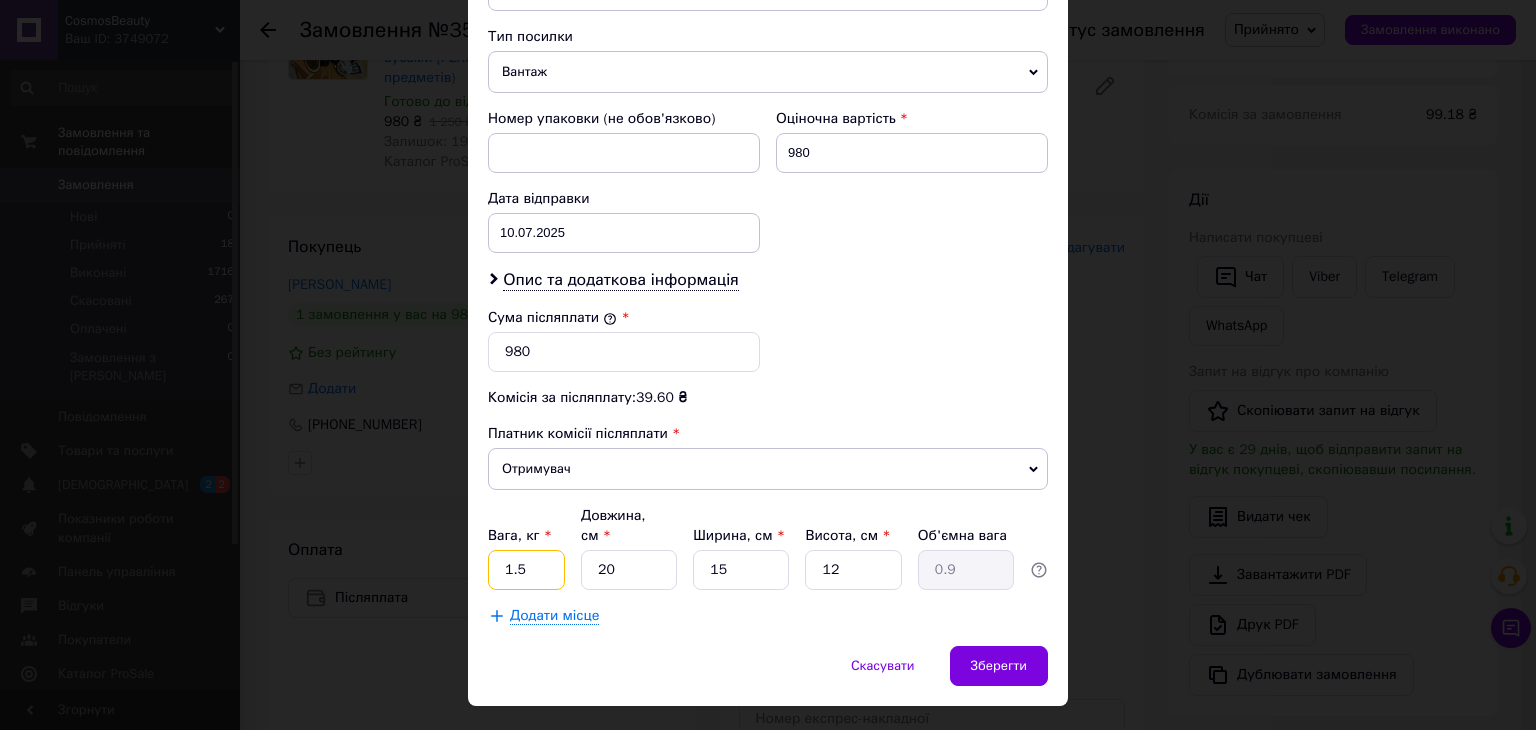 click on "1.5" at bounding box center (526, 570) 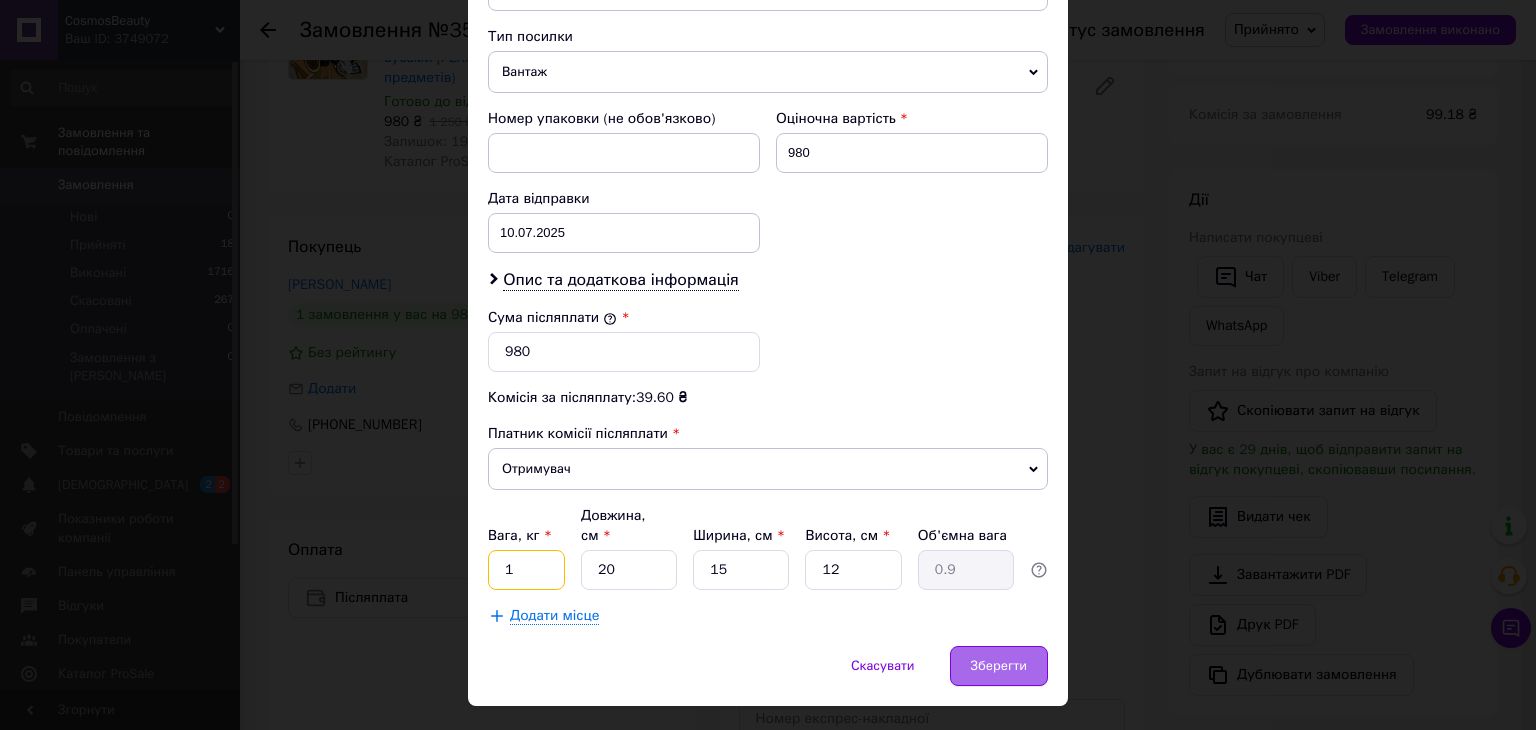 type on "1" 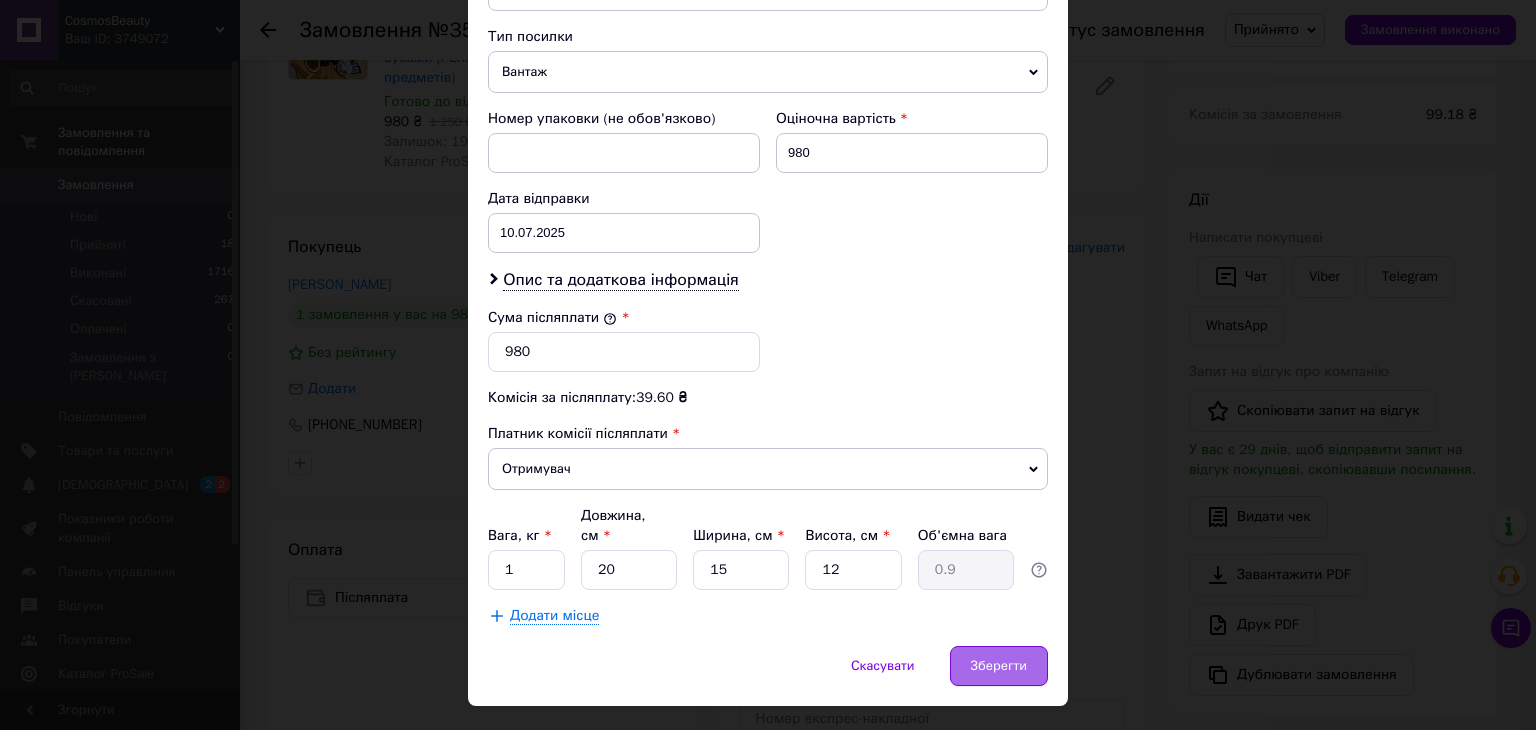 click on "Зберегти" at bounding box center [999, 666] 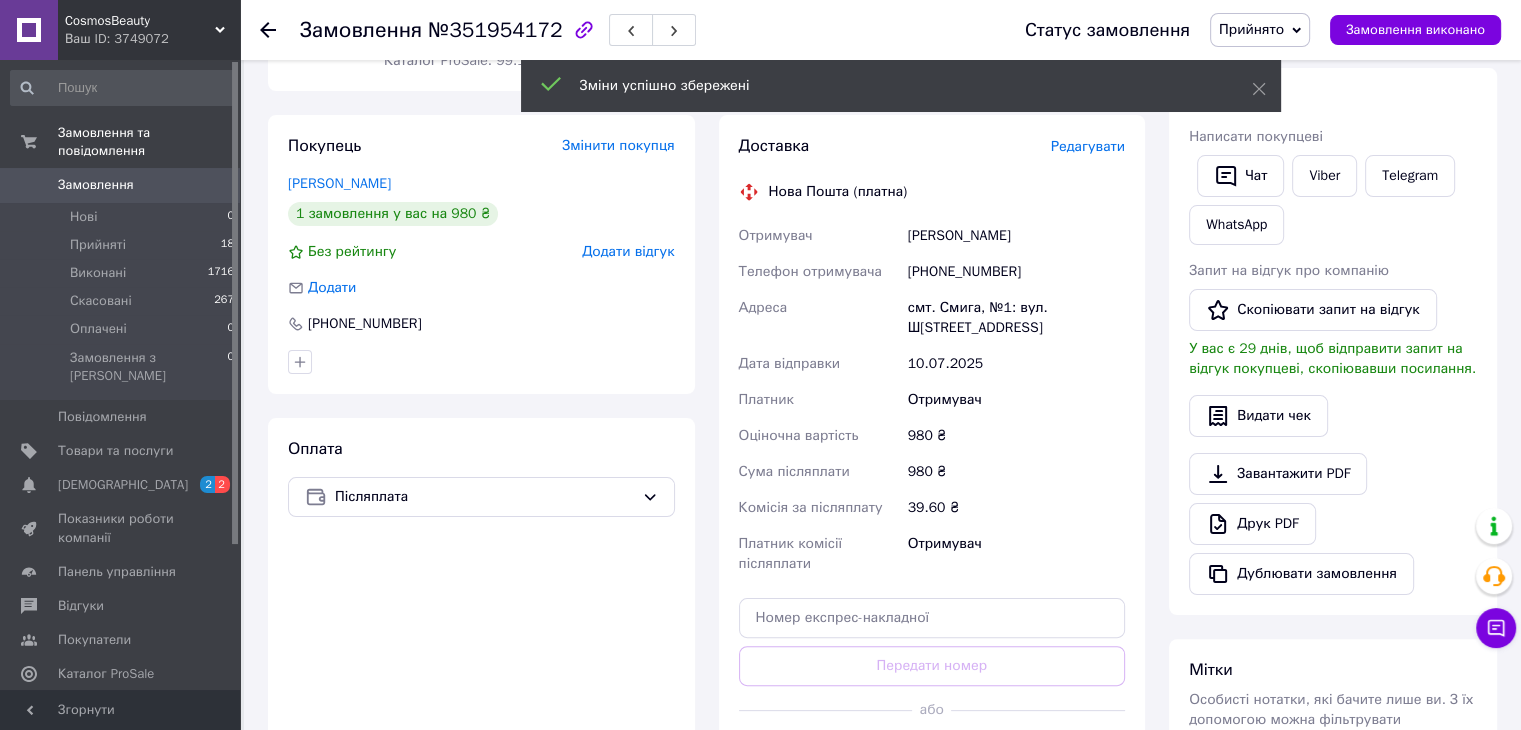 scroll, scrollTop: 472, scrollLeft: 0, axis: vertical 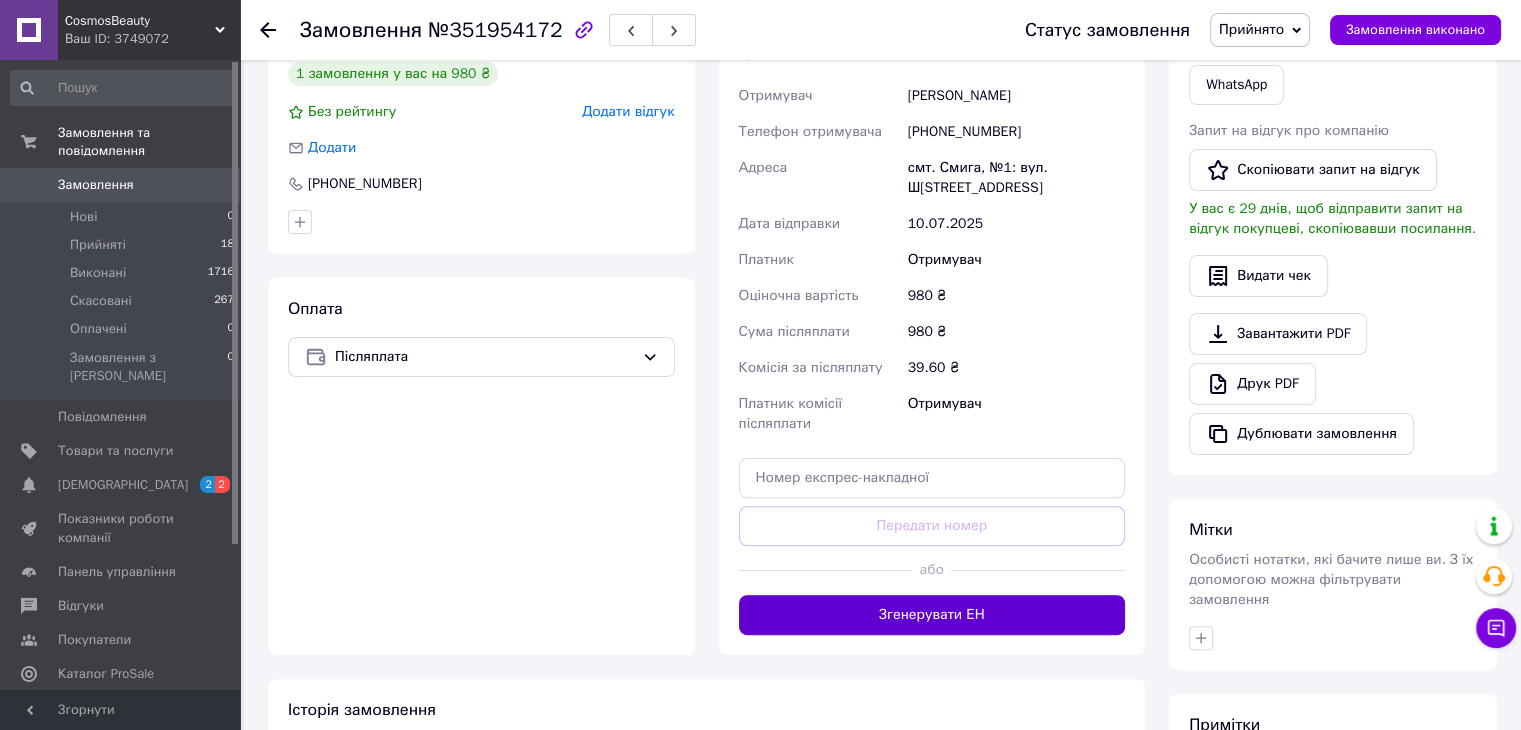 click on "Згенерувати ЕН" at bounding box center (932, 615) 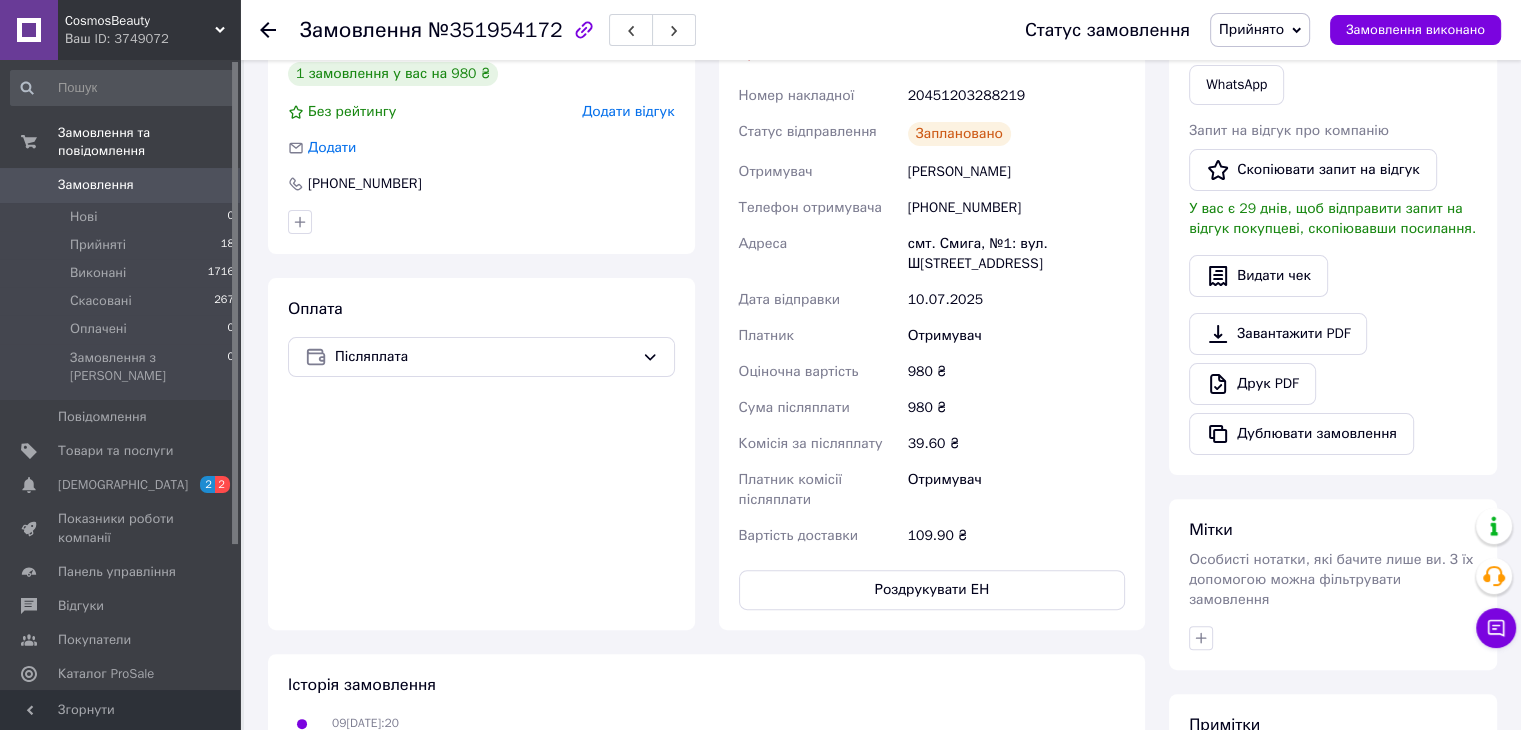 click on "Замовлення" at bounding box center [96, 185] 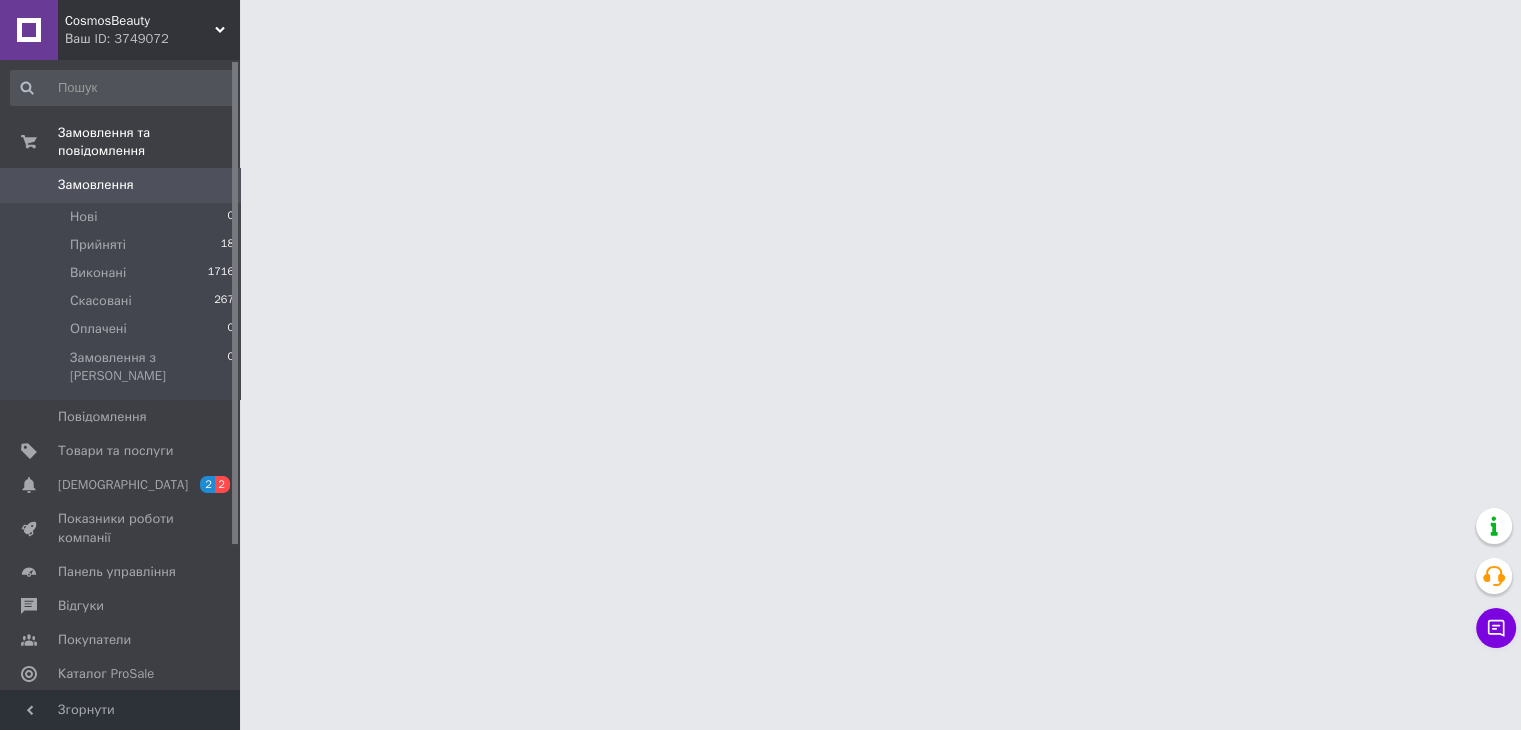 scroll, scrollTop: 0, scrollLeft: 0, axis: both 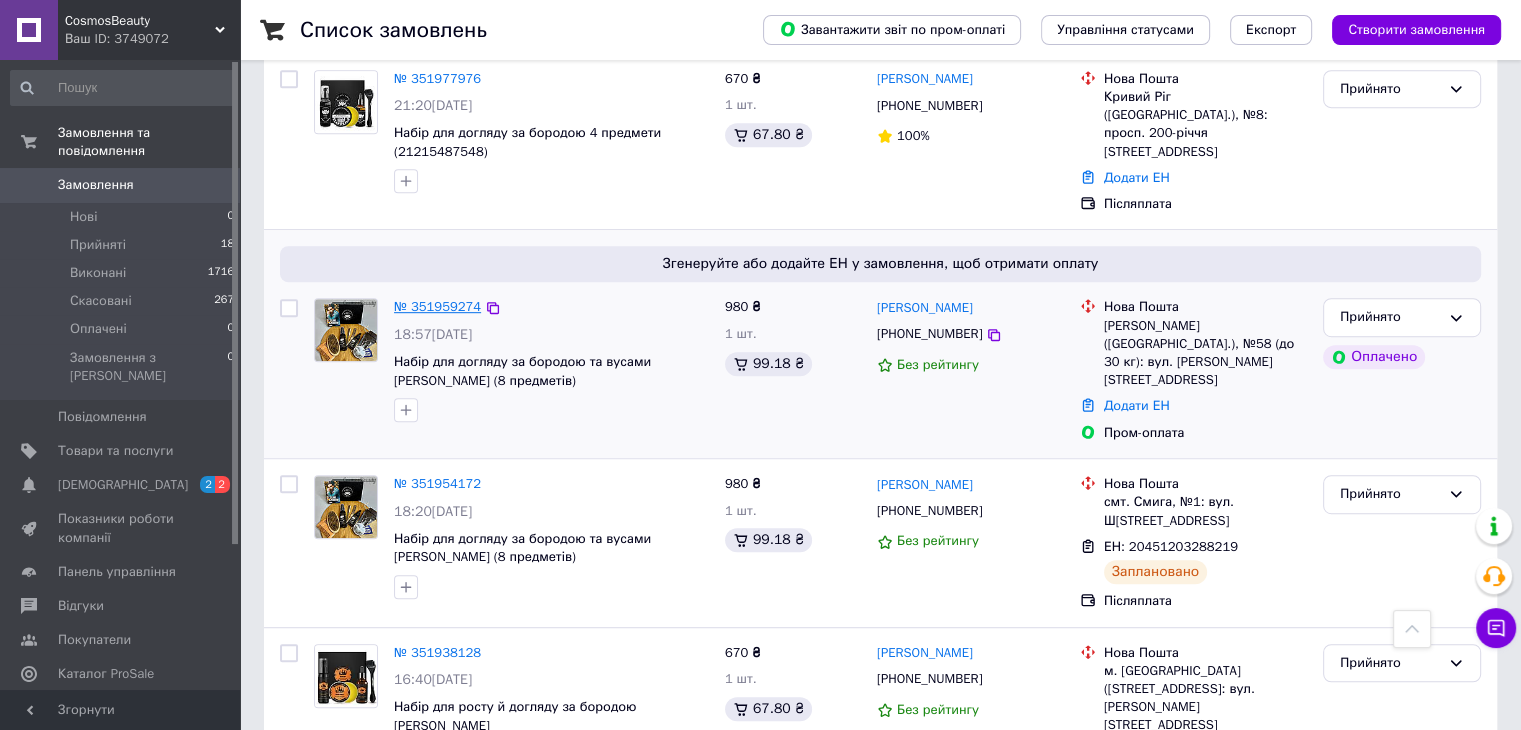 click on "№ 351959274" at bounding box center [437, 306] 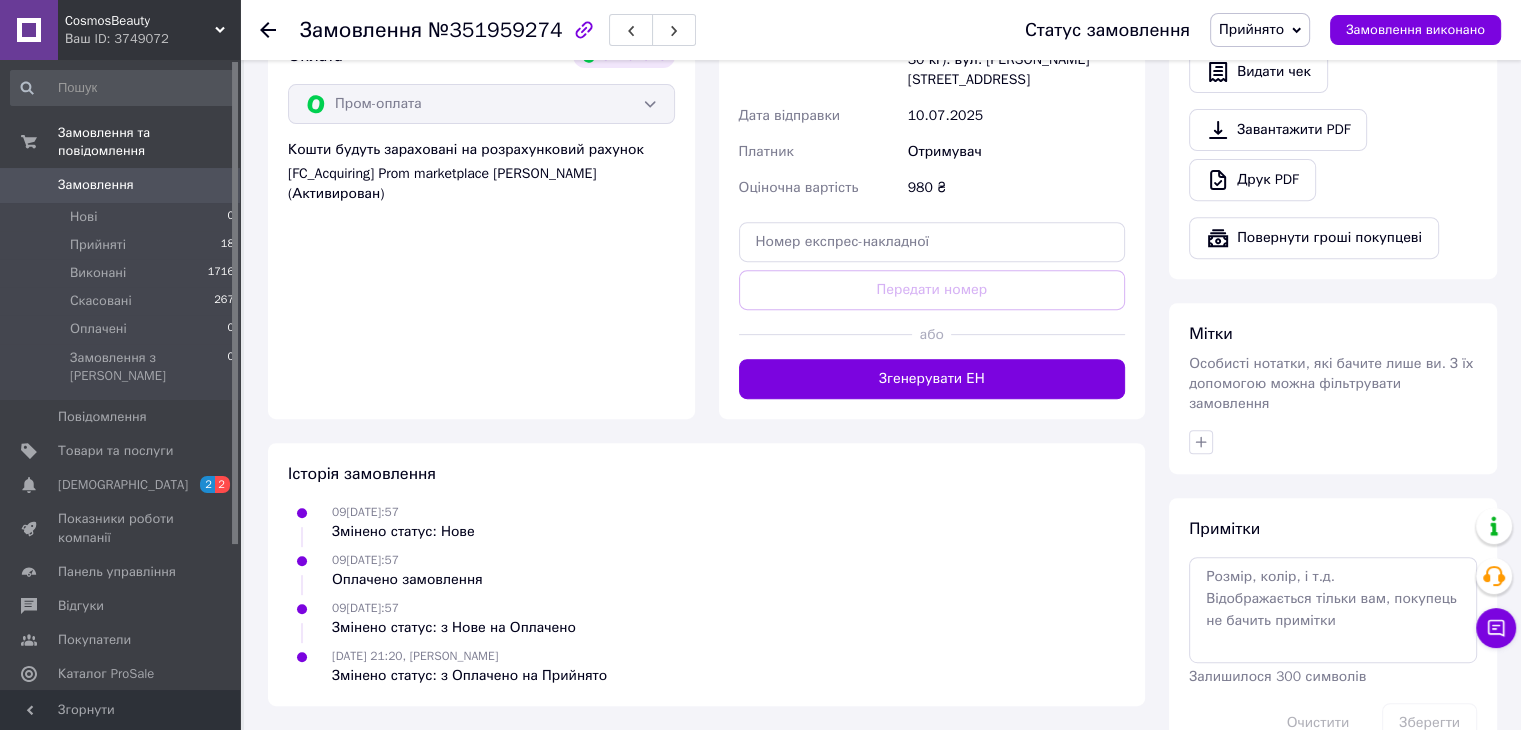 scroll, scrollTop: 788, scrollLeft: 0, axis: vertical 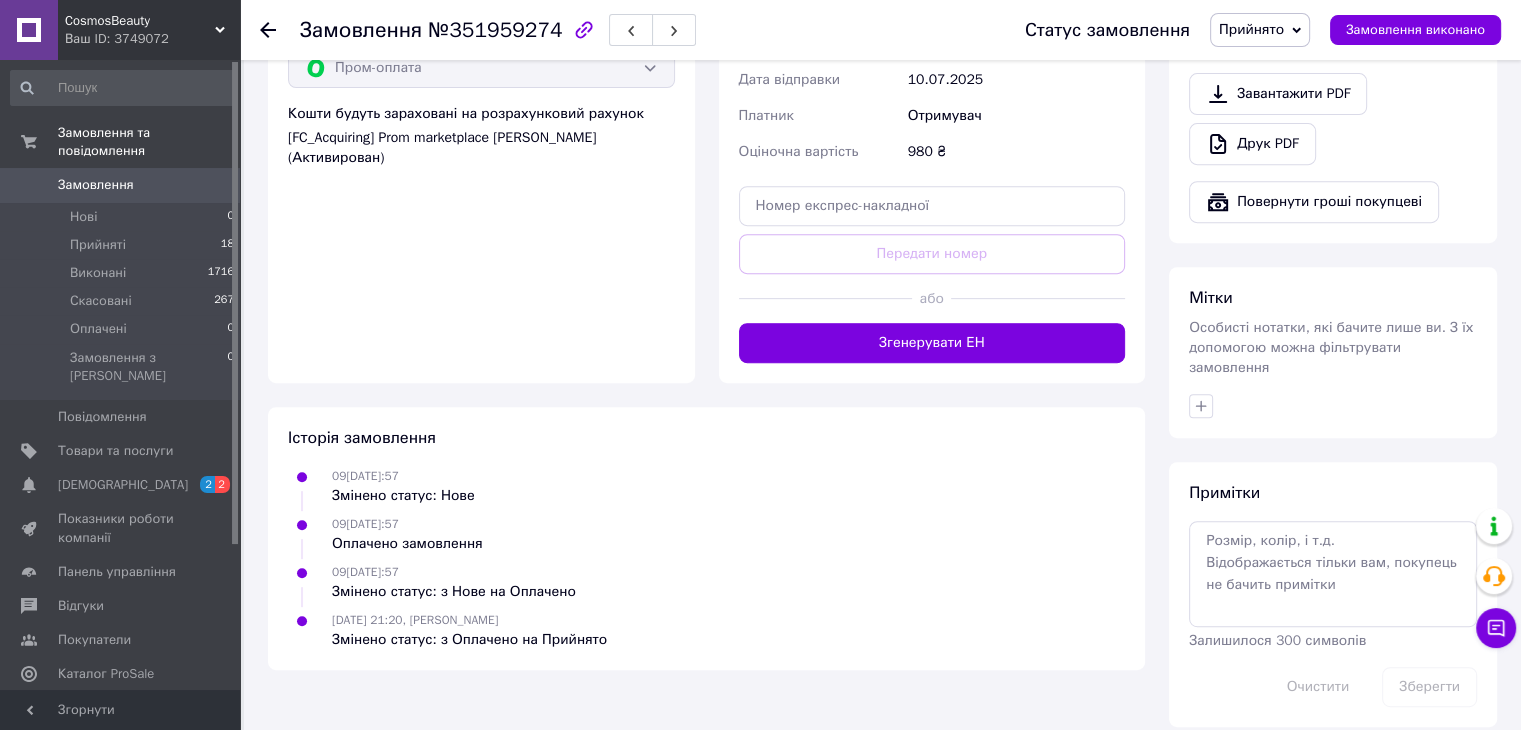 click on "Доставка [PERSON_NAME] Вкажіть номер експрес-накладної Обов'язково введіть номер експрес-накладної,
якщо створювали її не на цій сторінці. У разі,
якщо номер ЕН не буде доданий, ми не зможемо
виплатити гроші за замовлення Мобільний номер покупця (із замовлення) повинен відповідати номеру отримувача за накладною Нова Пошта (платна) Отримувач [PERSON_NAME] Телефон отримувача [PHONE_NUMBER] Адреса м. [GEOGRAPHIC_DATA] ([GEOGRAPHIC_DATA].), №58 (до 30 кг): вул. [PERSON_NAME], 117 Дата відправки 10[DATE]�атник Отримувач Оціночна вартість 980 ₴ Передати номер або Згенерувати ЕН 980 < >" at bounding box center (932, 52) 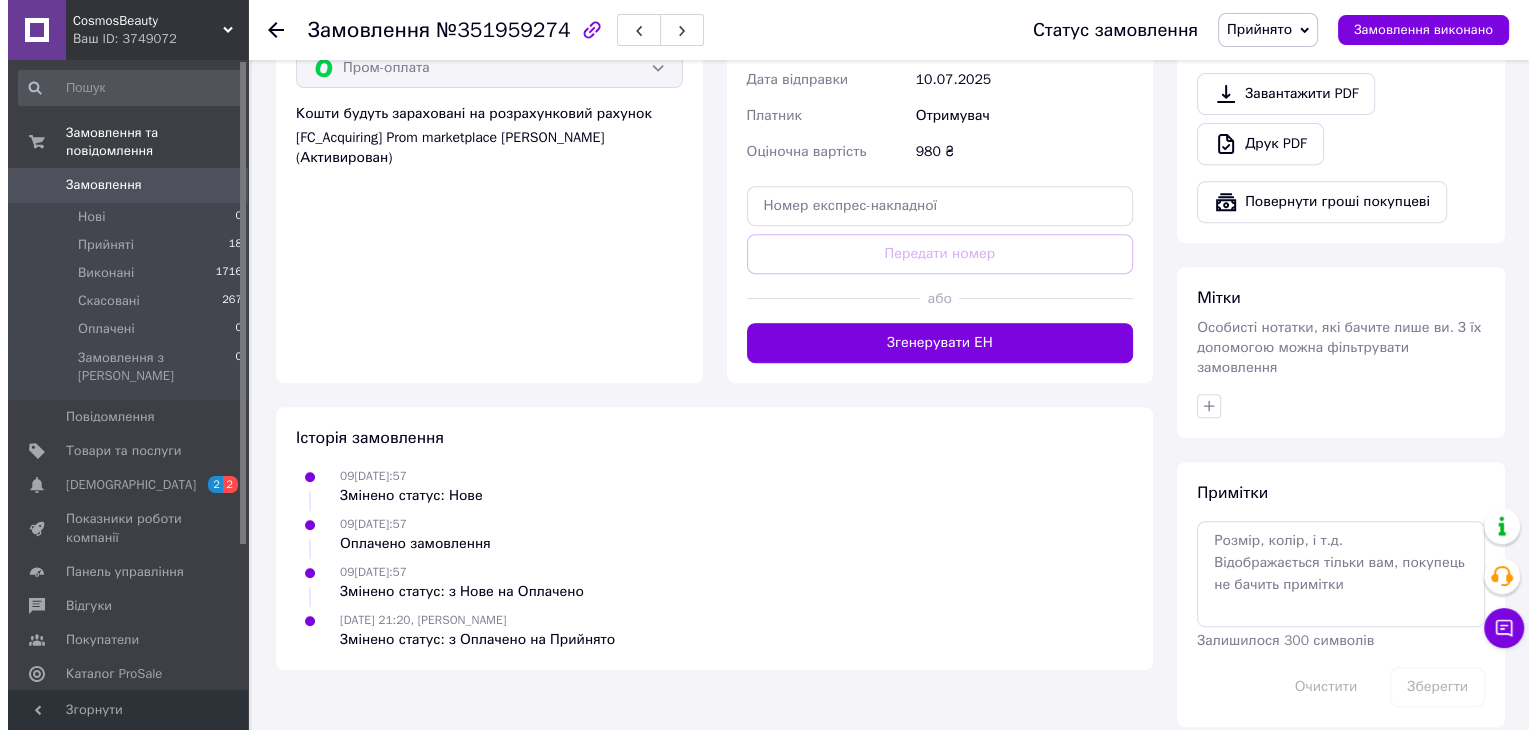 scroll, scrollTop: 149, scrollLeft: 0, axis: vertical 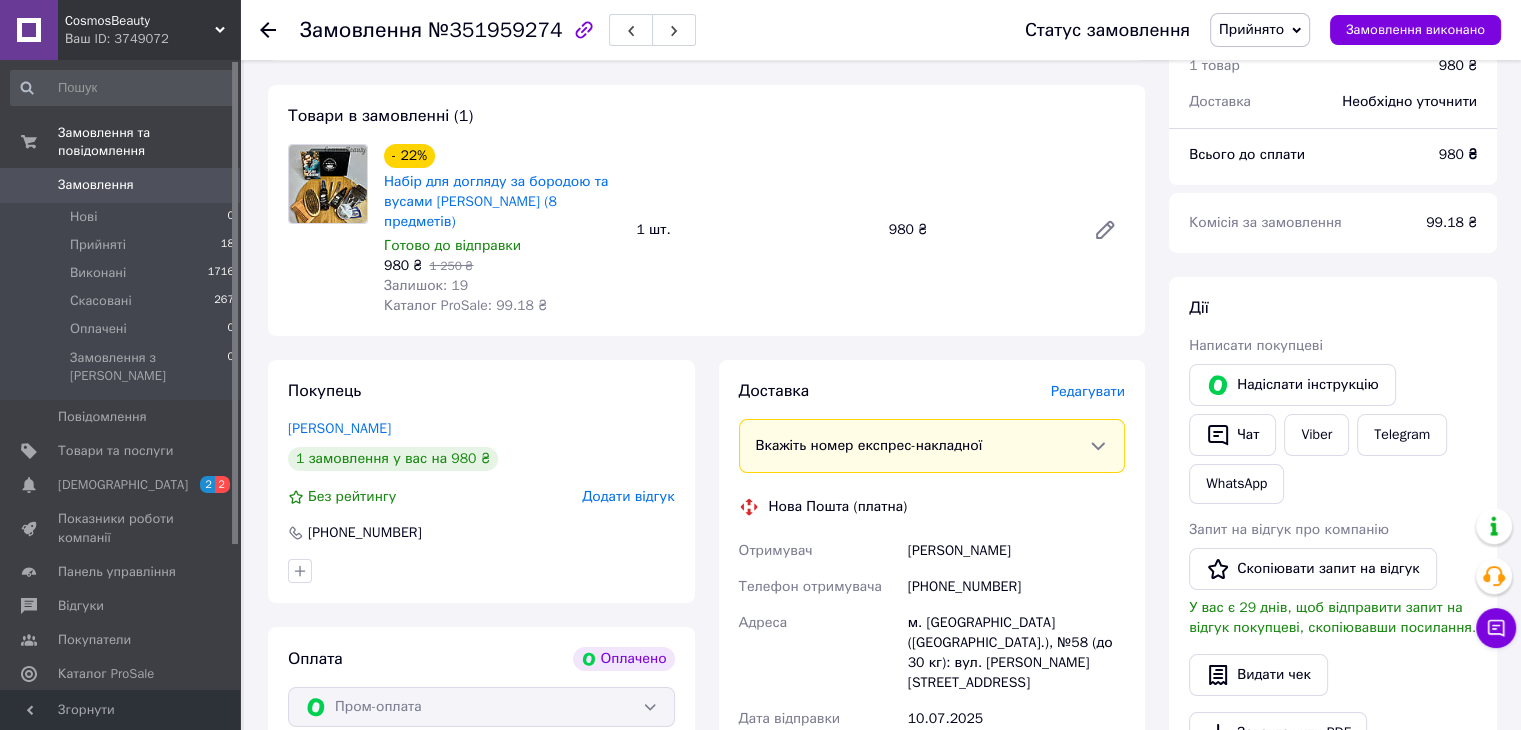click on "Редагувати" at bounding box center [1088, 391] 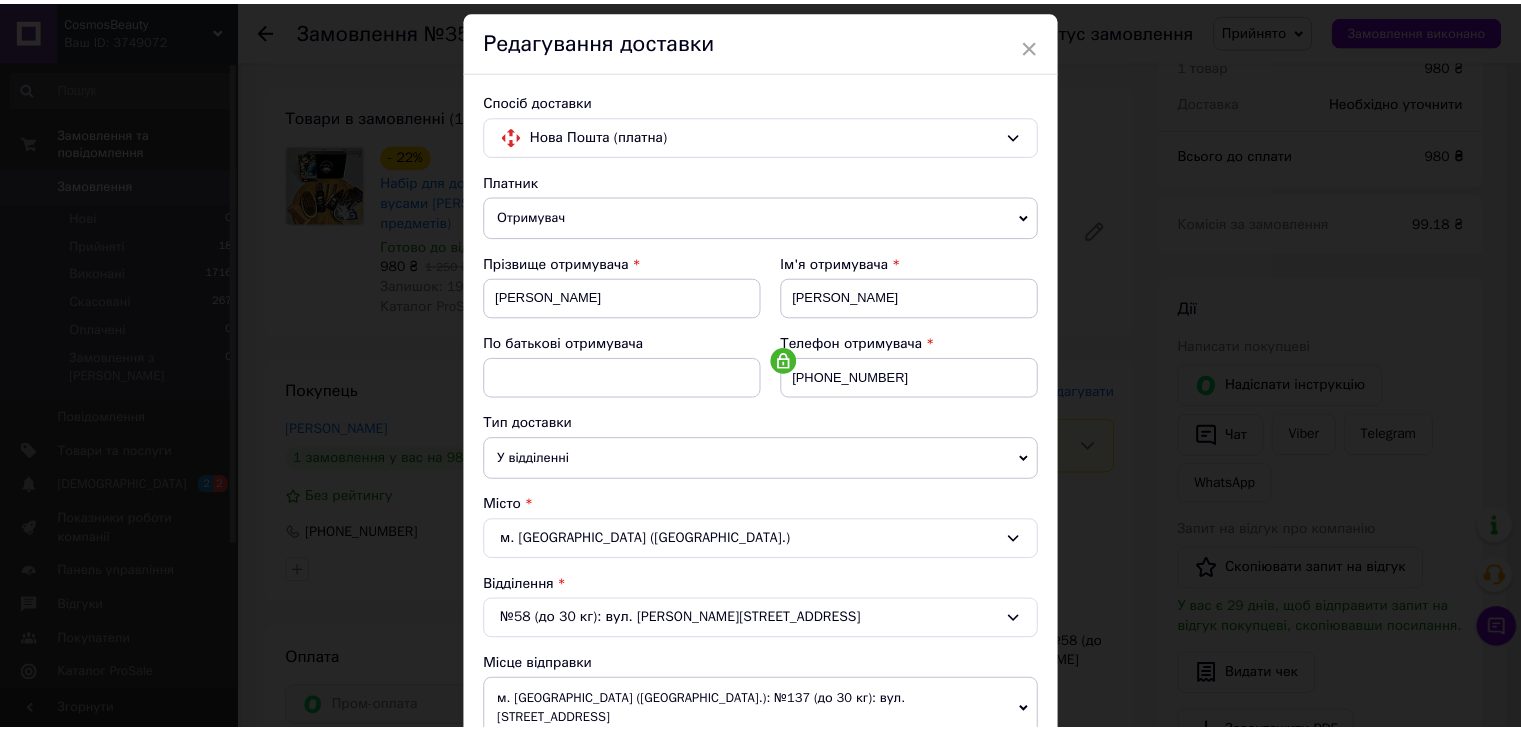 scroll, scrollTop: 592, scrollLeft: 0, axis: vertical 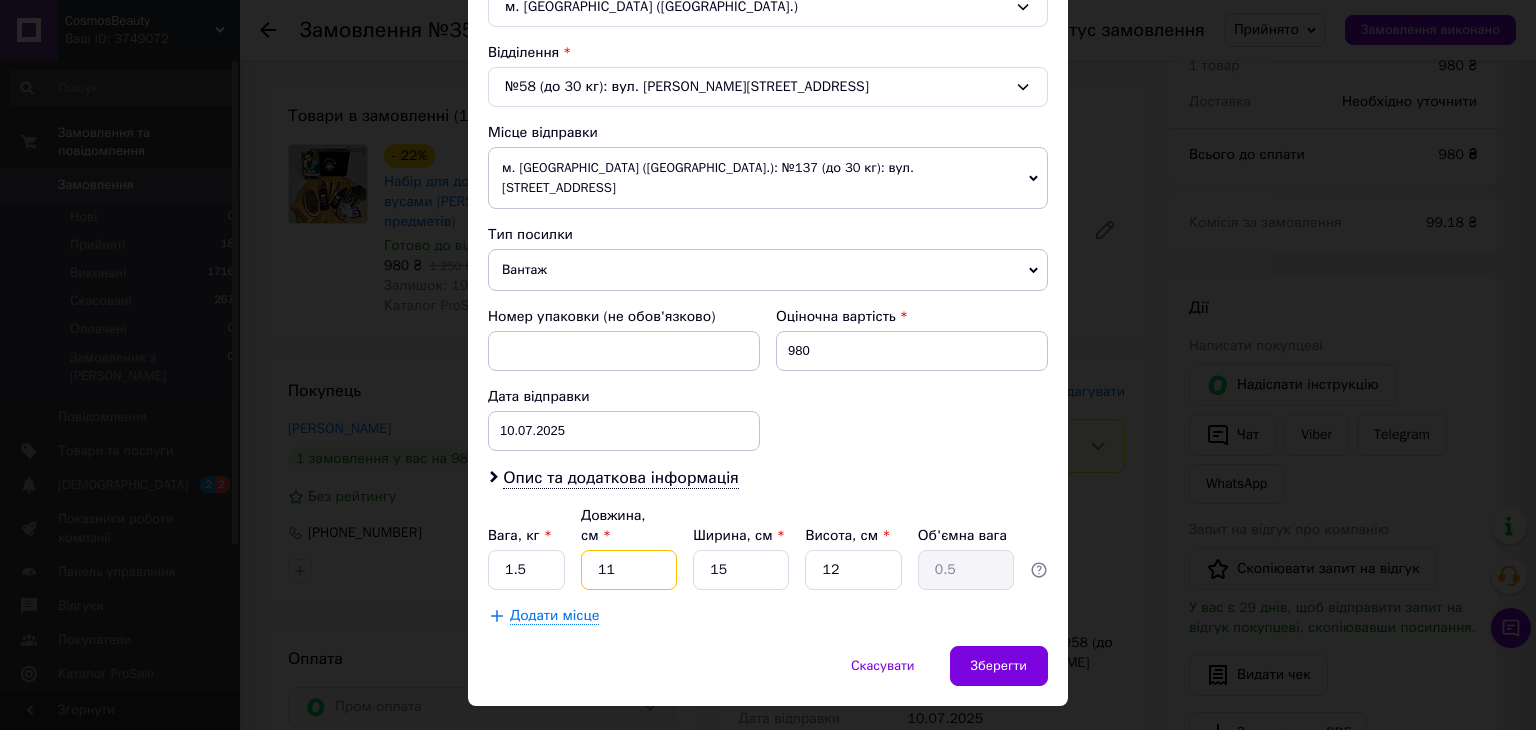 click on "11" at bounding box center [629, 570] 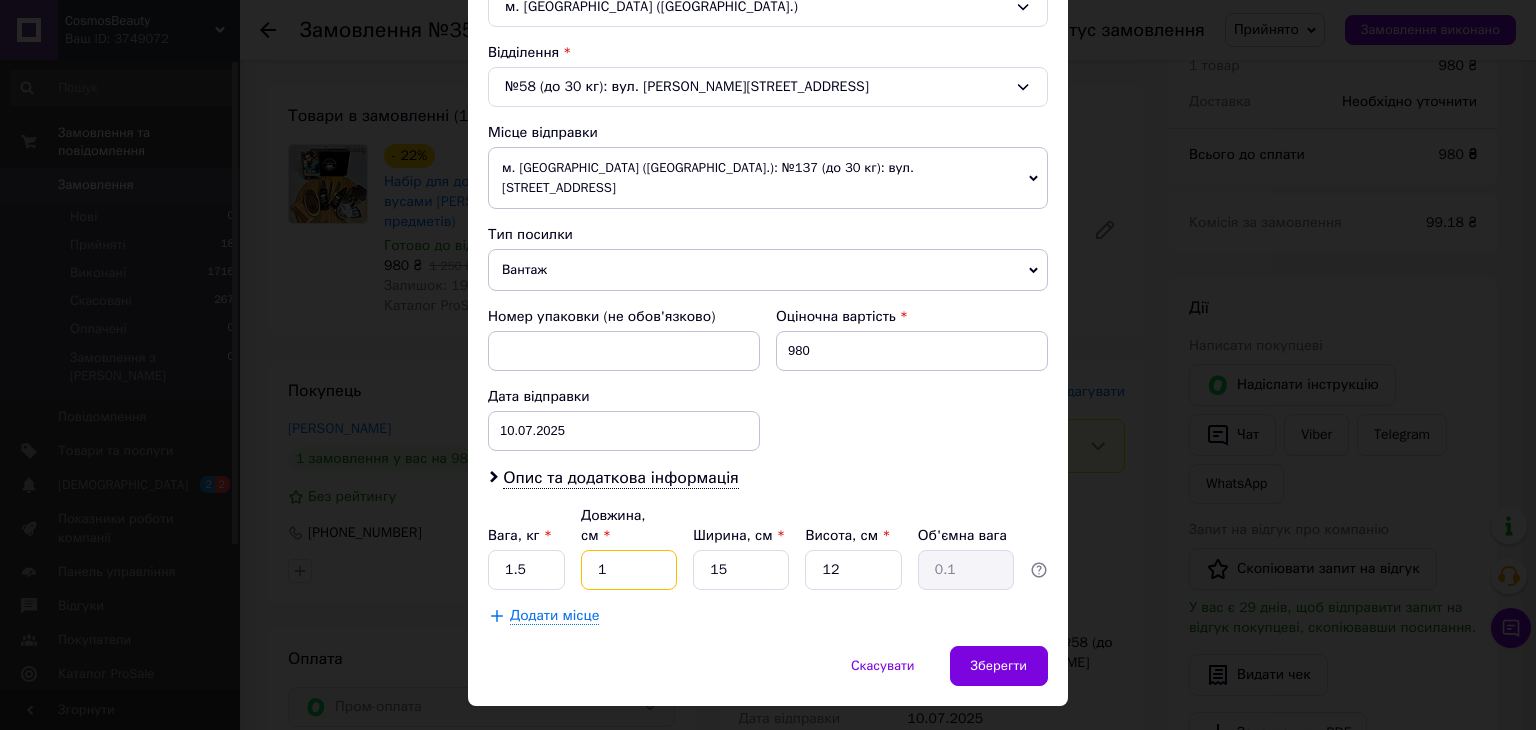 type 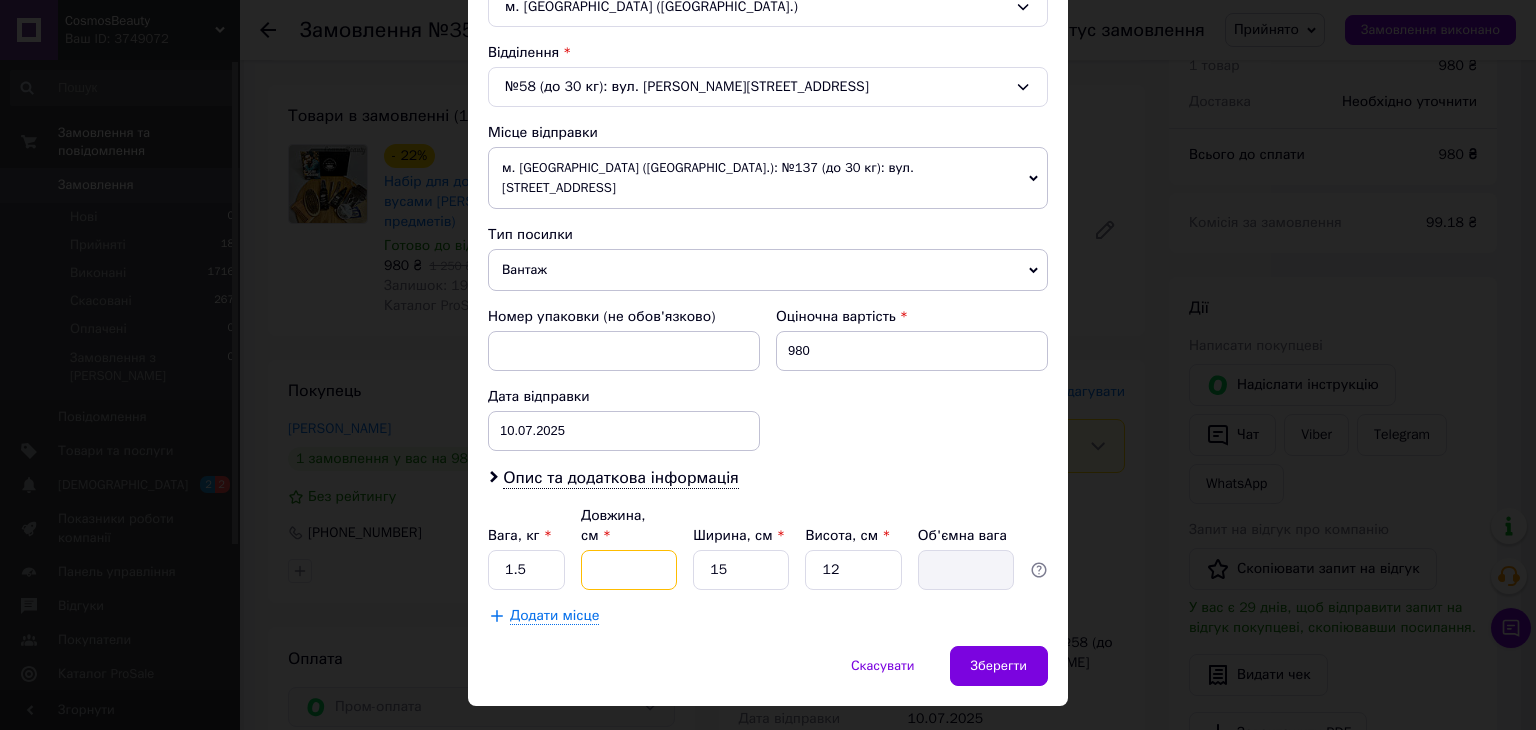 type on "2" 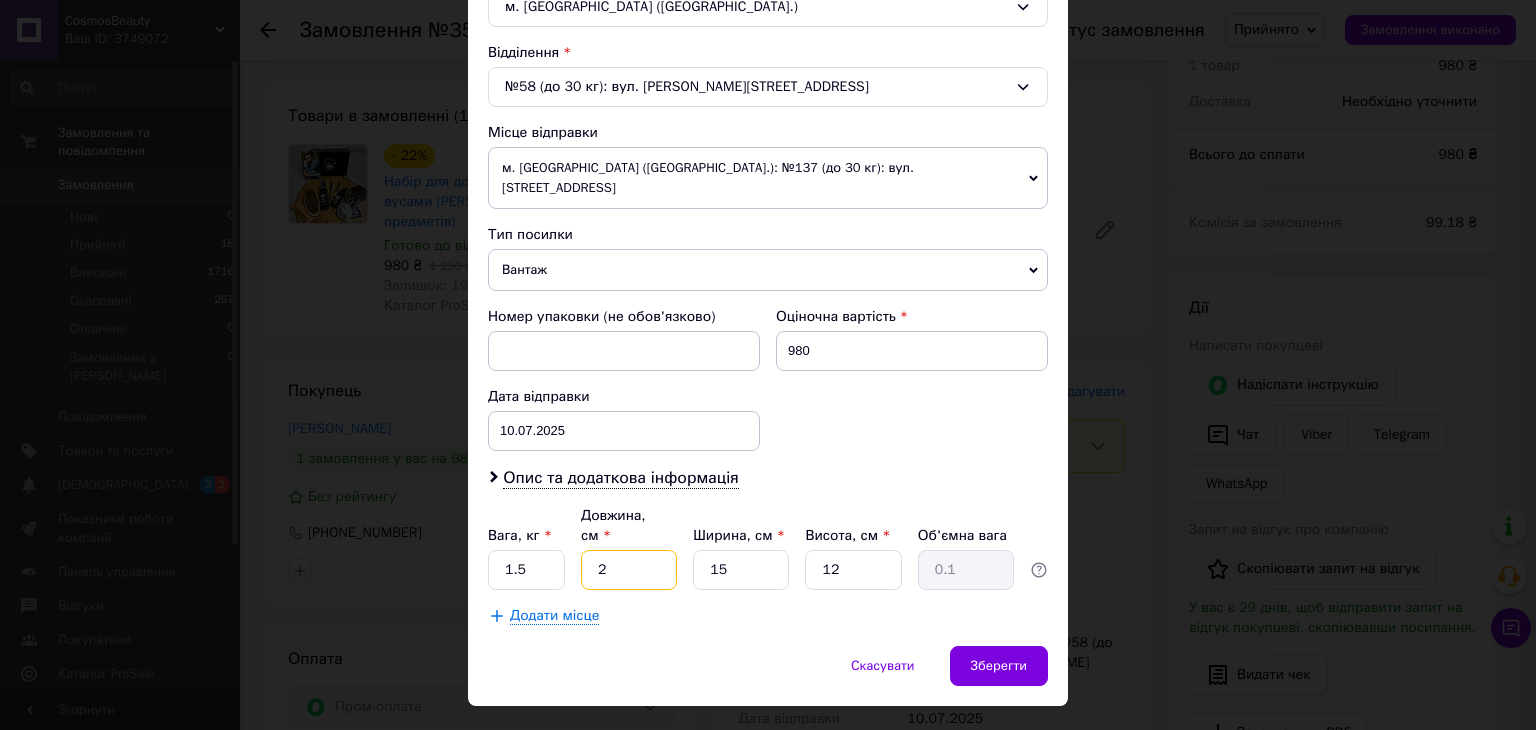 type on "20" 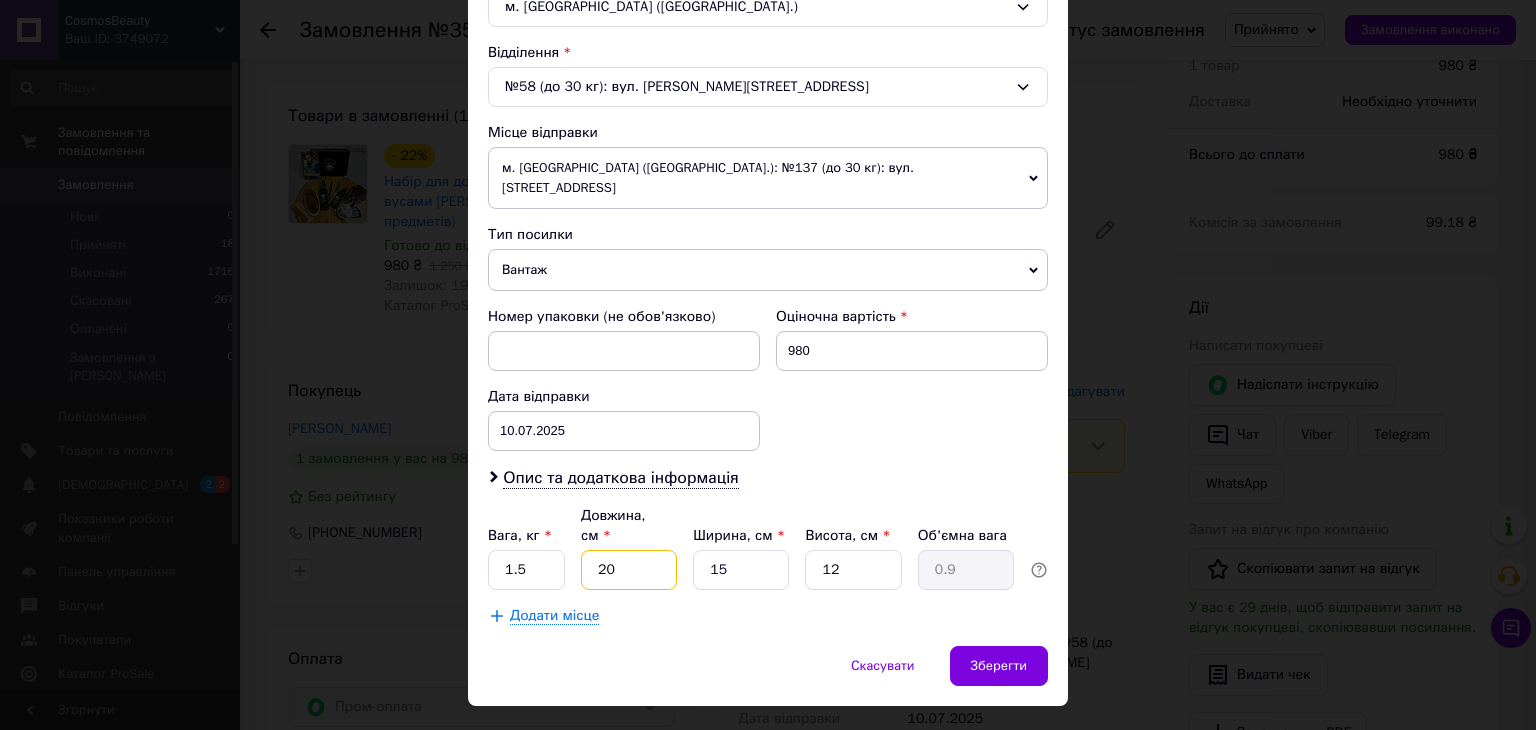 type on "20" 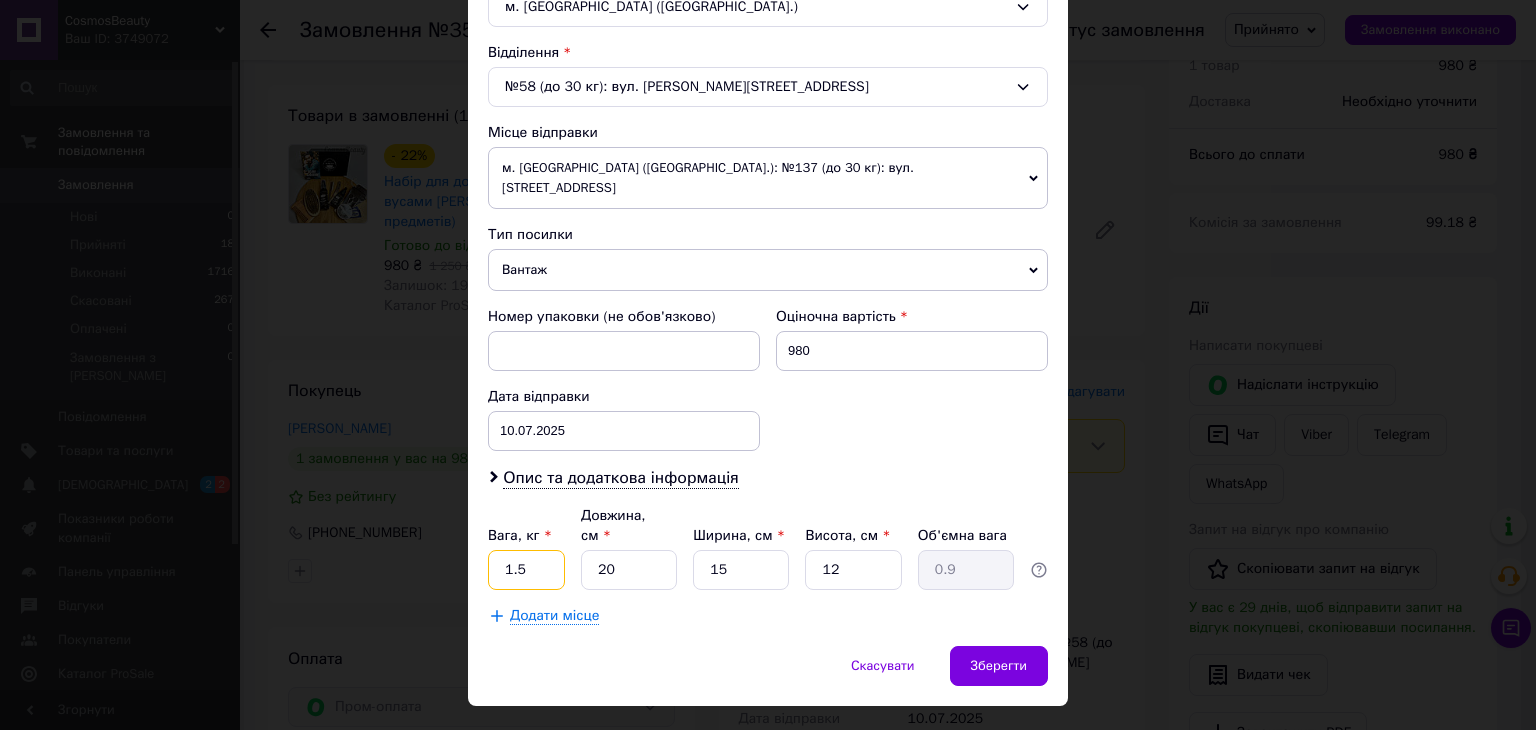 click on "1.5" at bounding box center [526, 570] 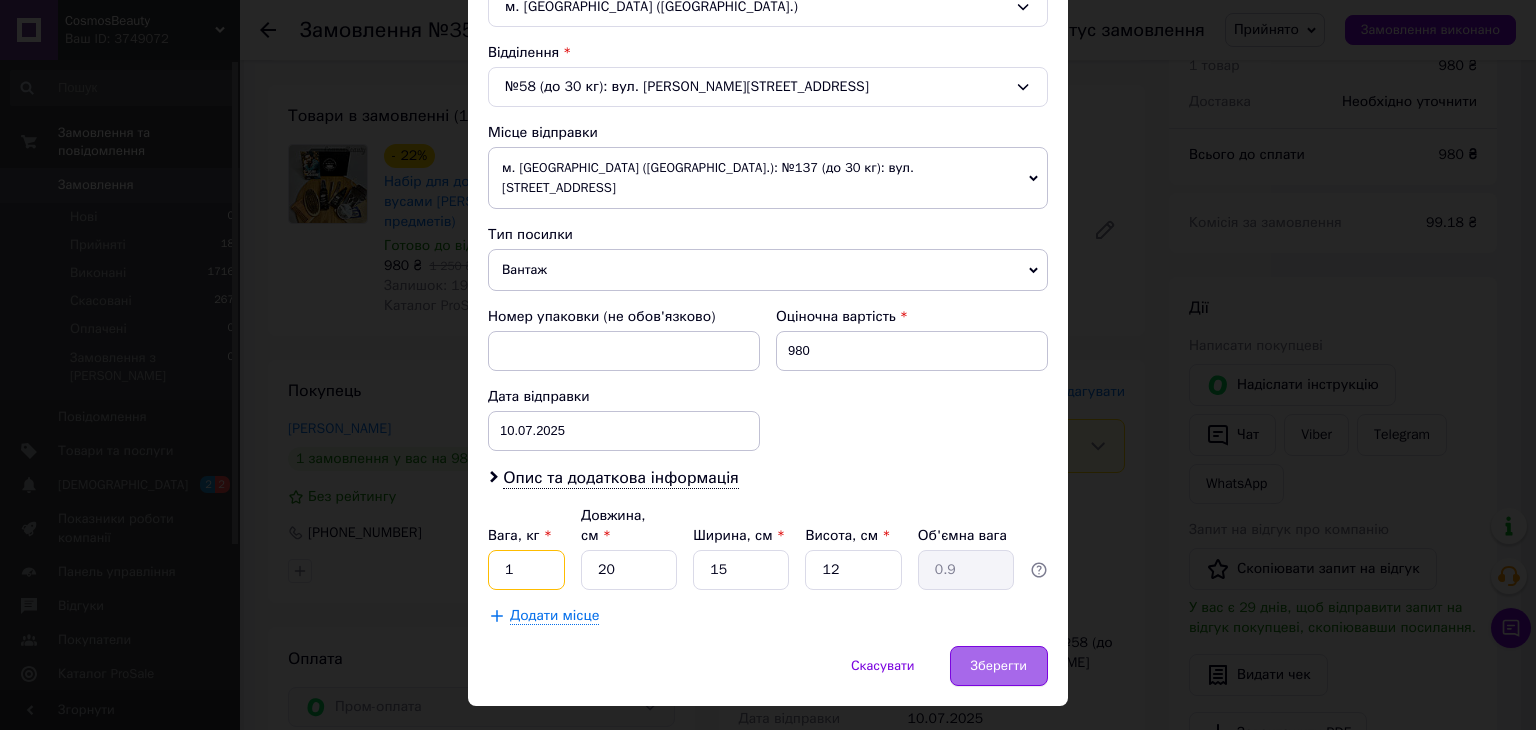 type on "1" 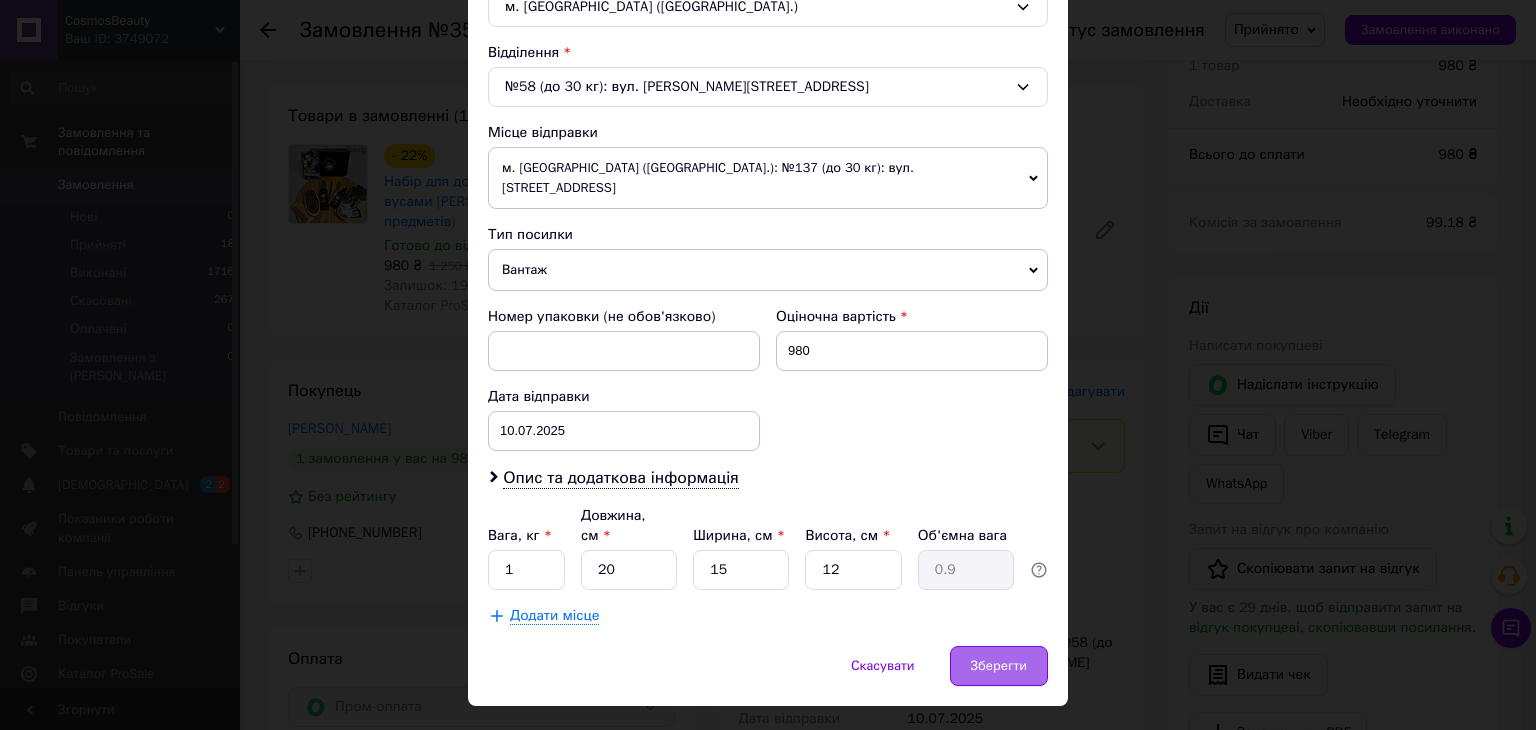 click on "Зберегти" at bounding box center (999, 666) 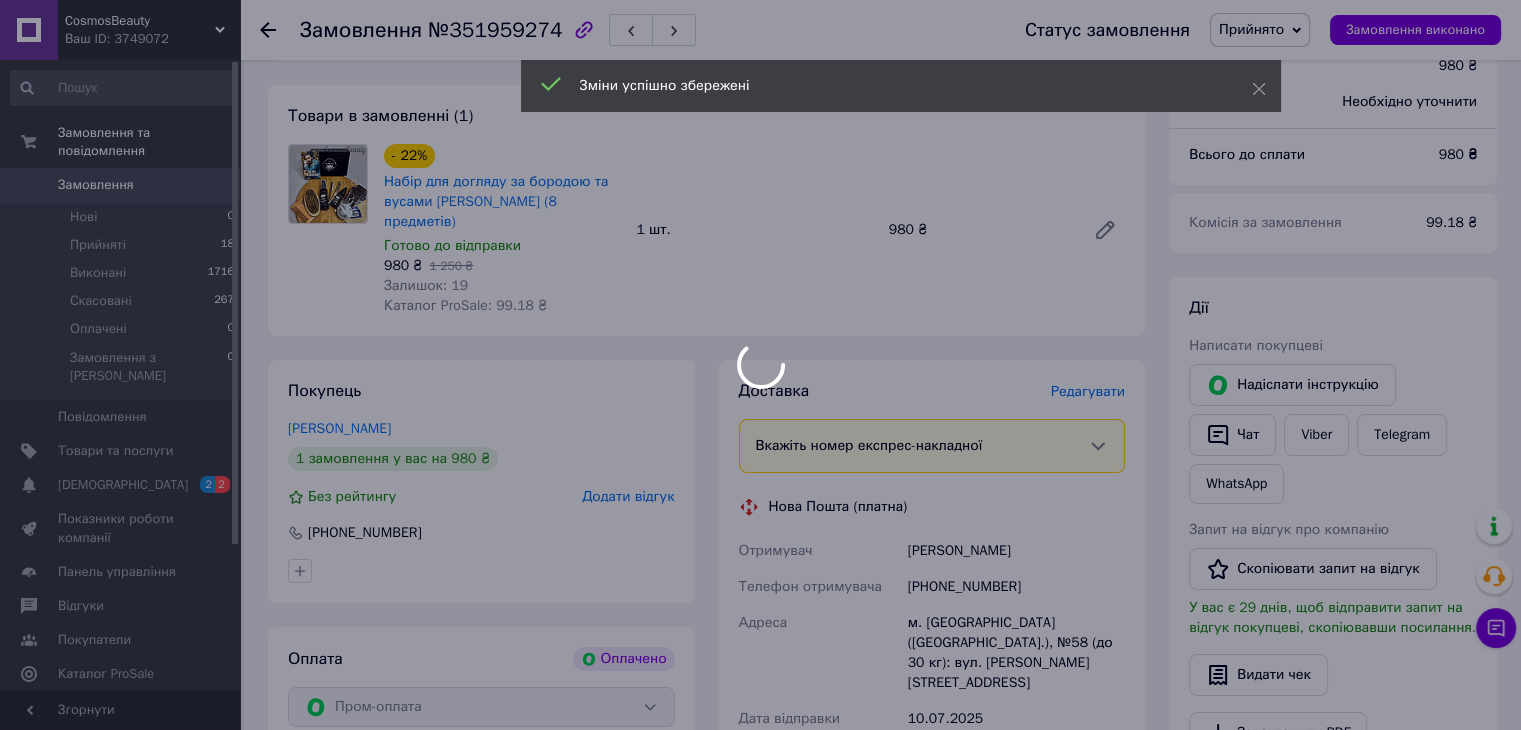 click on "CosmosBeauty Ваш ID: 3749072 Сайт CosmosBeauty Кабінет покупця Перевірити стан системи Сторінка на порталі [PERSON_NAME] Вийти Замовлення та повідомлення Замовлення 0 Нові 0 Прийняті 18 Виконані 1716 Скасовані 267 Оплачені 0 Замовлення з Розетки 0 Повідомлення 0 Товари та послуги Сповіщення 2 2 Показники роботи компанії Панель управління Відгуки Покупатели Каталог ProSale Аналітика Управління сайтом Гаманець компанії [PERSON_NAME] Тарифи та рахунки Prom мікс 1 000 Згорнути
Замовлення №351959274 Прийнято - 22% 980 ₴" at bounding box center (760, 620) 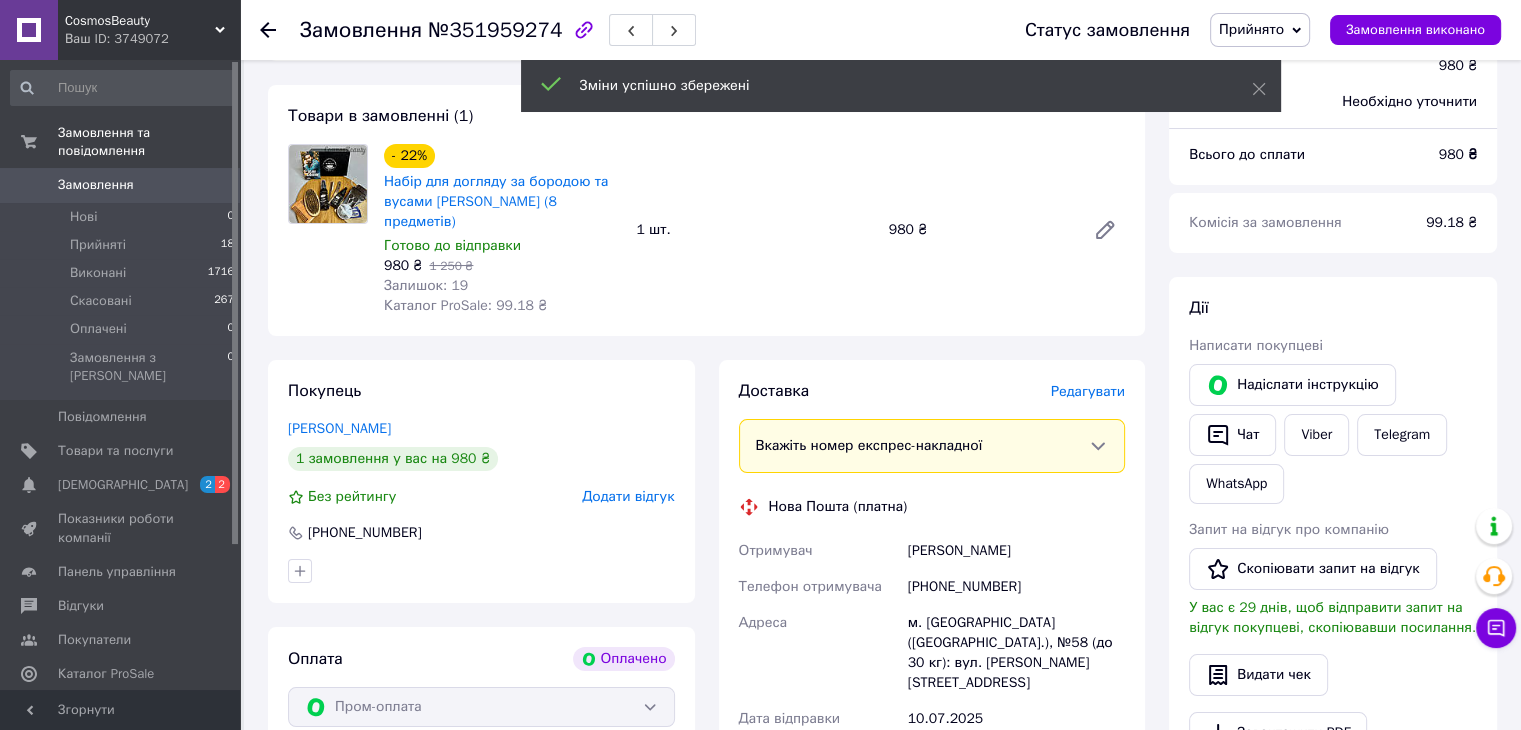 scroll, scrollTop: 788, scrollLeft: 0, axis: vertical 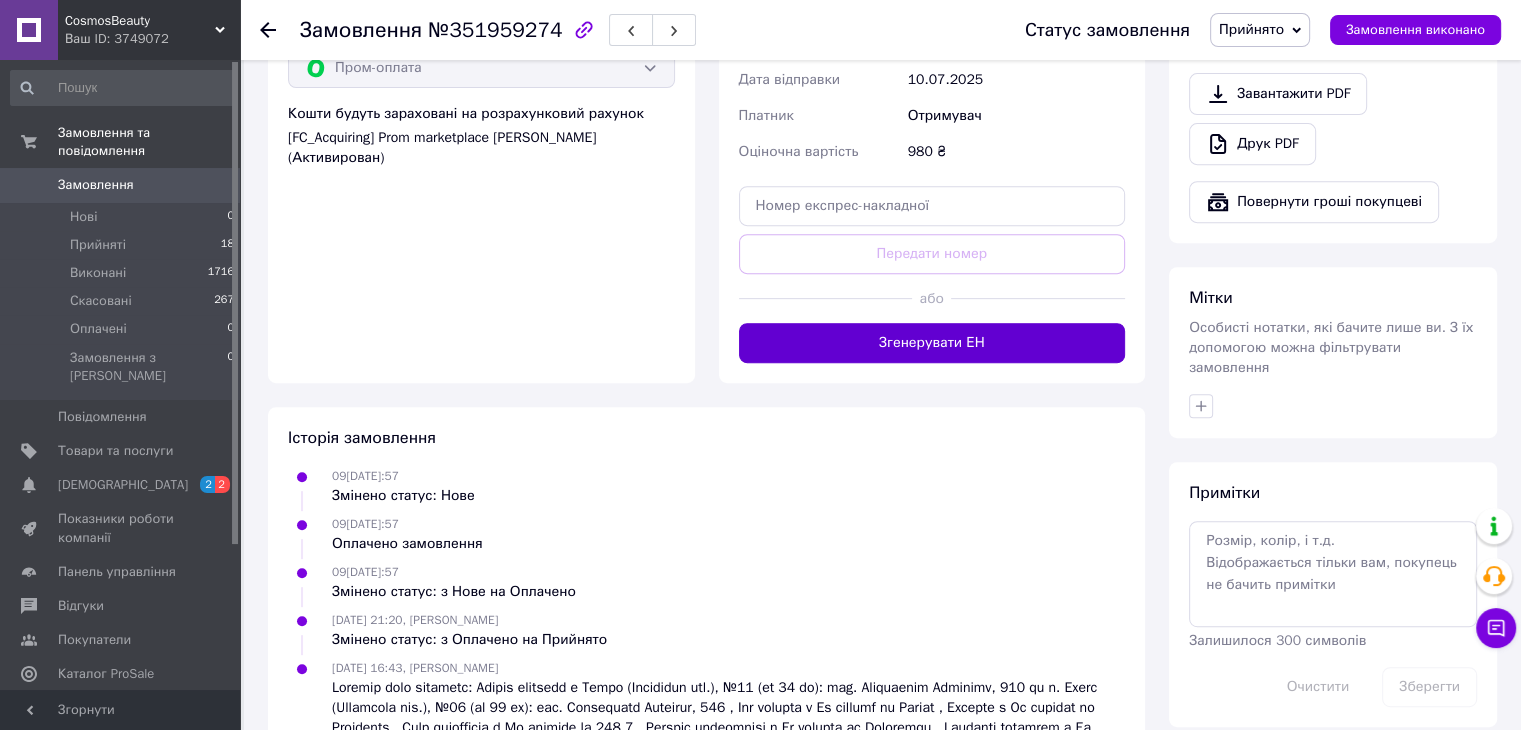 click on "Згенерувати ЕН" at bounding box center (932, 343) 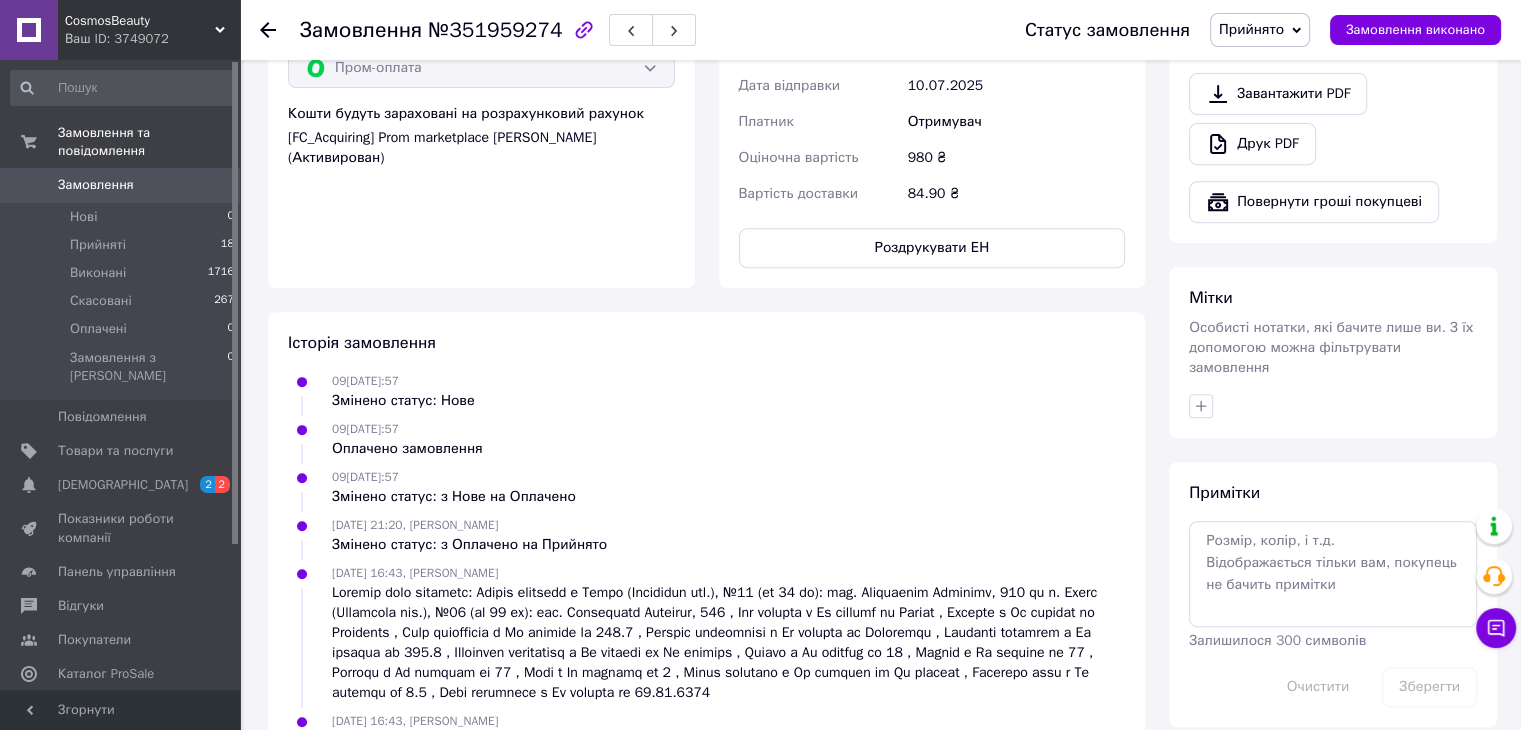 click on "Замовлення" at bounding box center [96, 185] 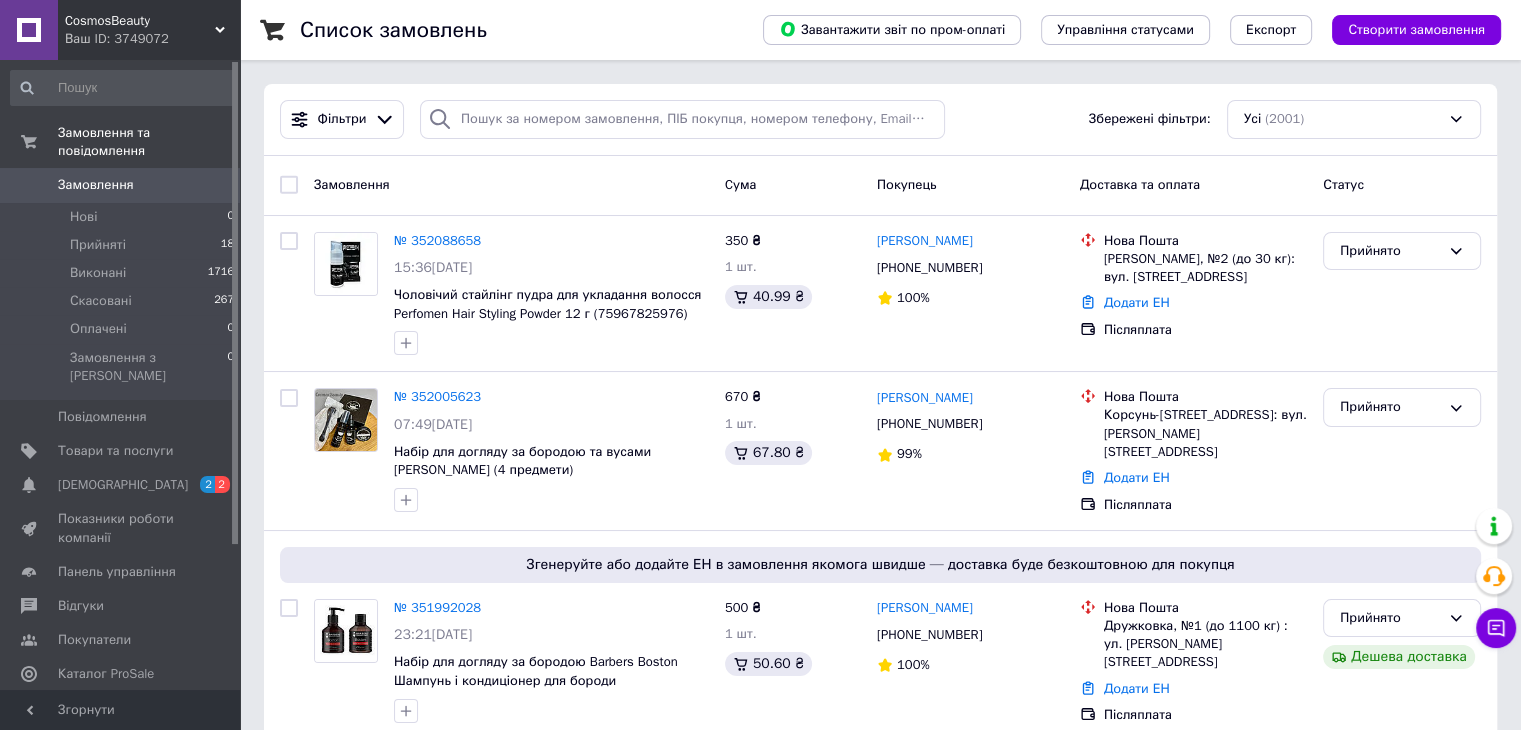 scroll, scrollTop: 638, scrollLeft: 0, axis: vertical 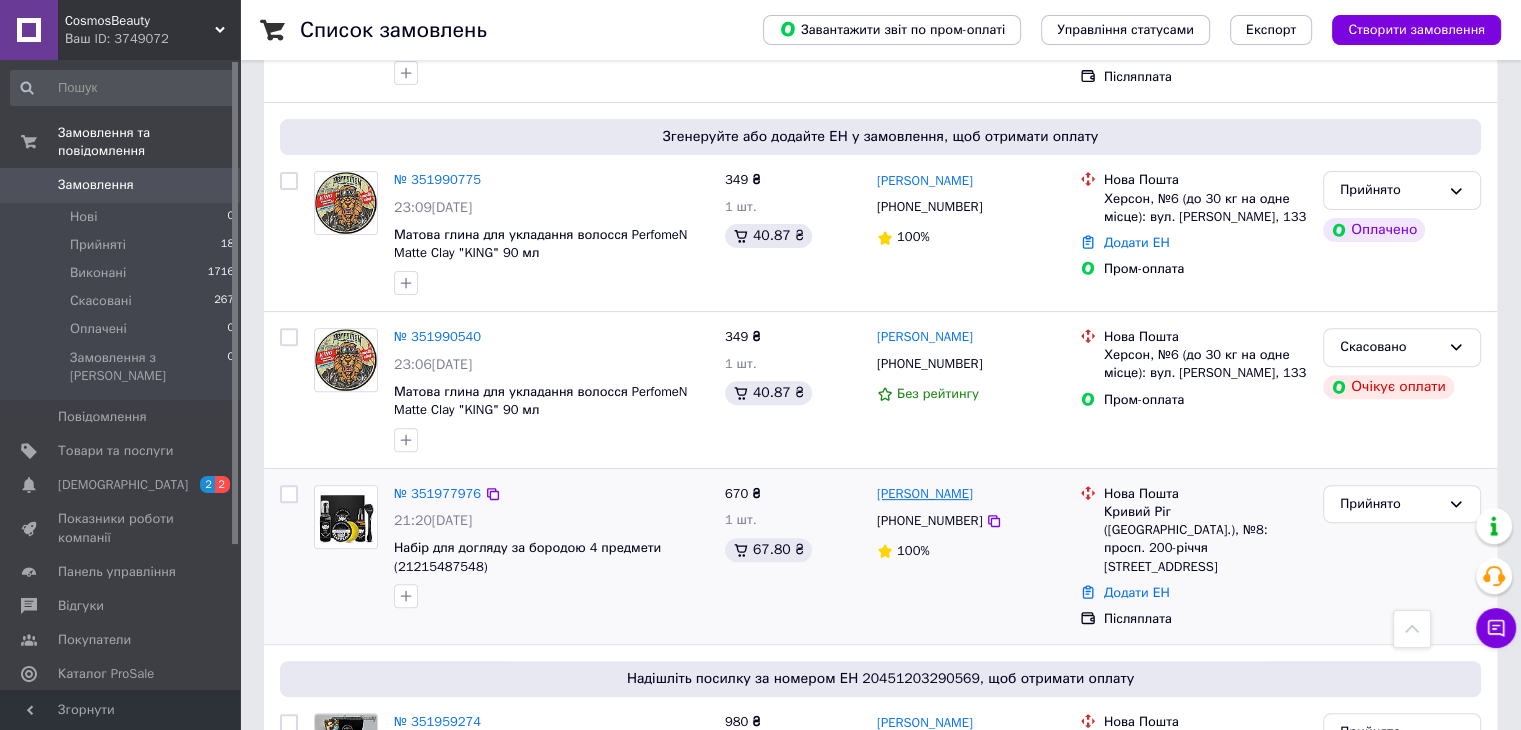 click on "[PERSON_NAME]" at bounding box center [925, 494] 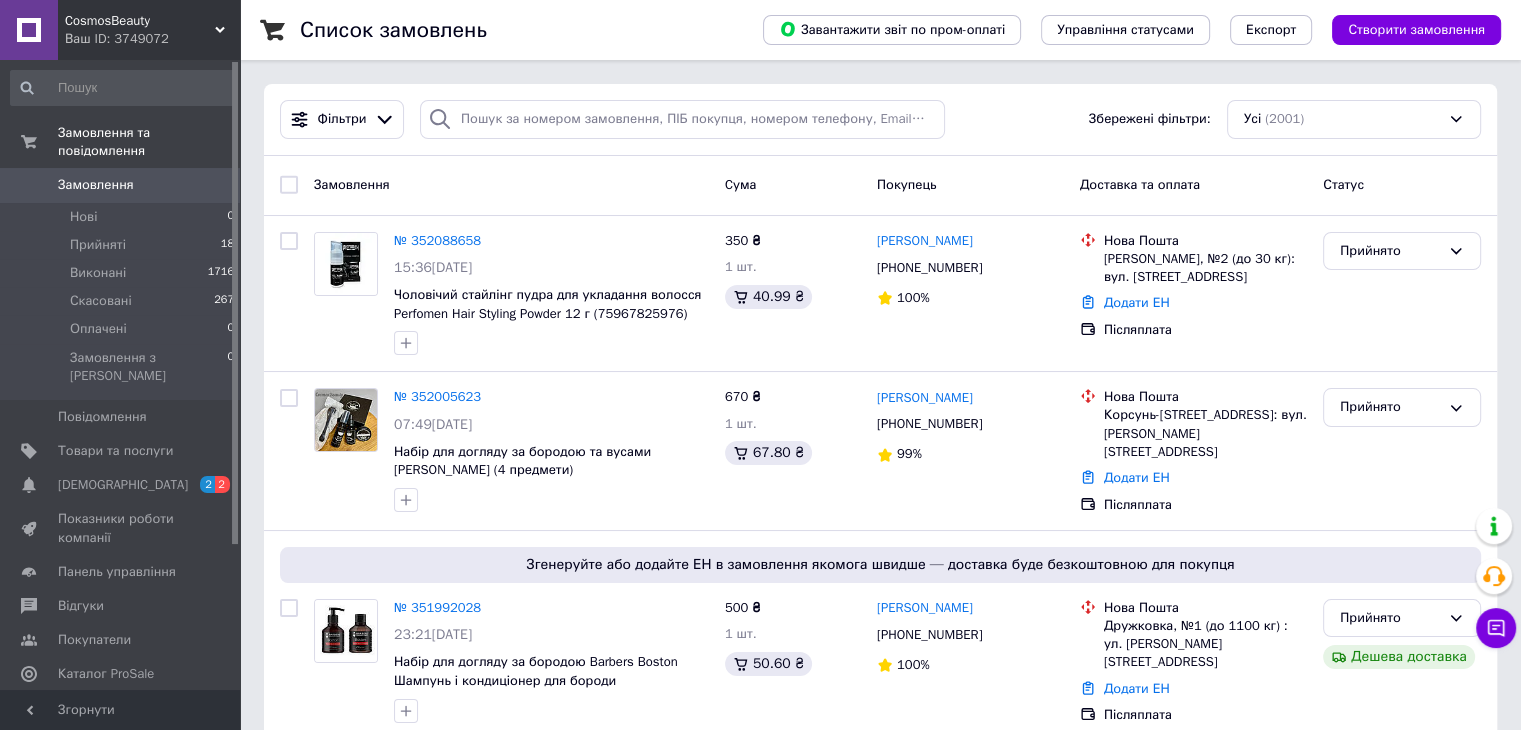 scroll, scrollTop: 638, scrollLeft: 0, axis: vertical 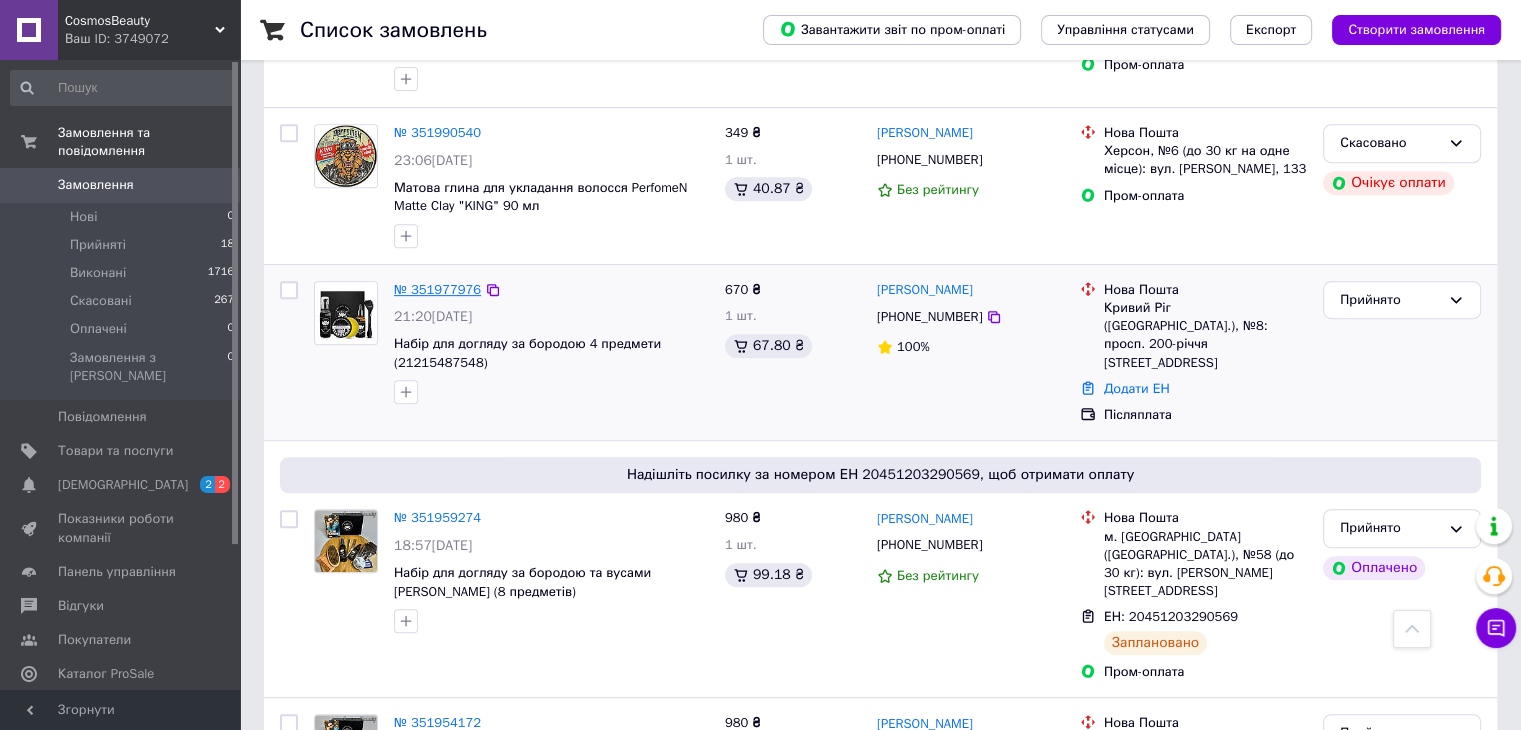 click on "№ 351977976" at bounding box center [437, 289] 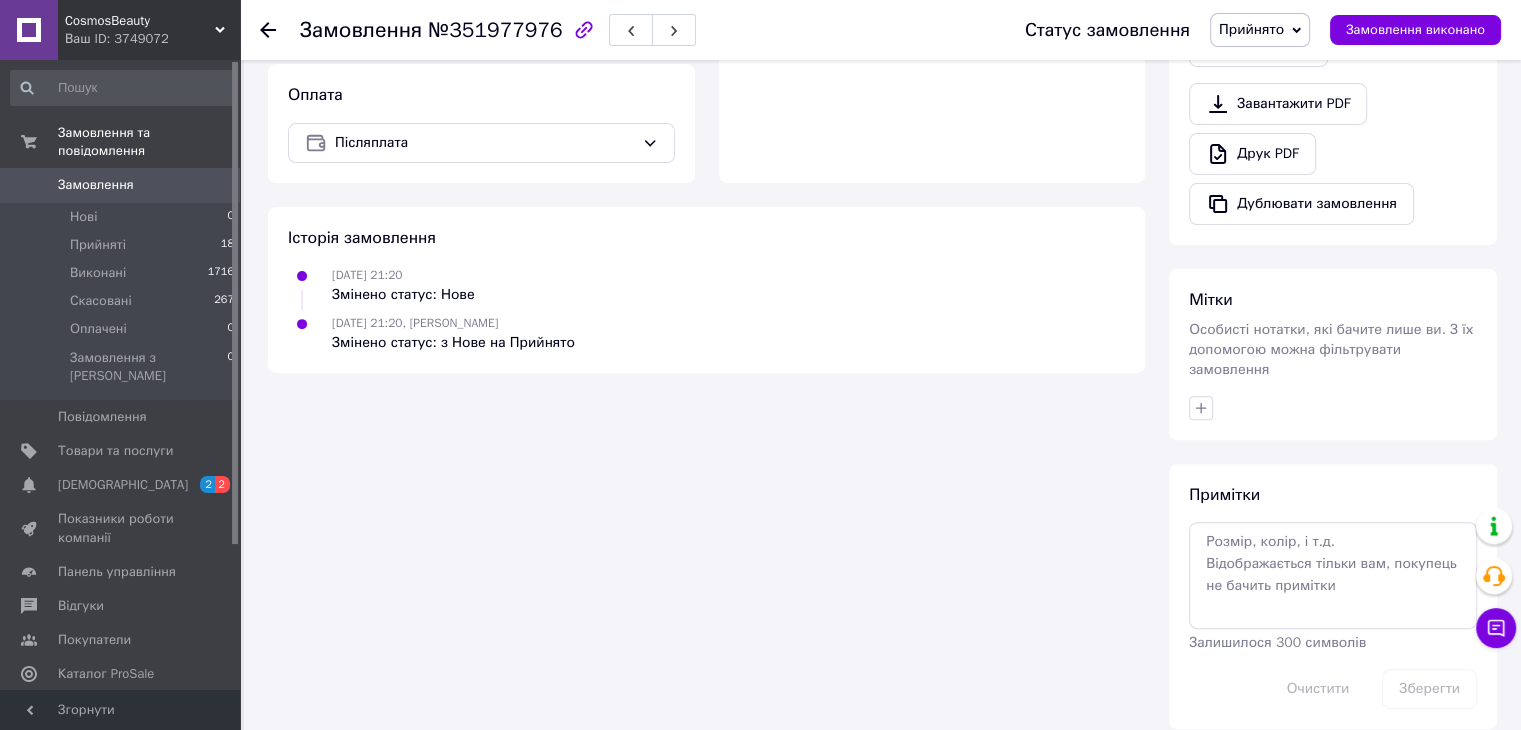 scroll, scrollTop: 702, scrollLeft: 0, axis: vertical 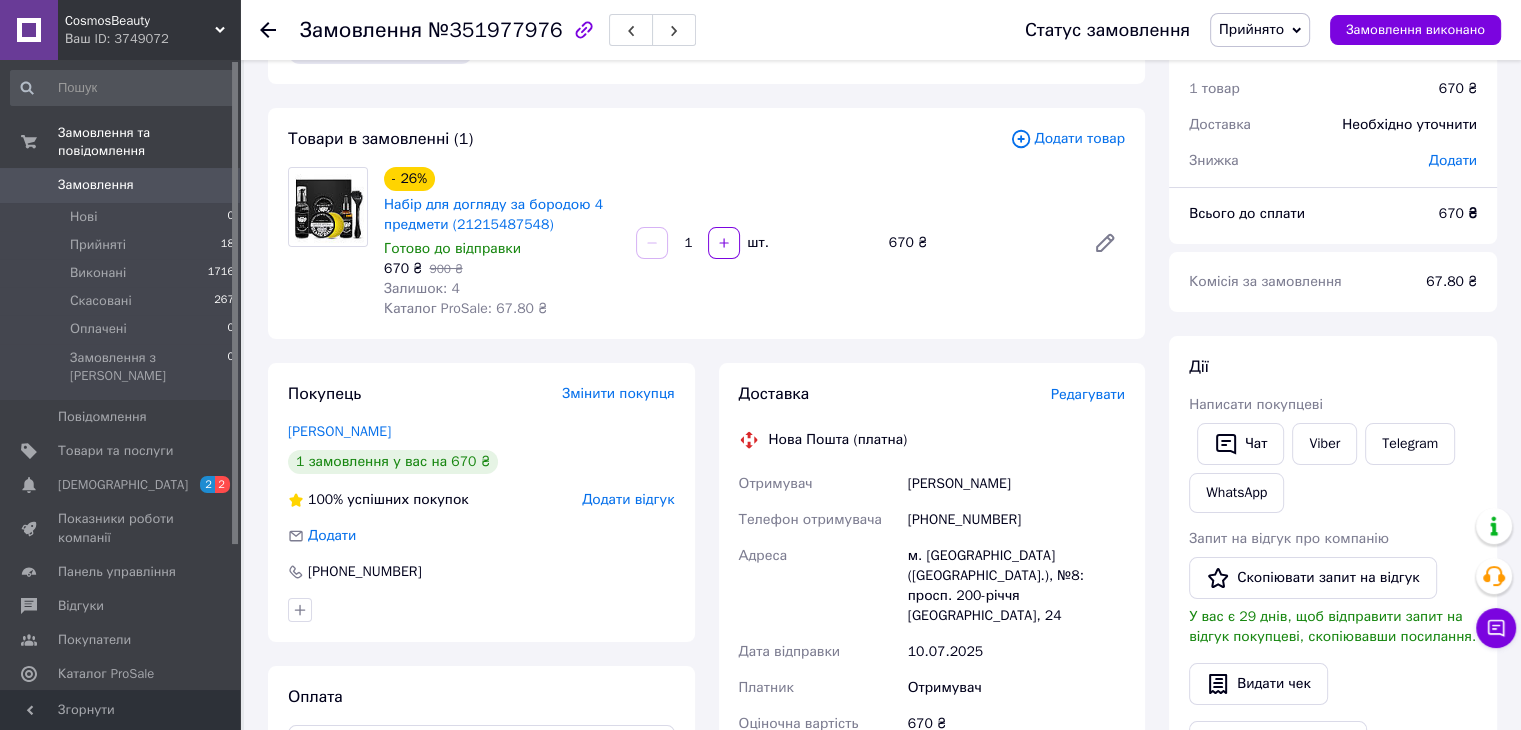 click on "Редагувати" at bounding box center (1088, 394) 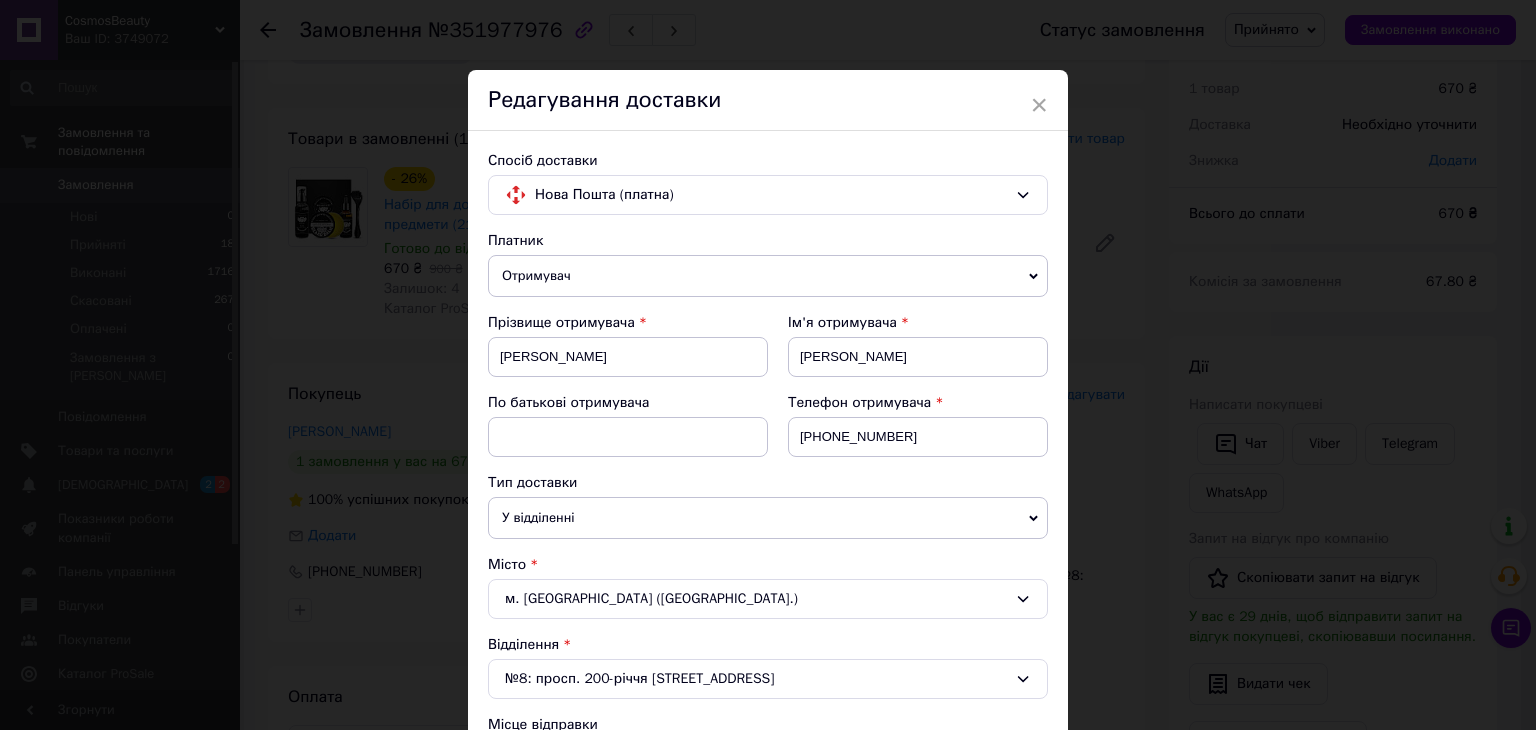 scroll, scrollTop: 638, scrollLeft: 0, axis: vertical 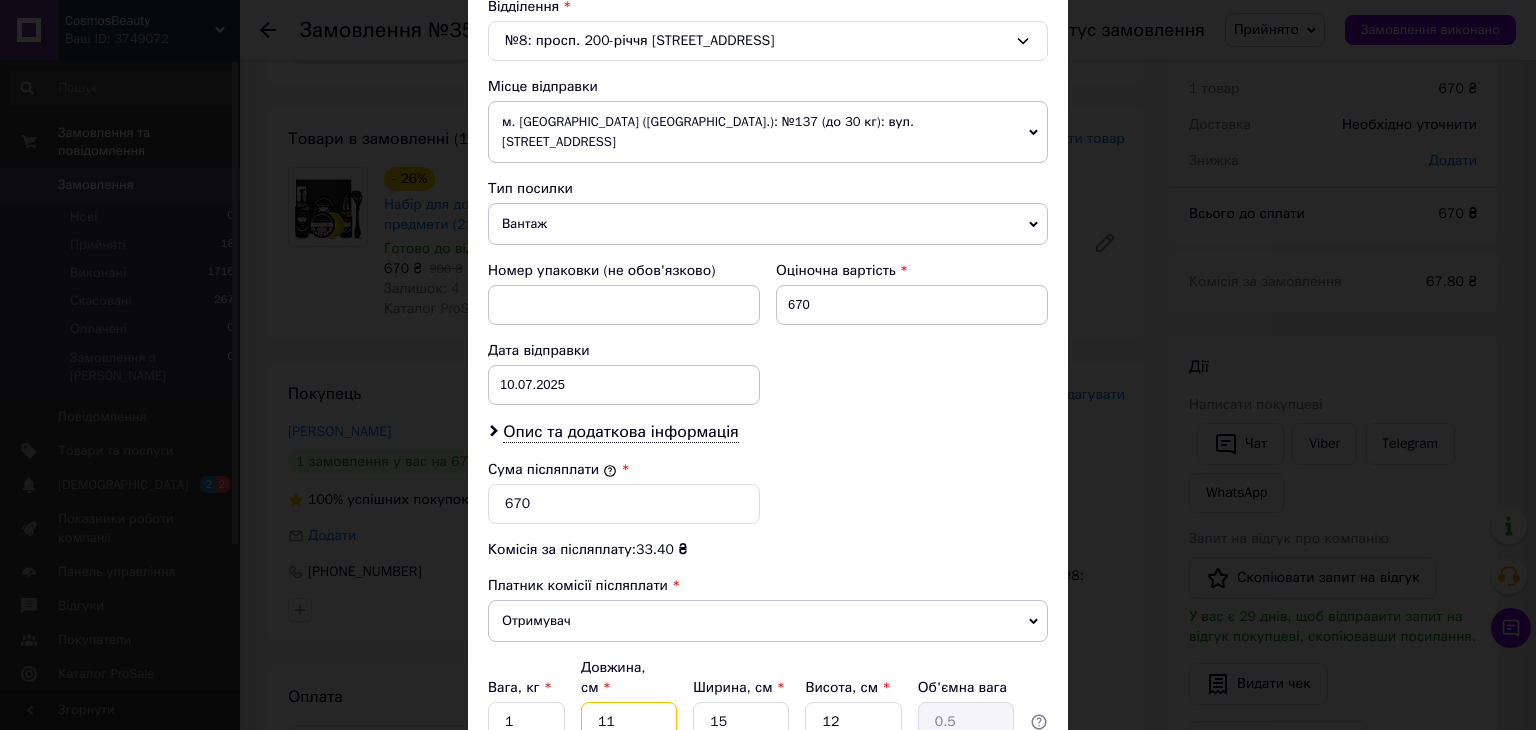 click on "11" at bounding box center [629, 722] 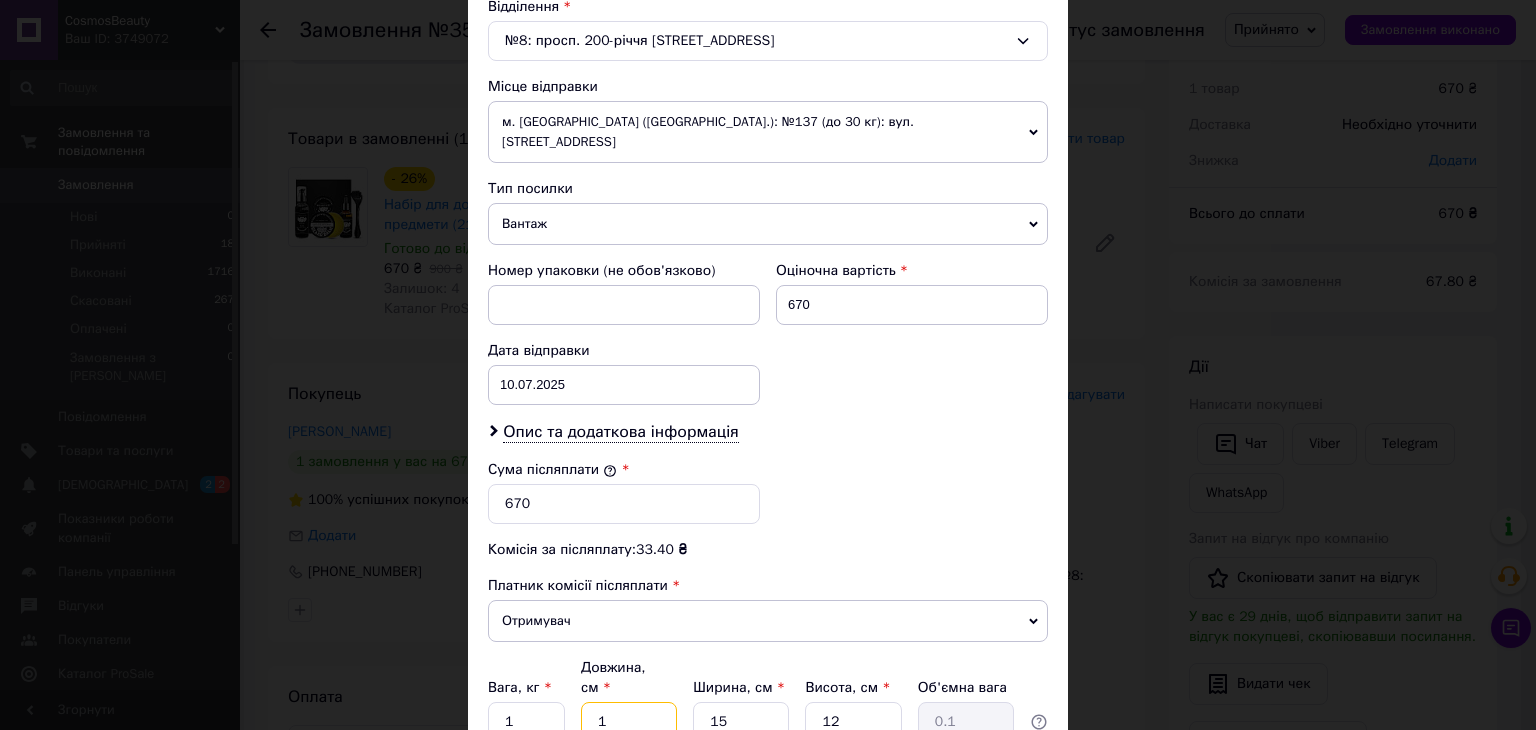 type on "17" 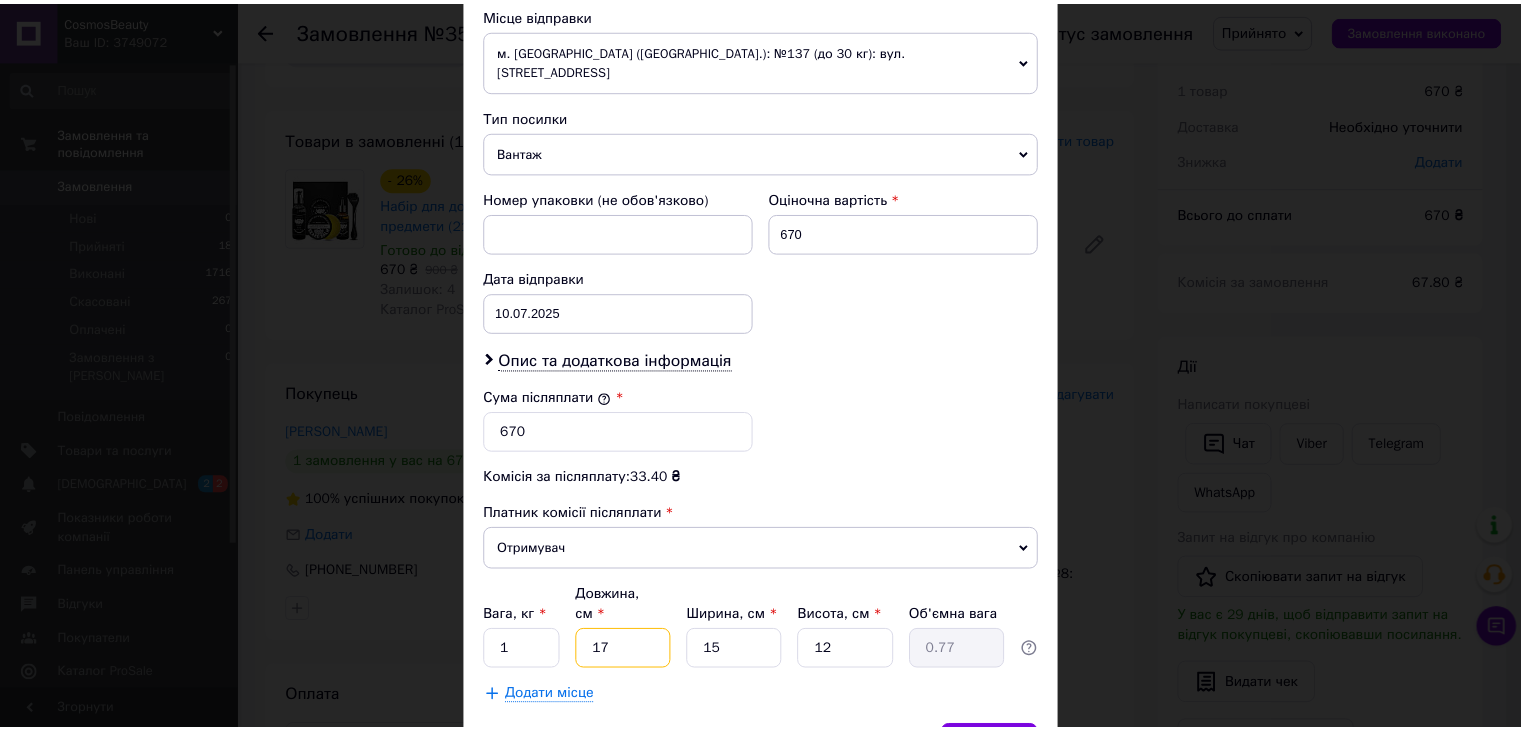 scroll, scrollTop: 790, scrollLeft: 0, axis: vertical 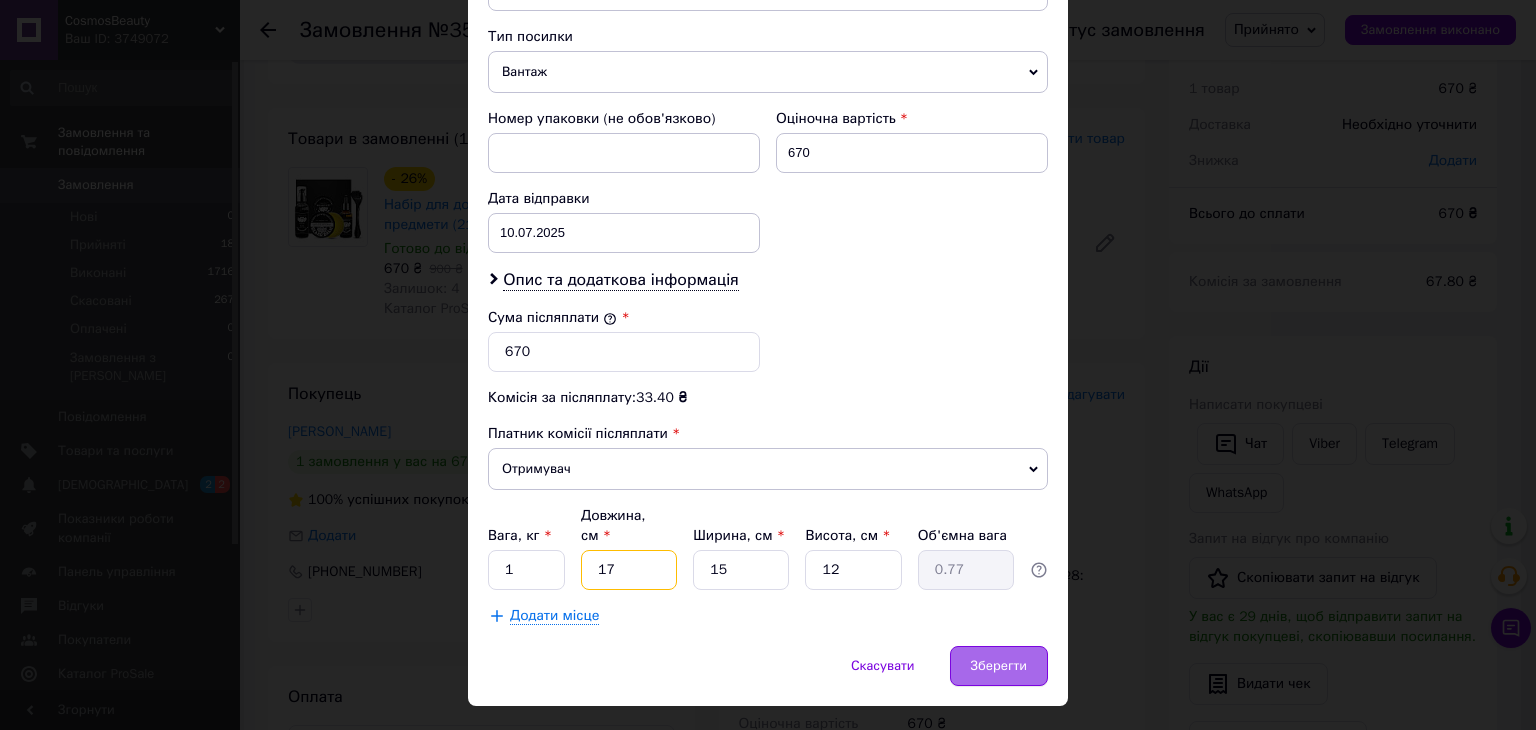 type on "17" 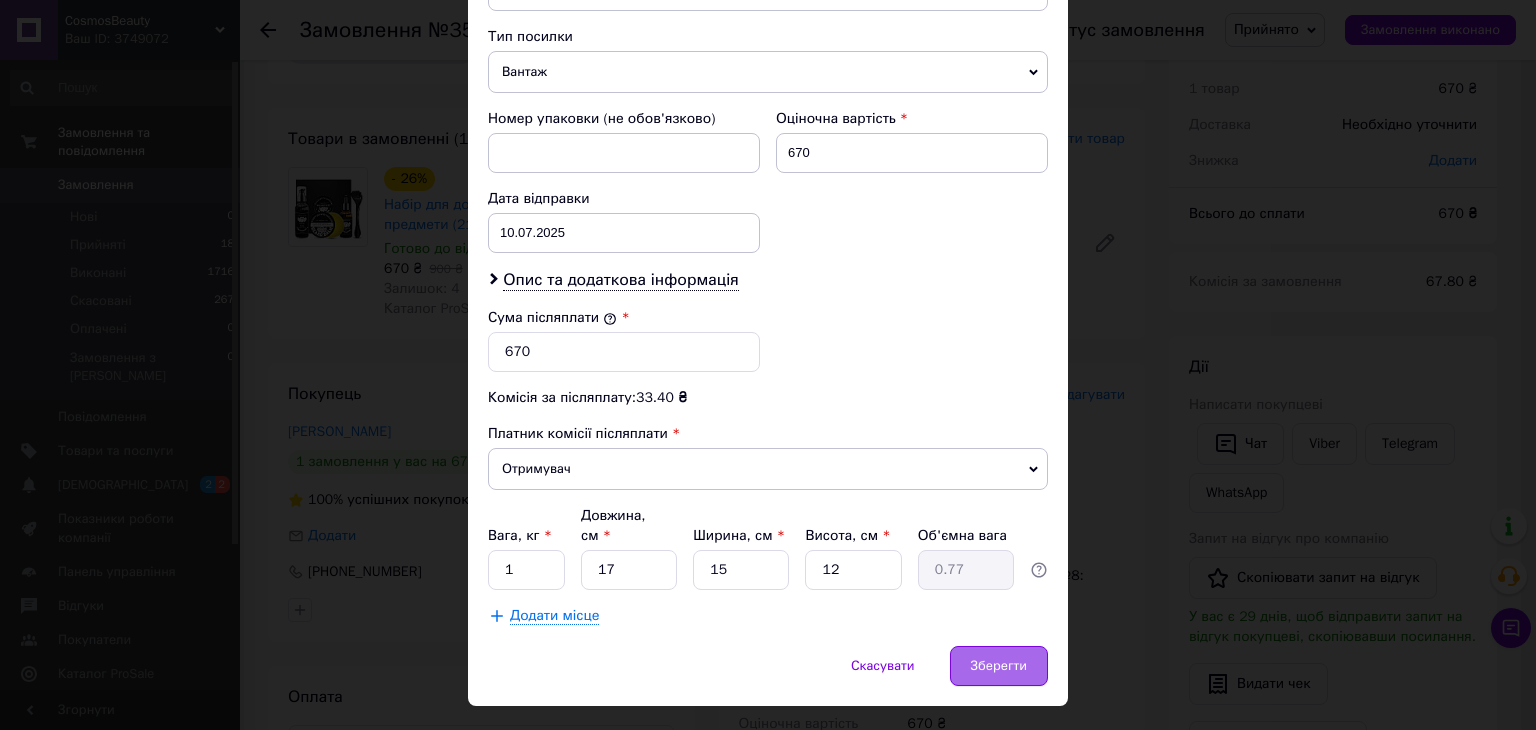 click on "Зберегти" at bounding box center [999, 666] 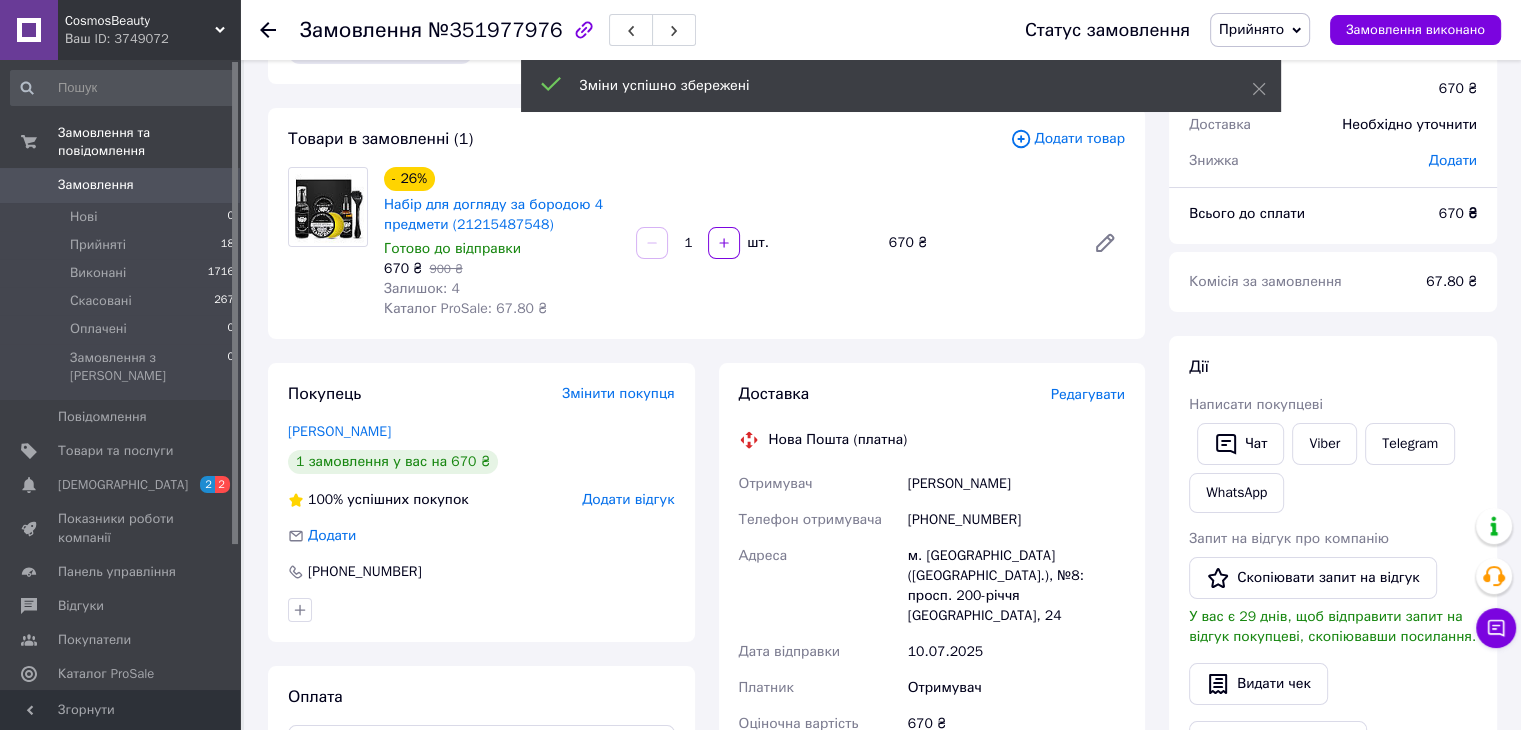 scroll, scrollTop: 702, scrollLeft: 0, axis: vertical 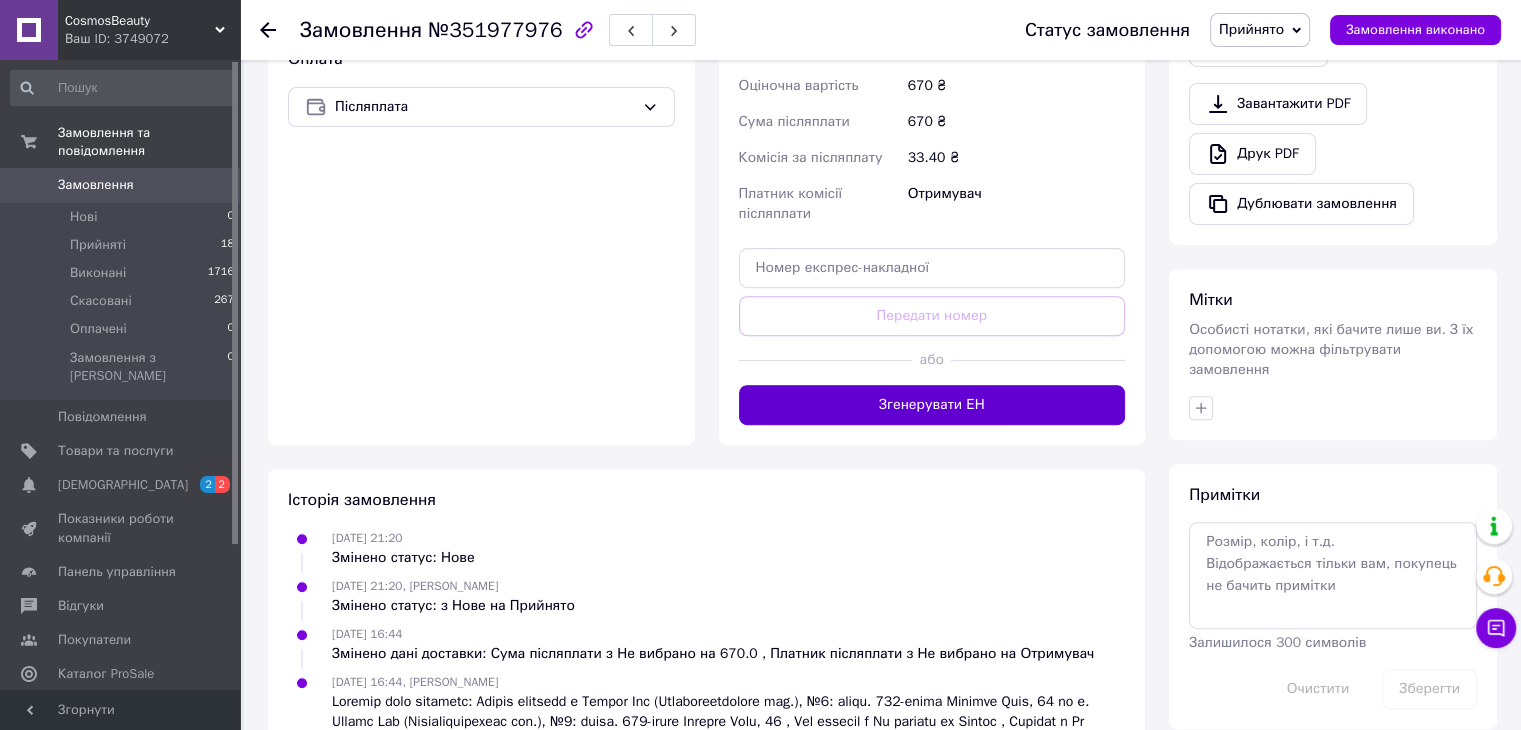 click on "Згенерувати ЕН" at bounding box center [932, 405] 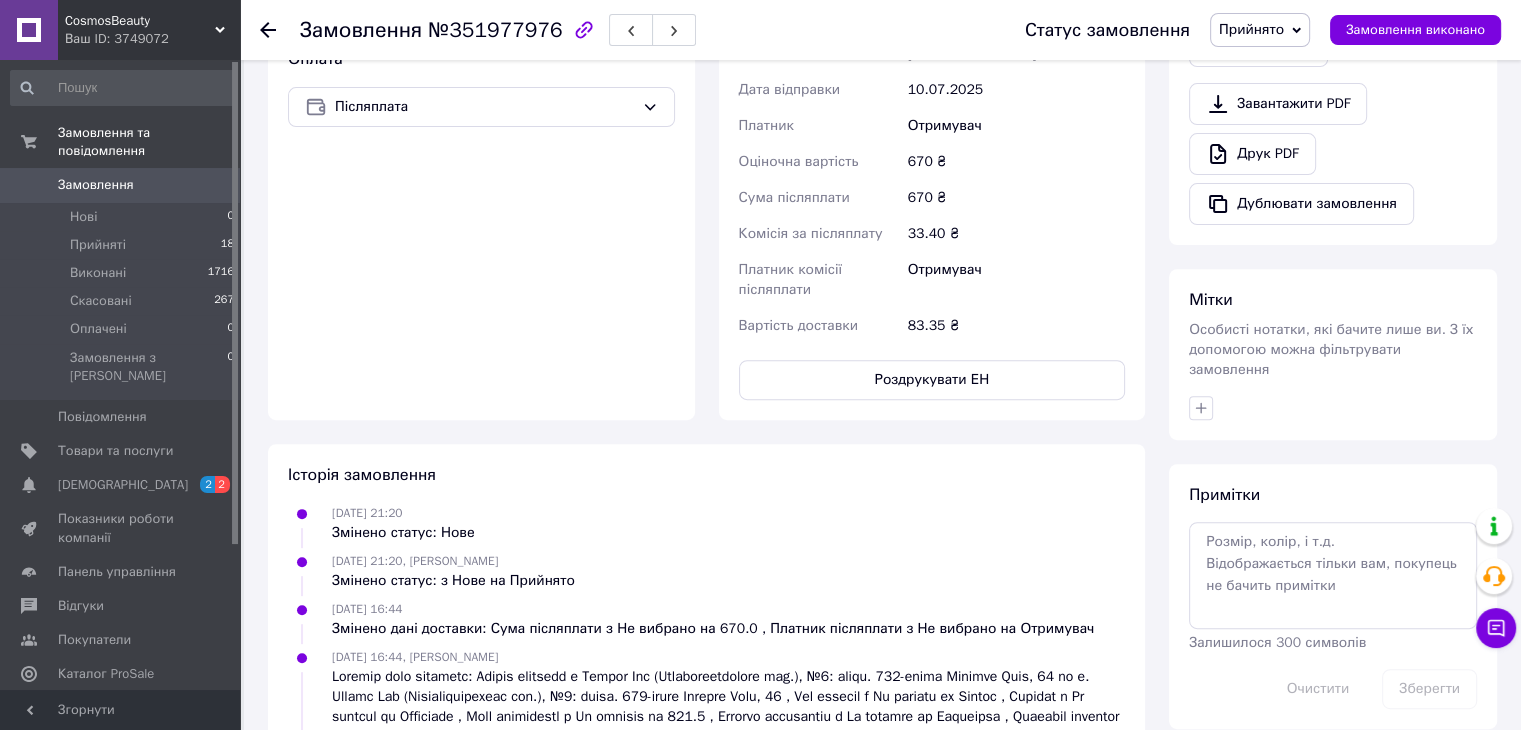 click on "Замовлення" at bounding box center [121, 185] 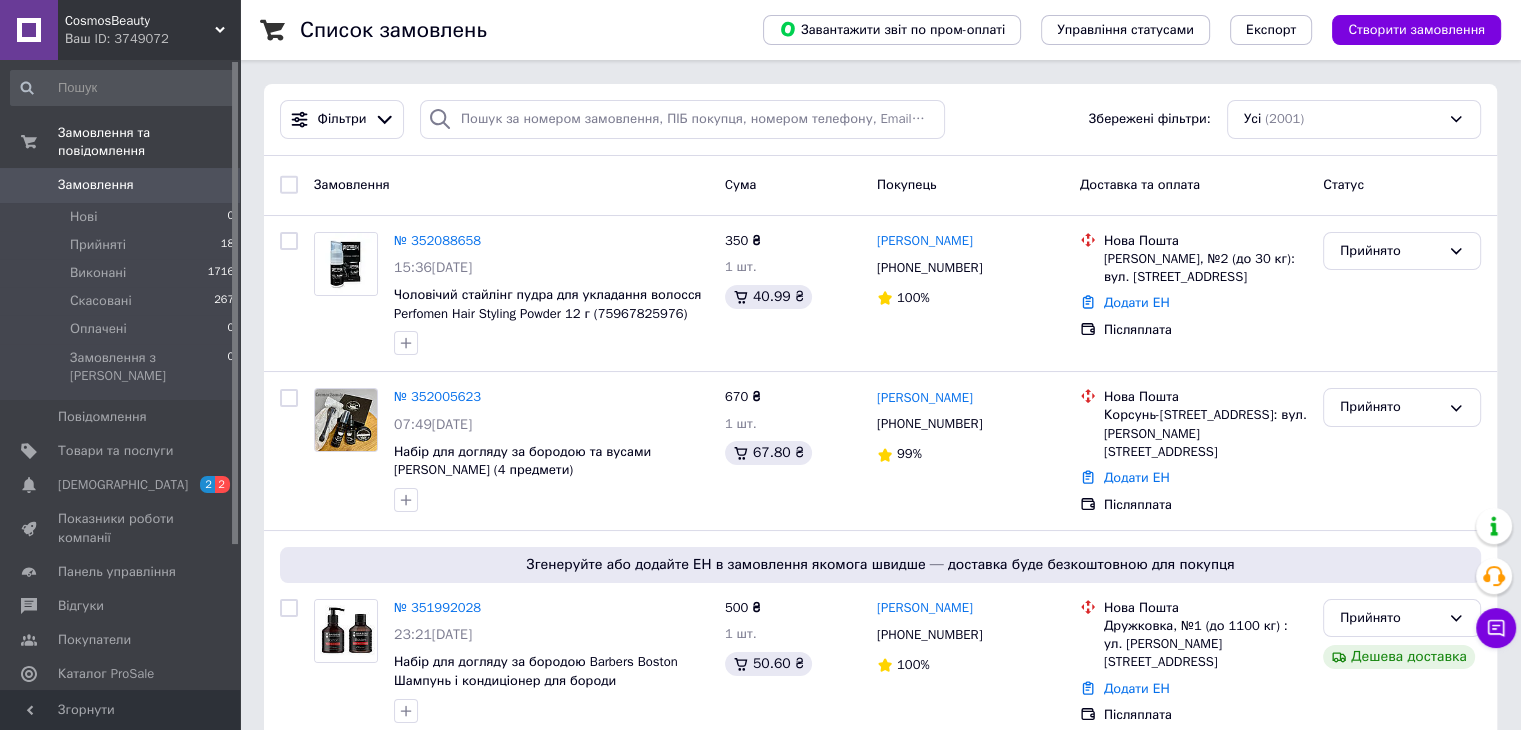 scroll, scrollTop: 638, scrollLeft: 0, axis: vertical 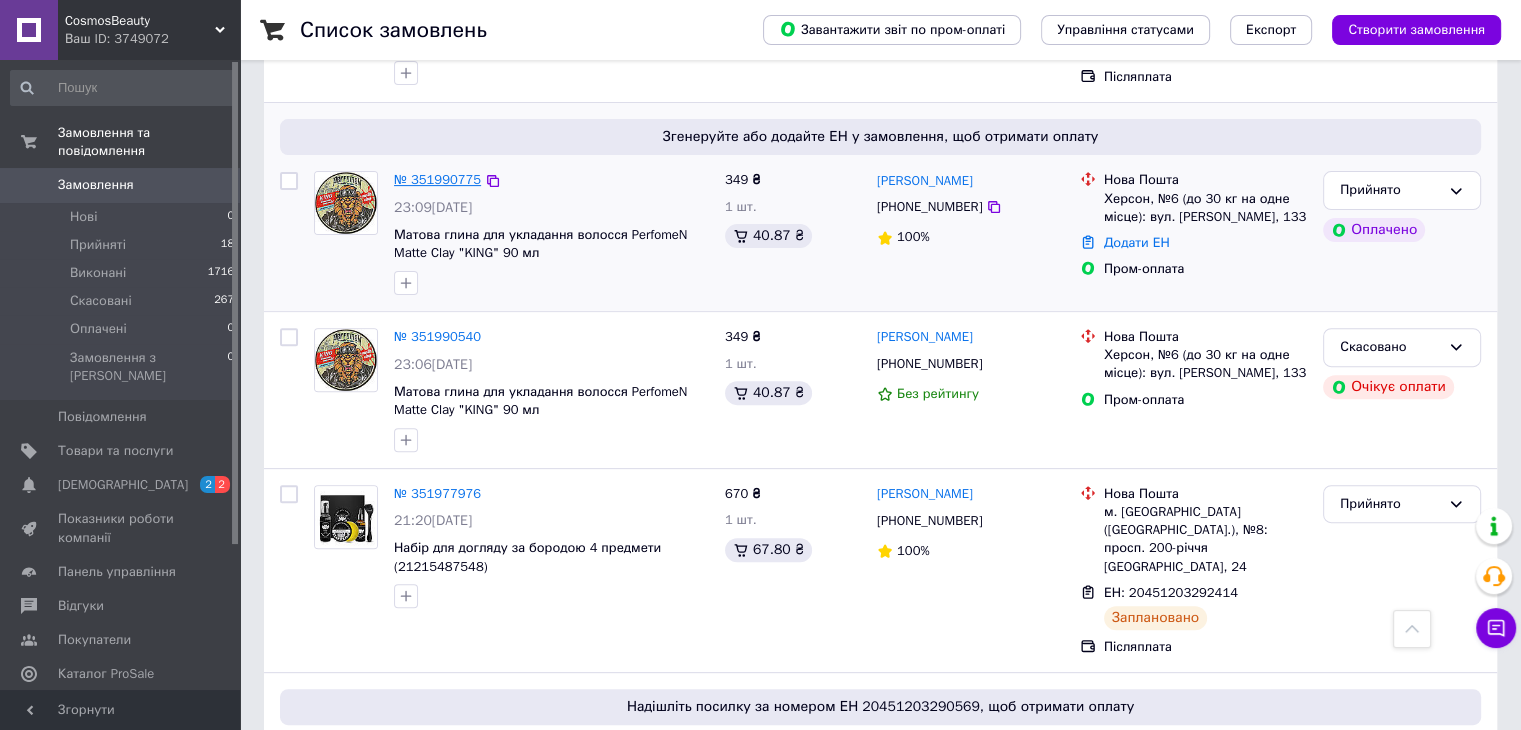 click on "№ 351990775" at bounding box center [437, 179] 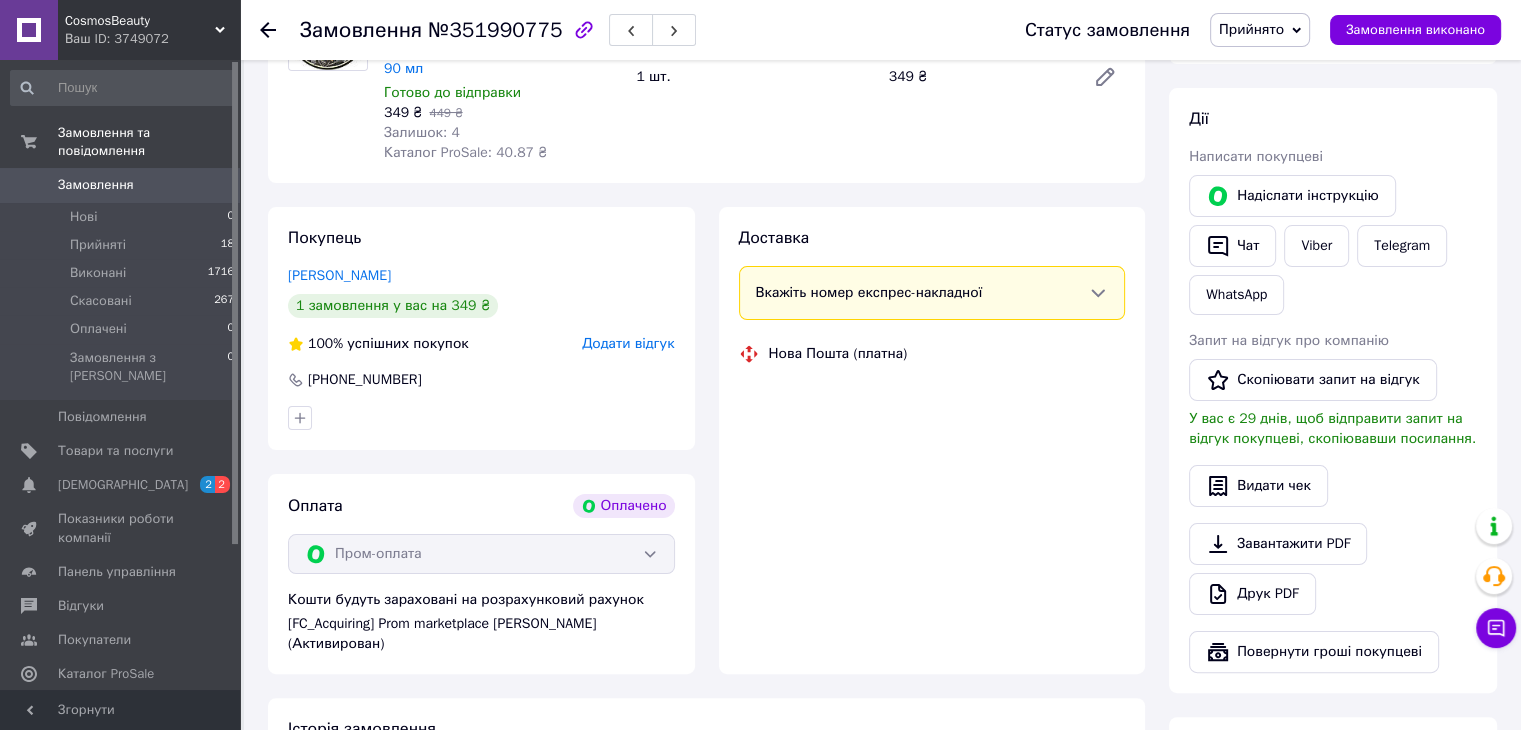 scroll, scrollTop: 638, scrollLeft: 0, axis: vertical 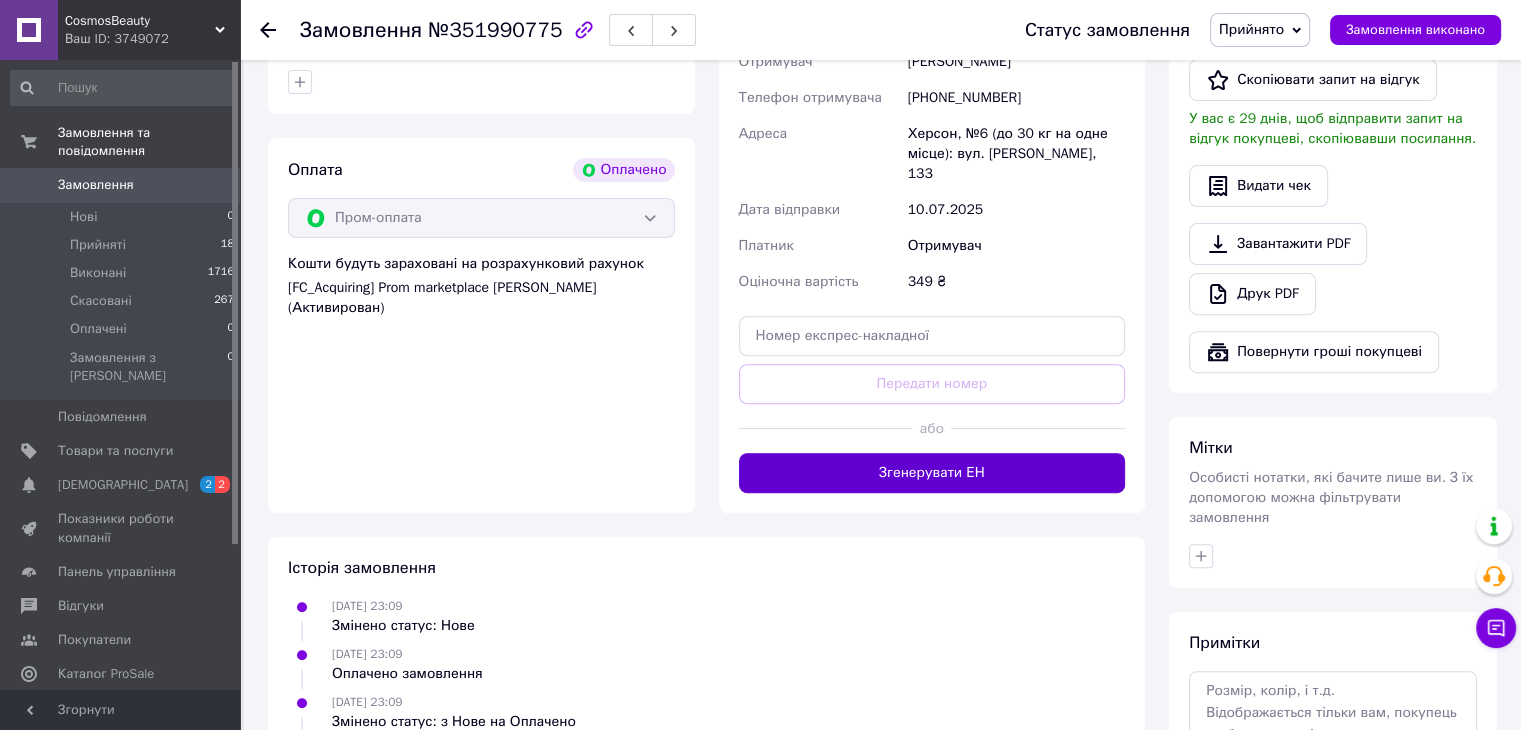 click on "Згенерувати ЕН" at bounding box center [932, 473] 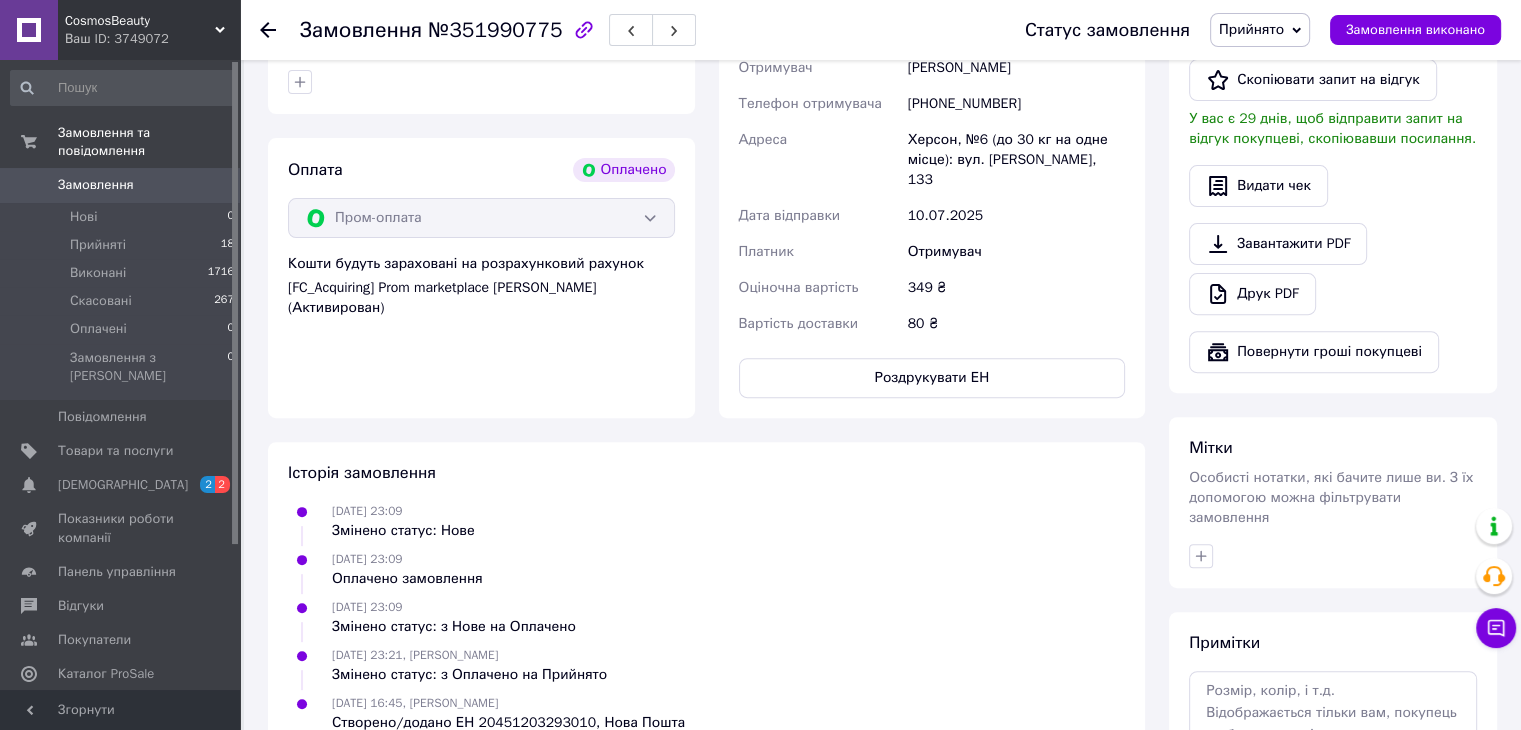 click on "Замовлення" at bounding box center (96, 185) 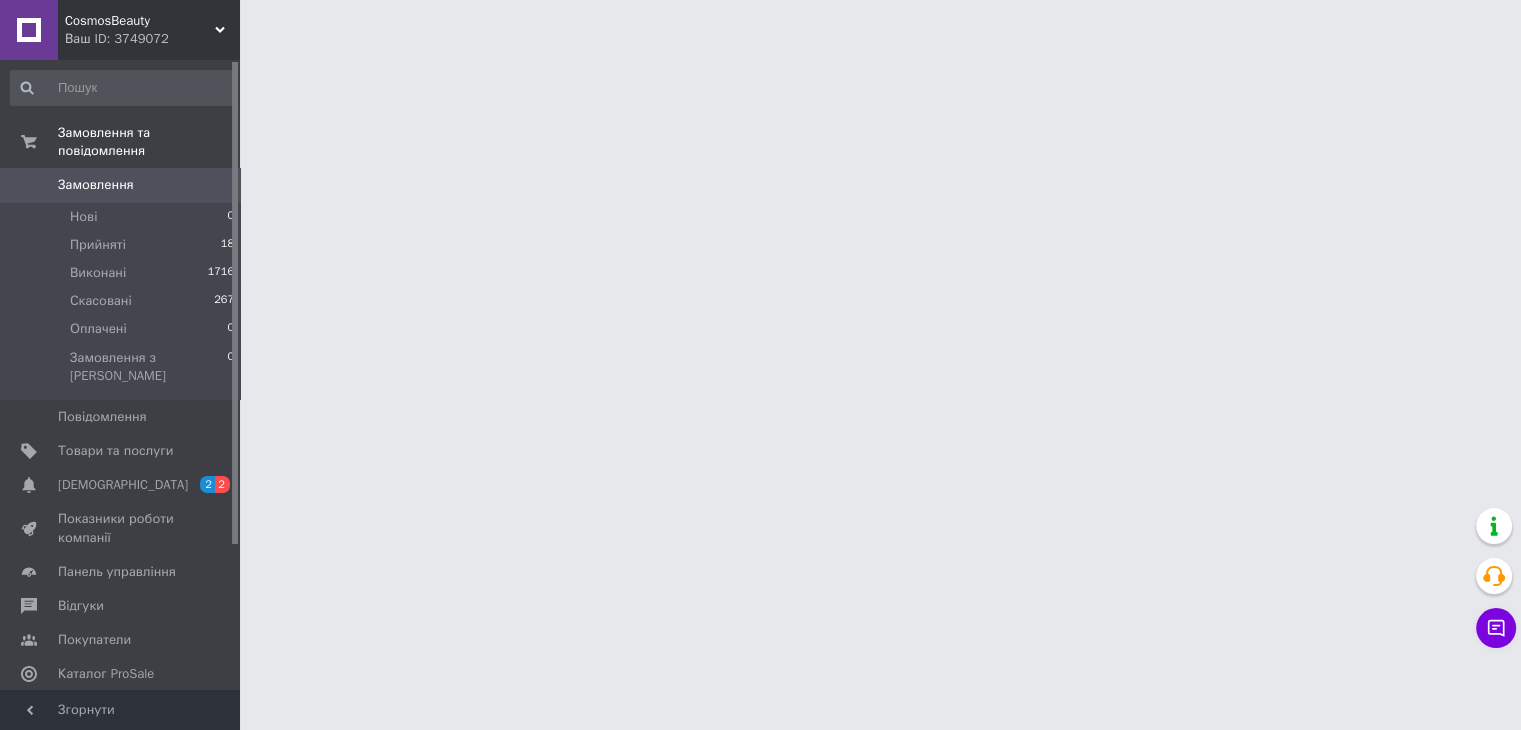 scroll, scrollTop: 0, scrollLeft: 0, axis: both 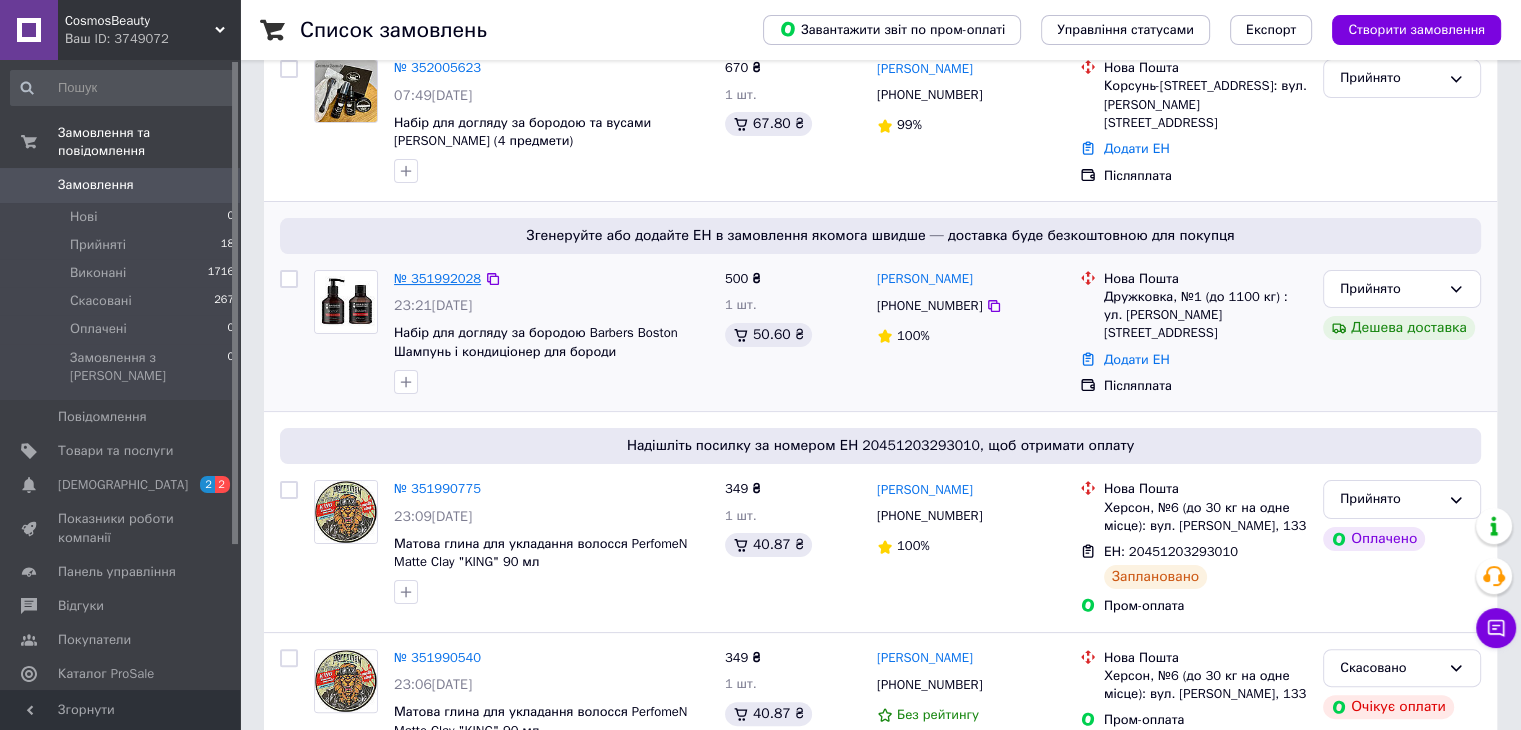 click on "№ 351992028" at bounding box center (437, 278) 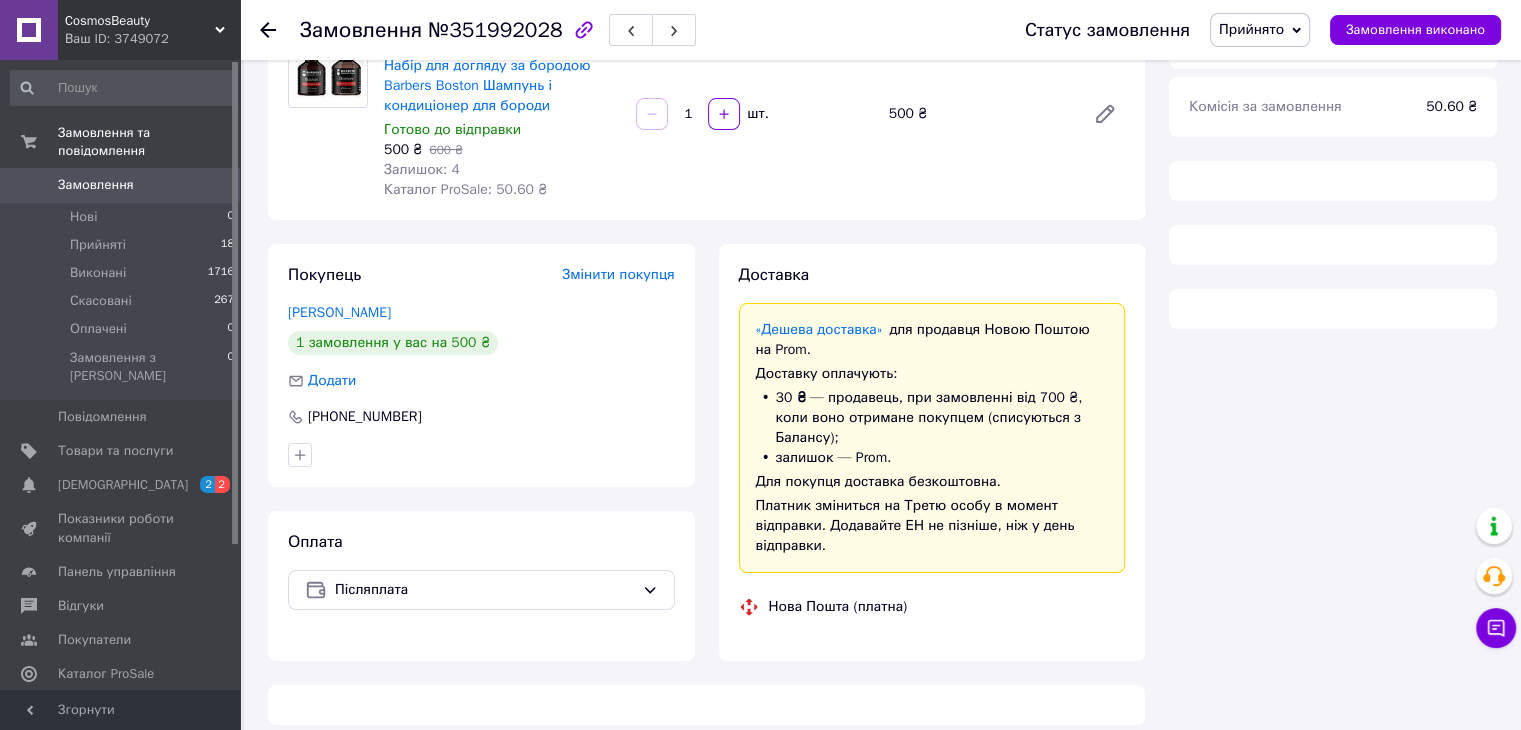 scroll, scrollTop: 329, scrollLeft: 0, axis: vertical 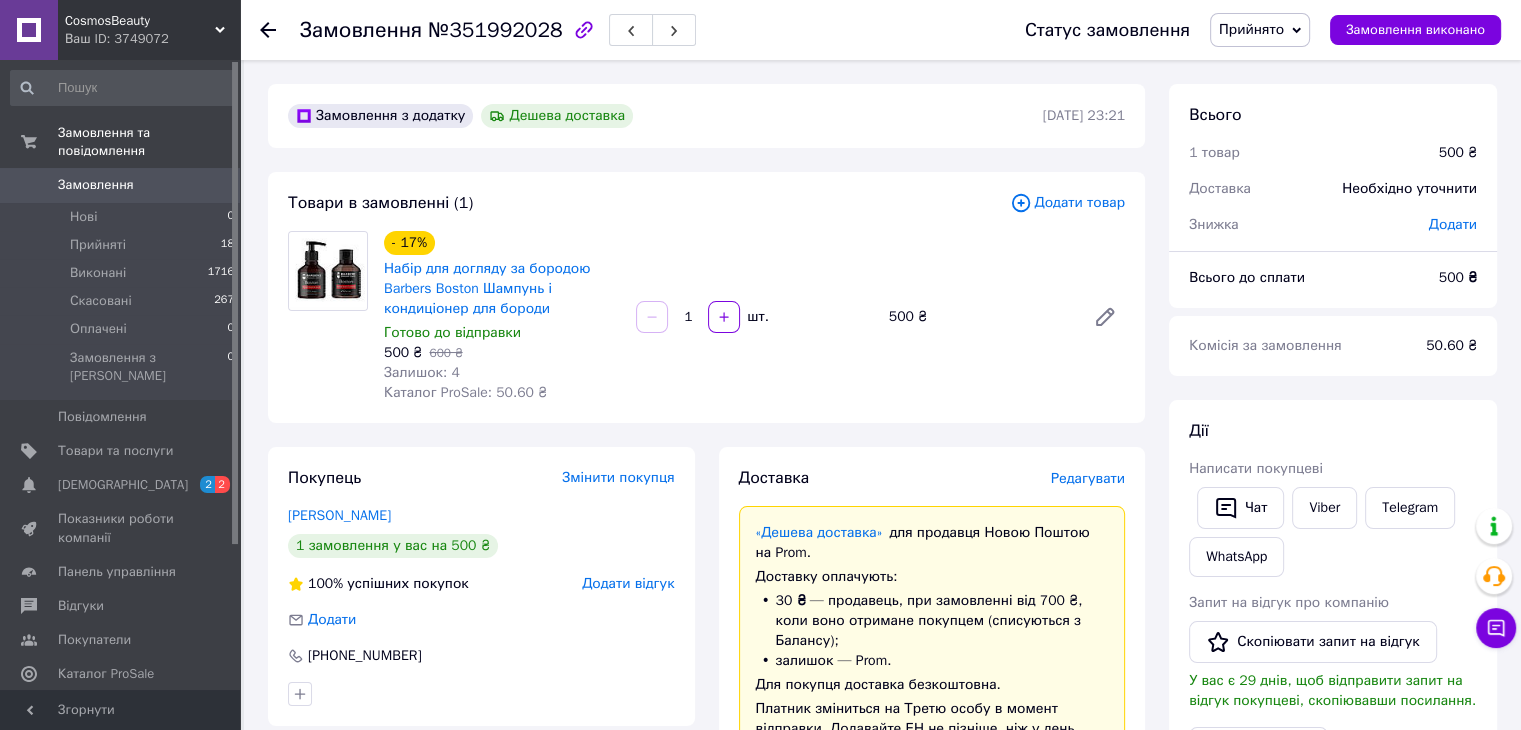 click on "Редагувати" at bounding box center [1088, 478] 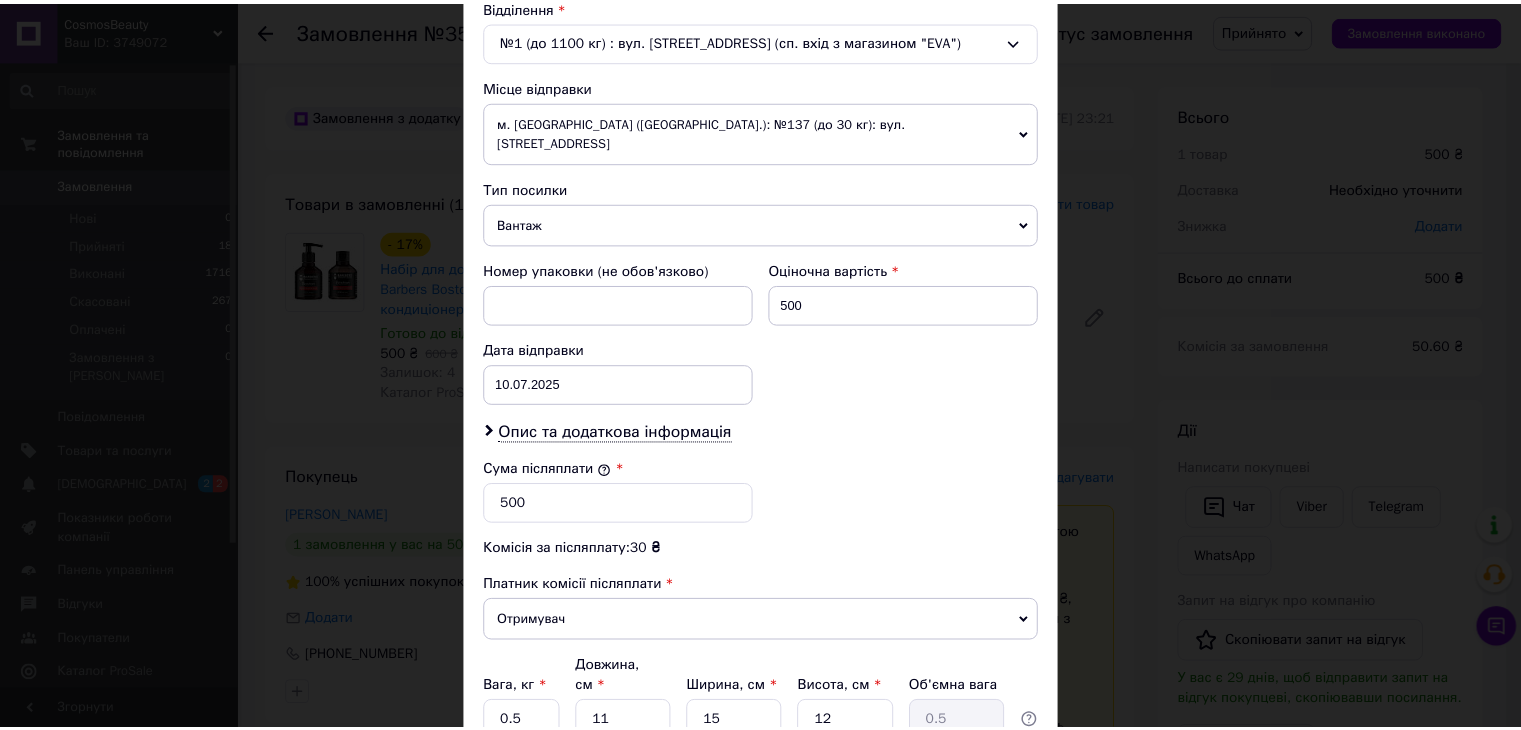 scroll, scrollTop: 790, scrollLeft: 0, axis: vertical 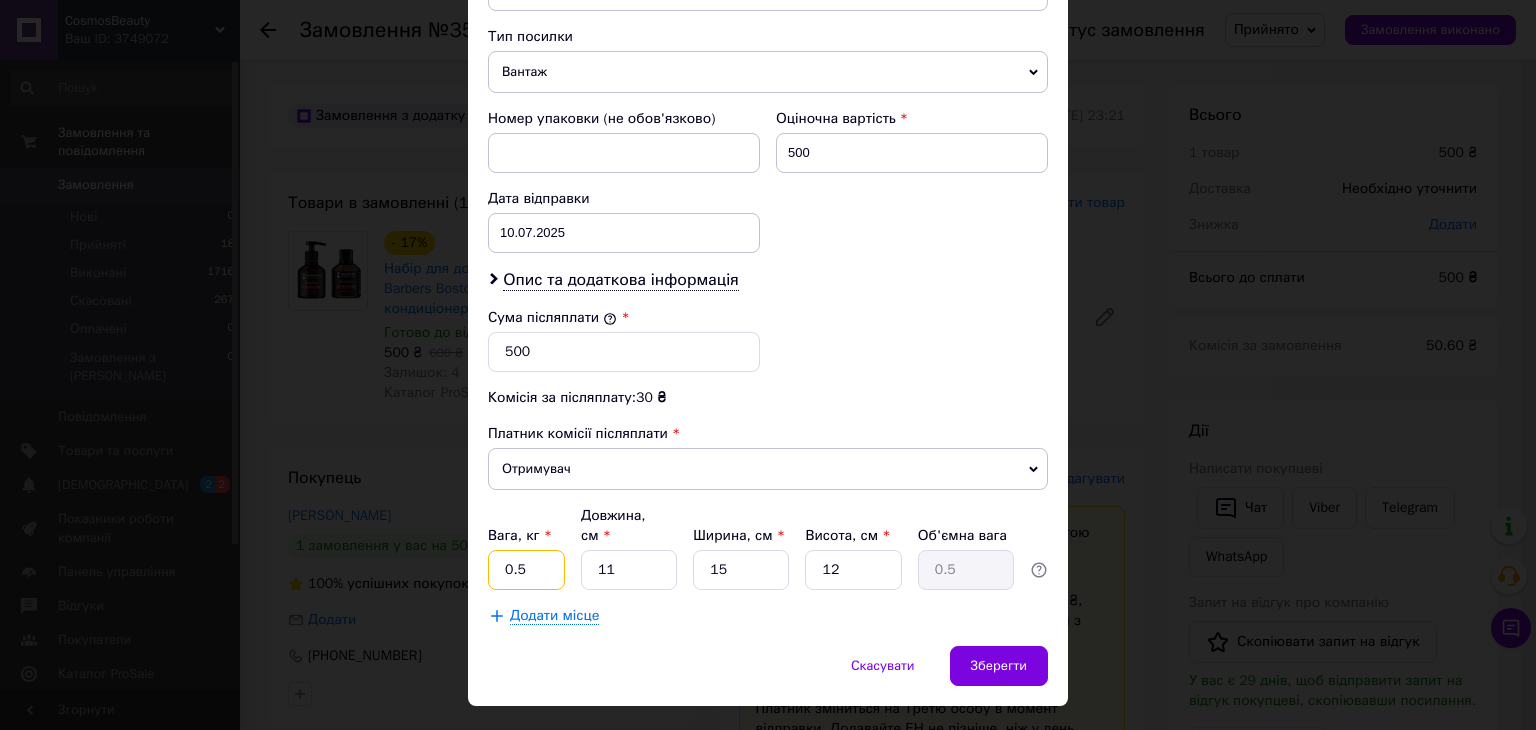 click on "0.5" at bounding box center (526, 570) 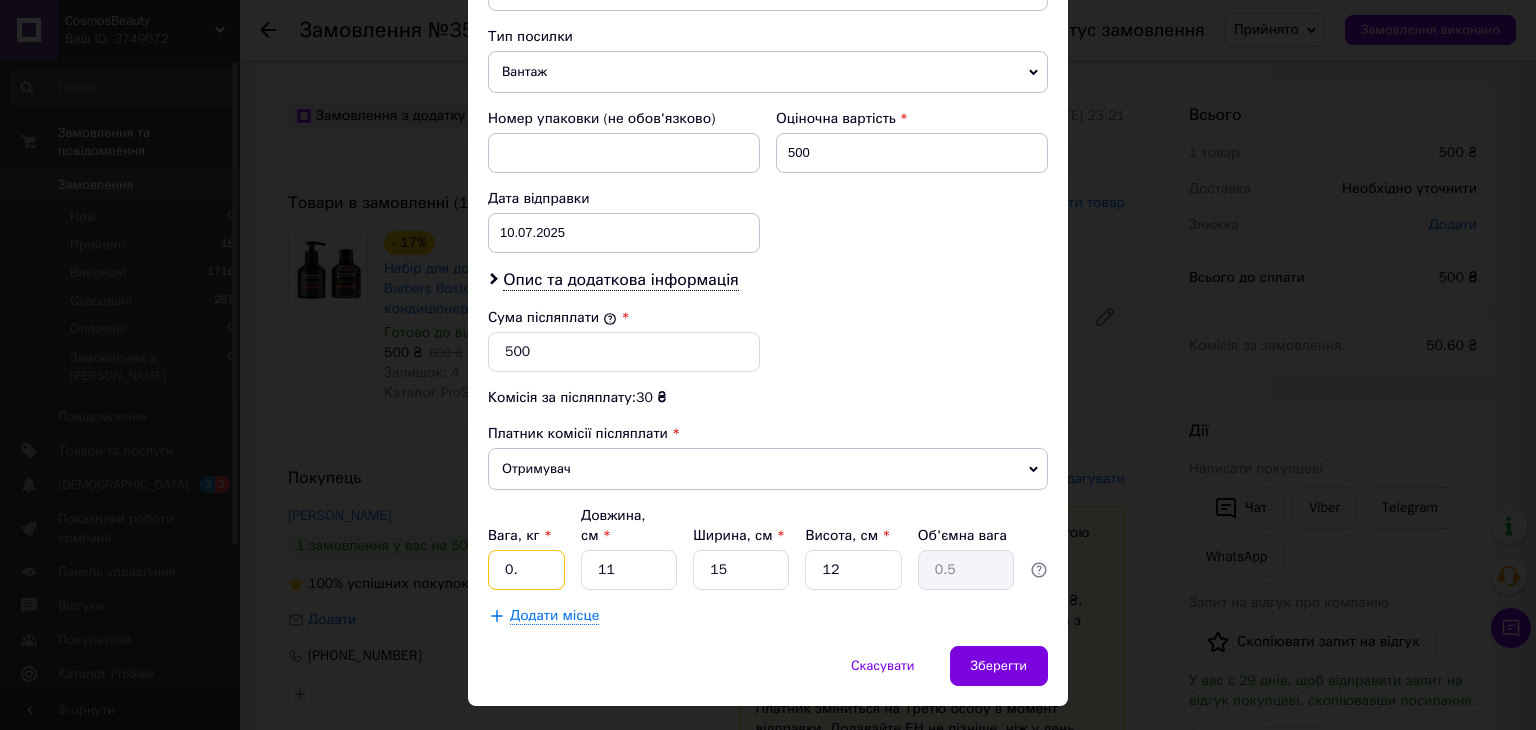 type on "0" 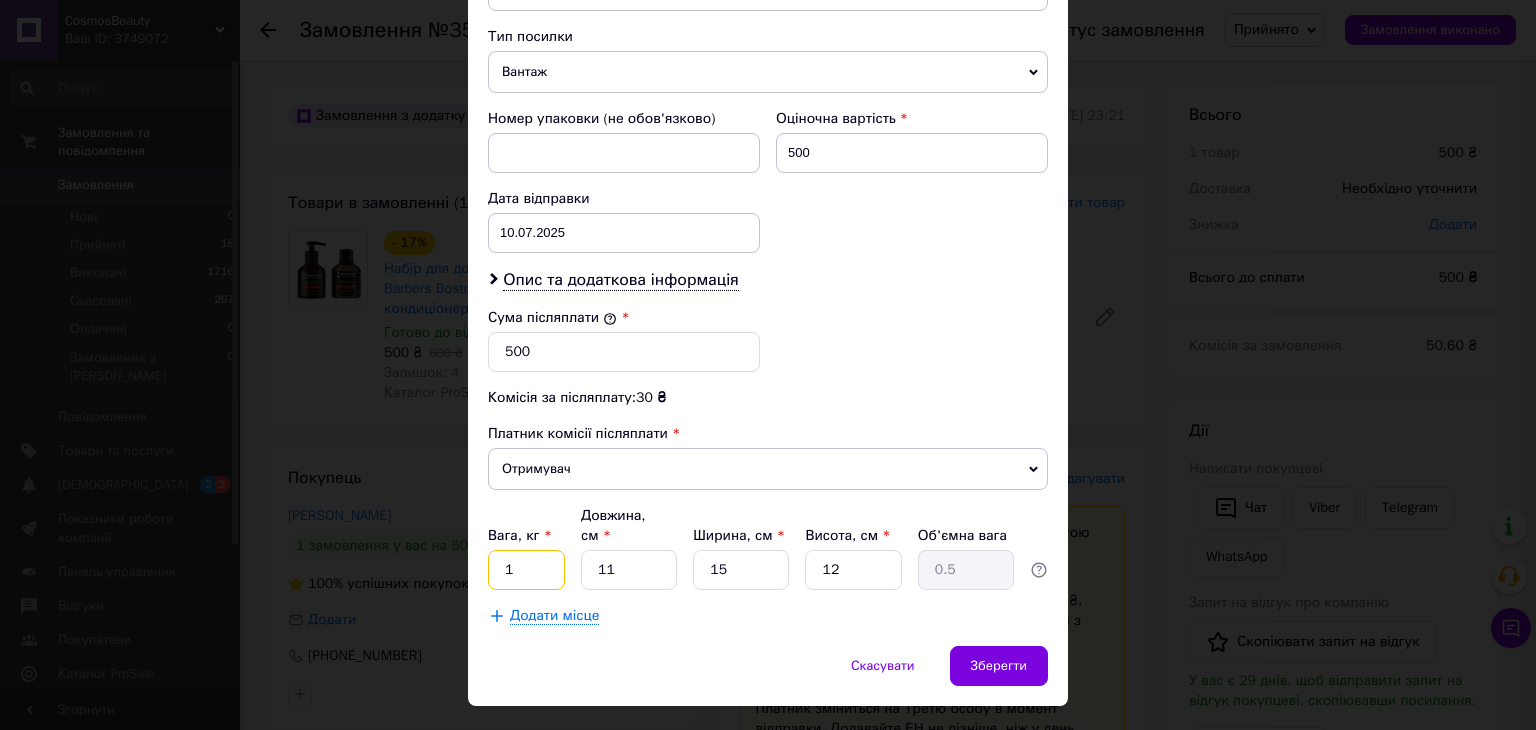 type on "1" 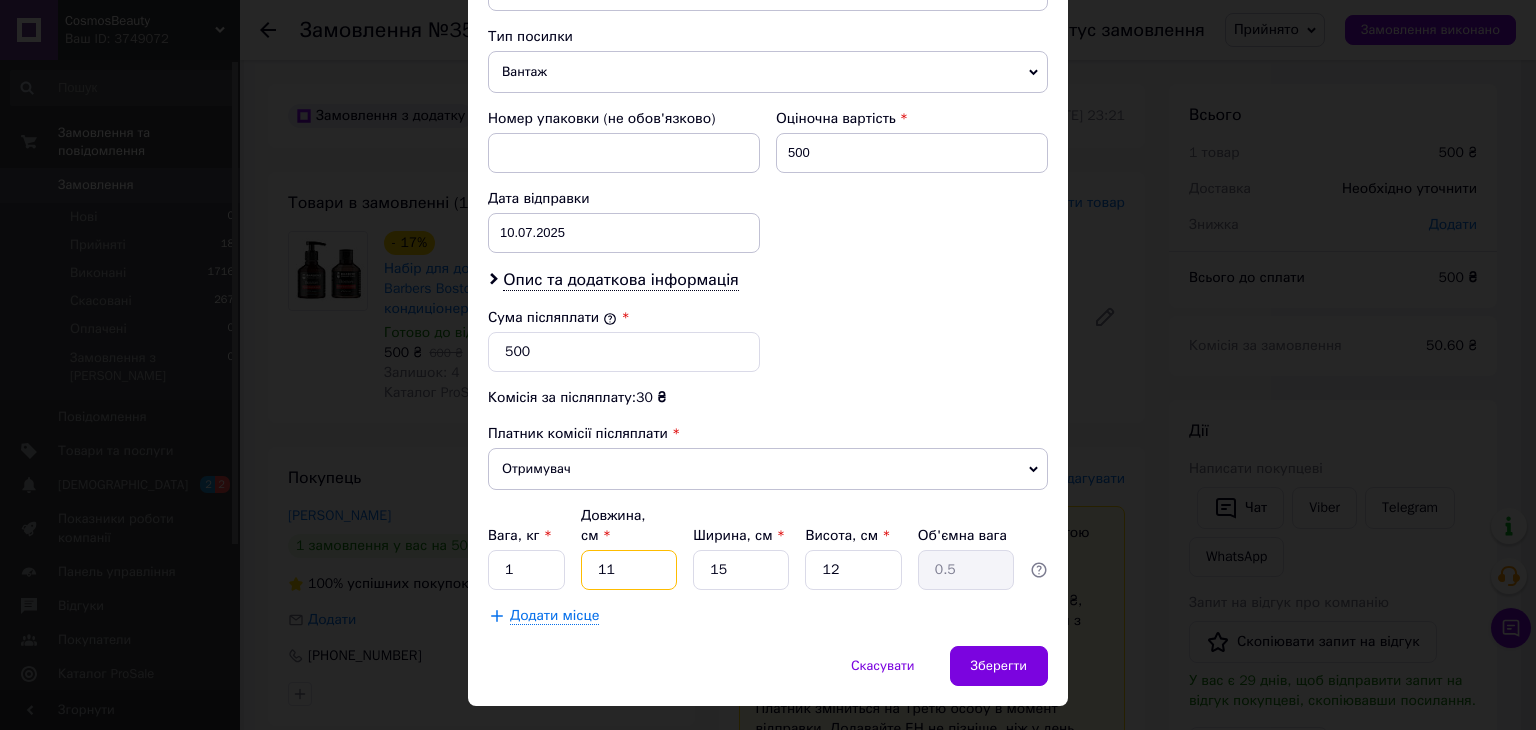 click on "11" at bounding box center (629, 570) 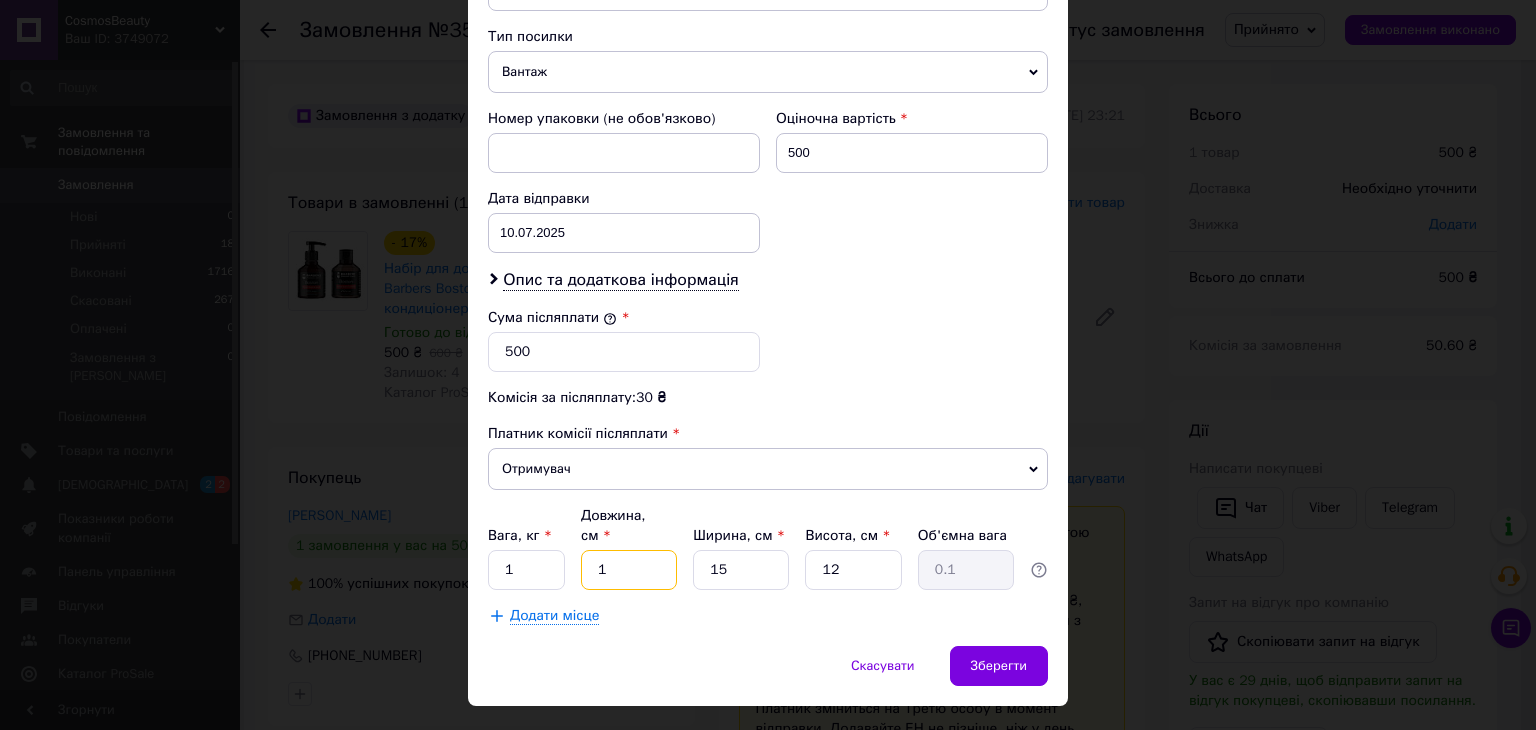 type 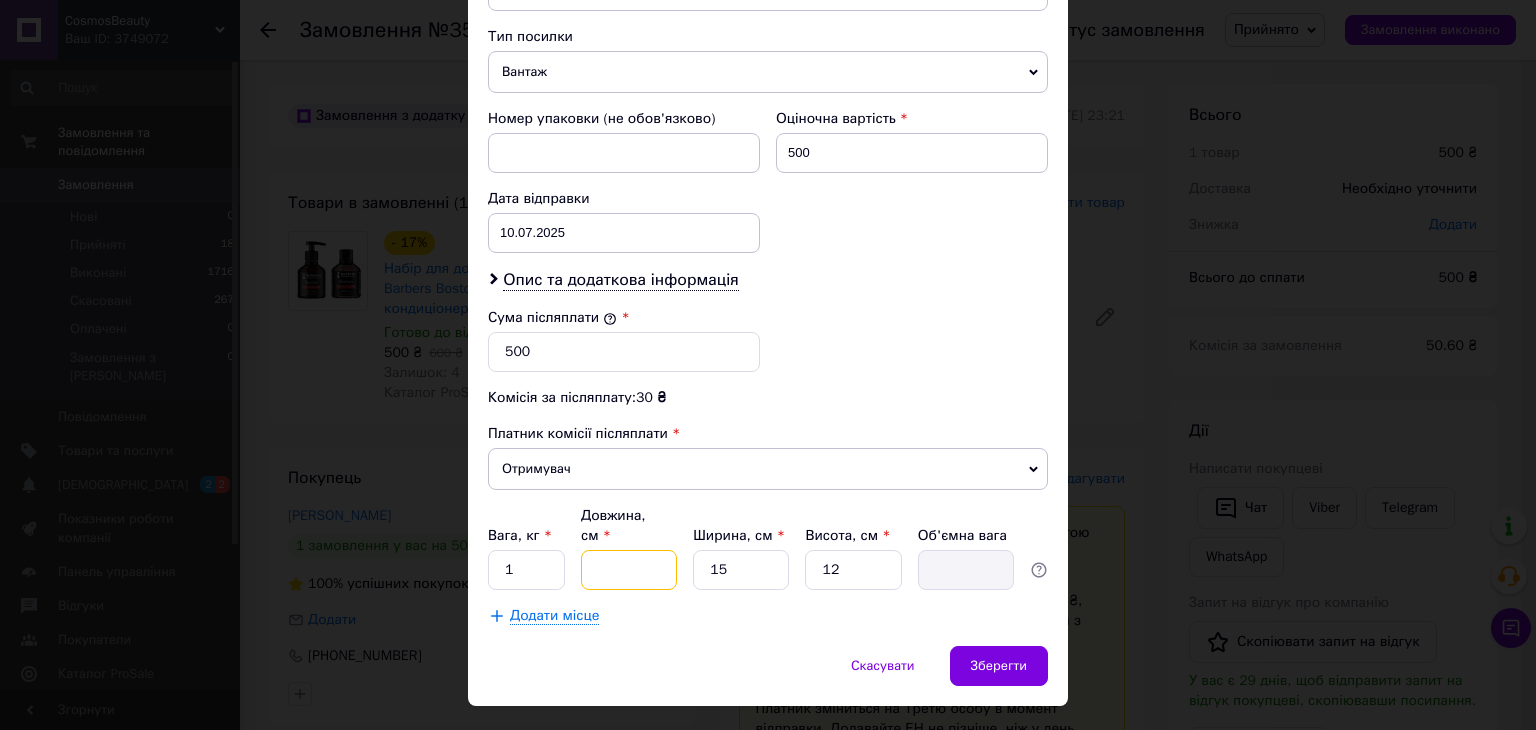 type on "2" 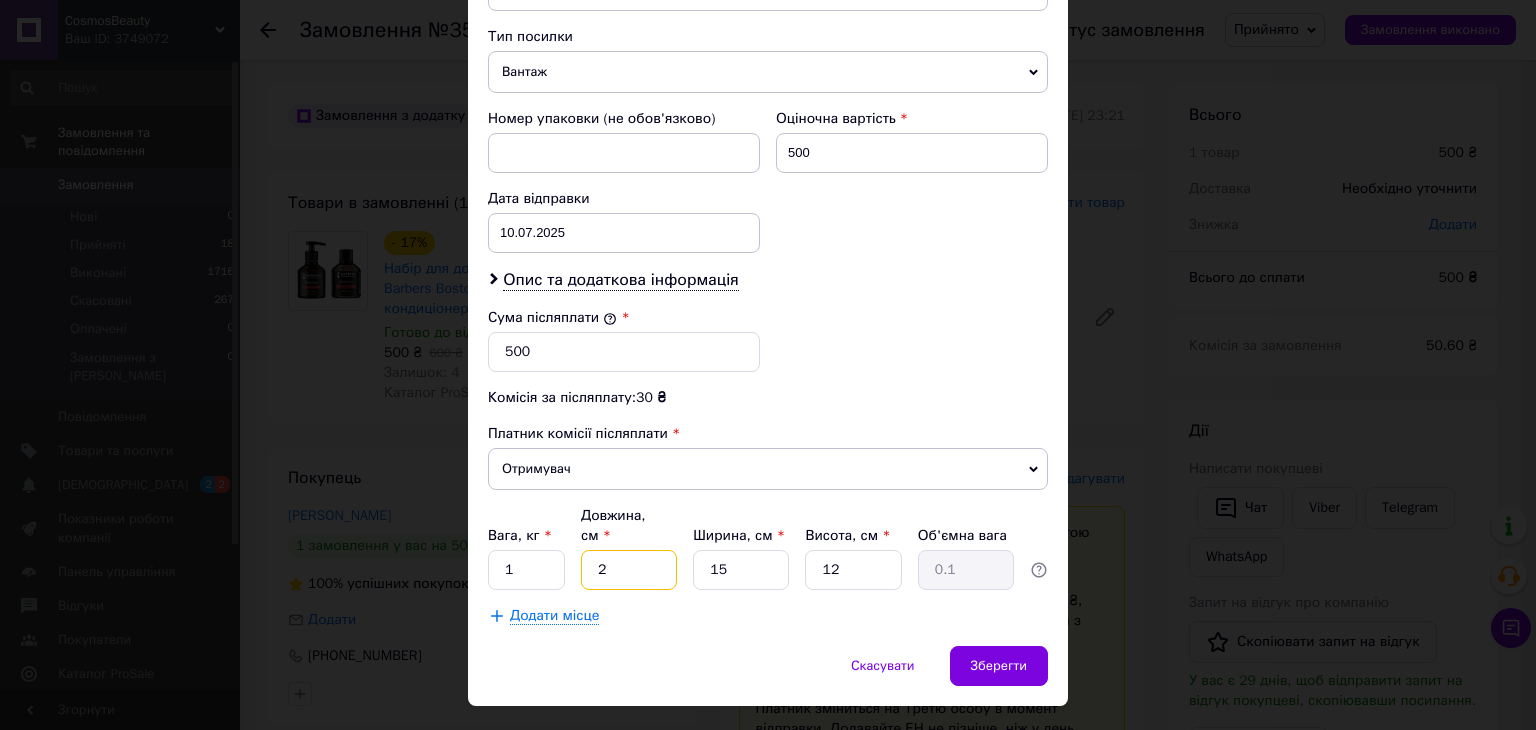 type on "20" 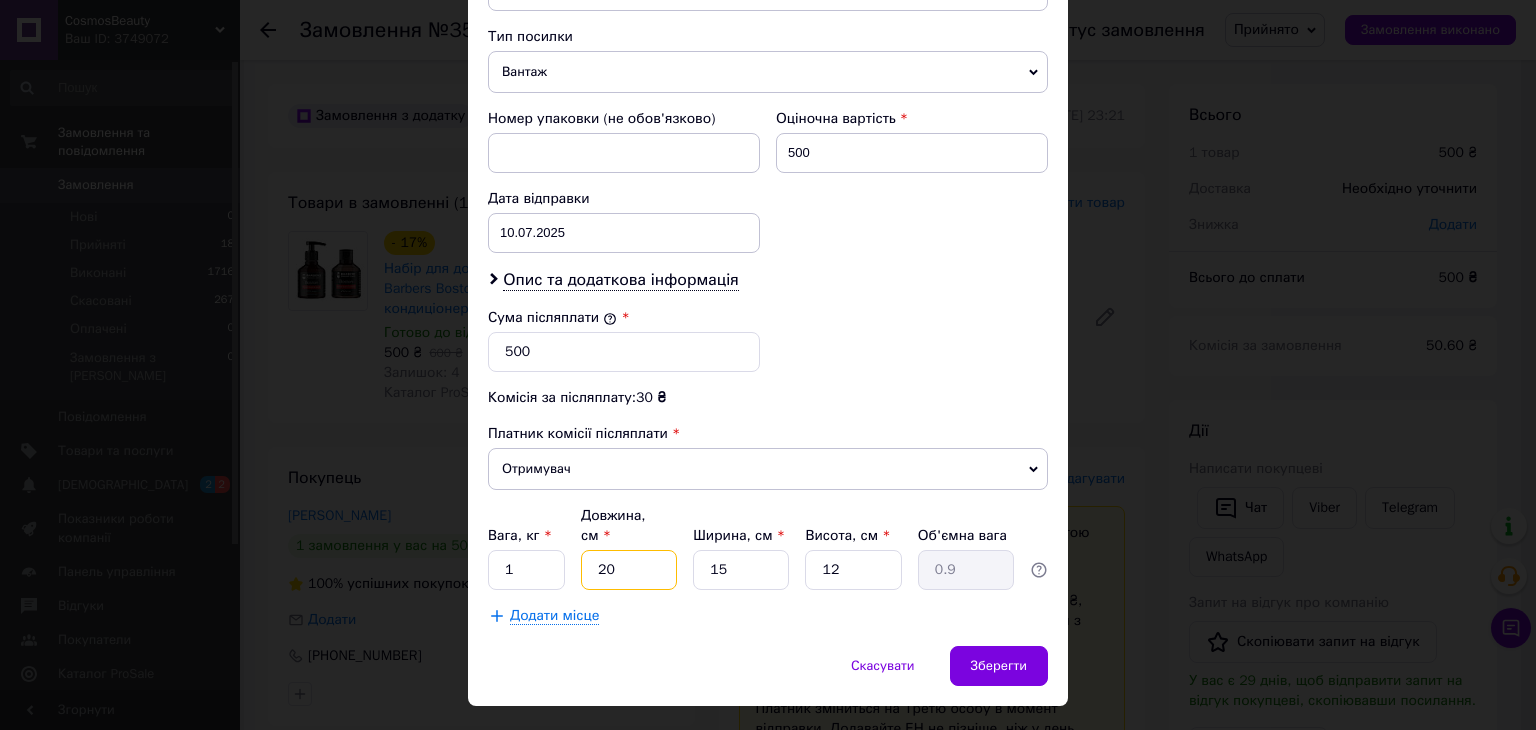 type on "20" 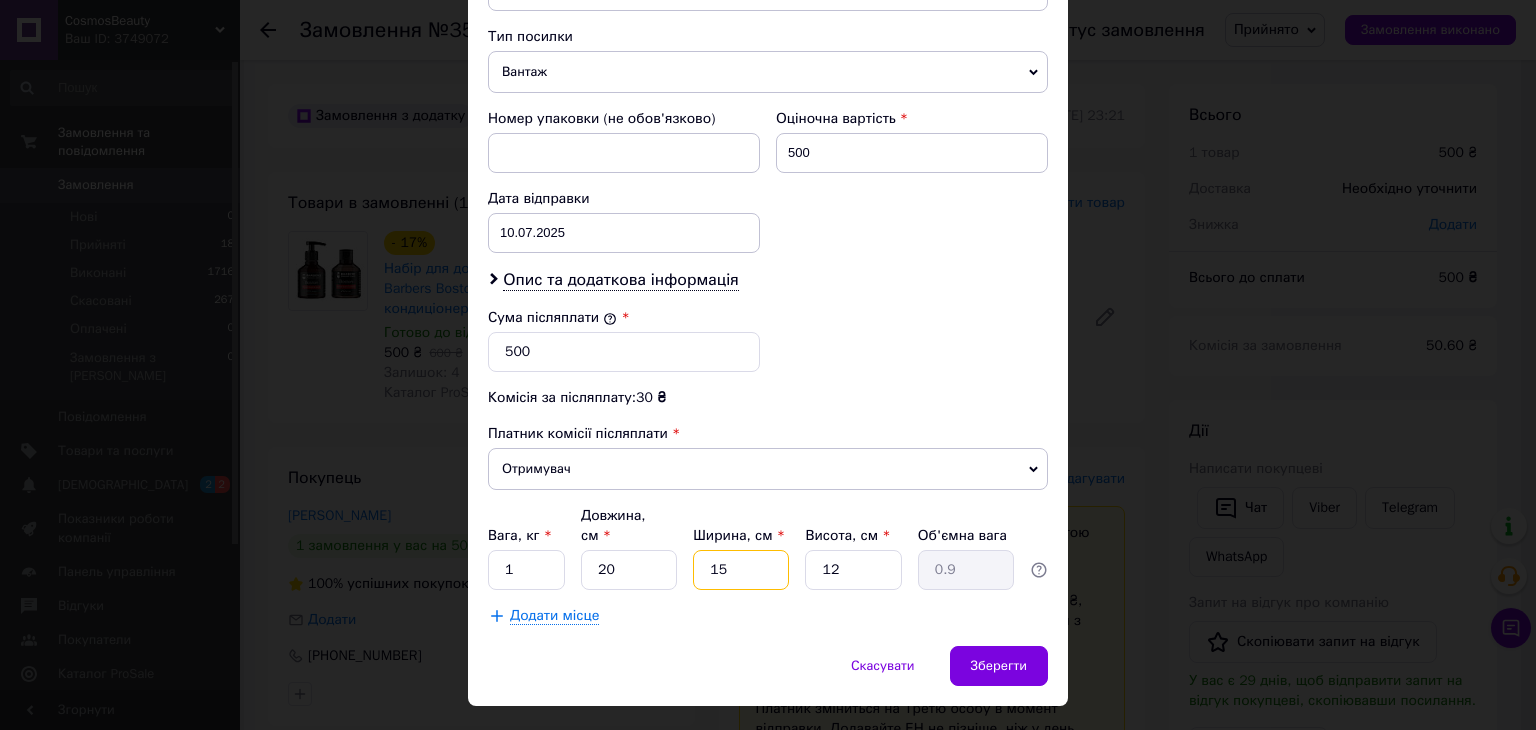 click on "15" at bounding box center [741, 570] 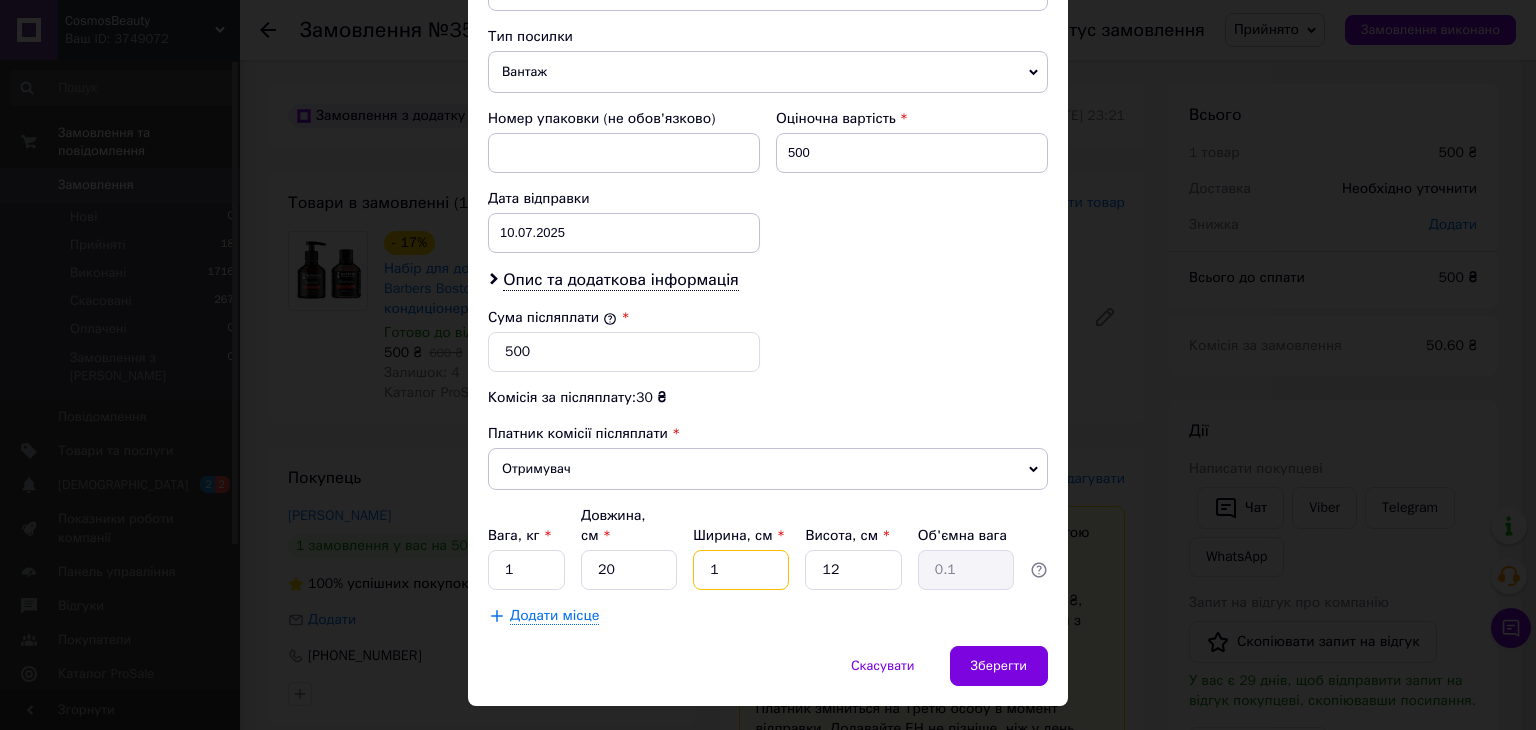 type 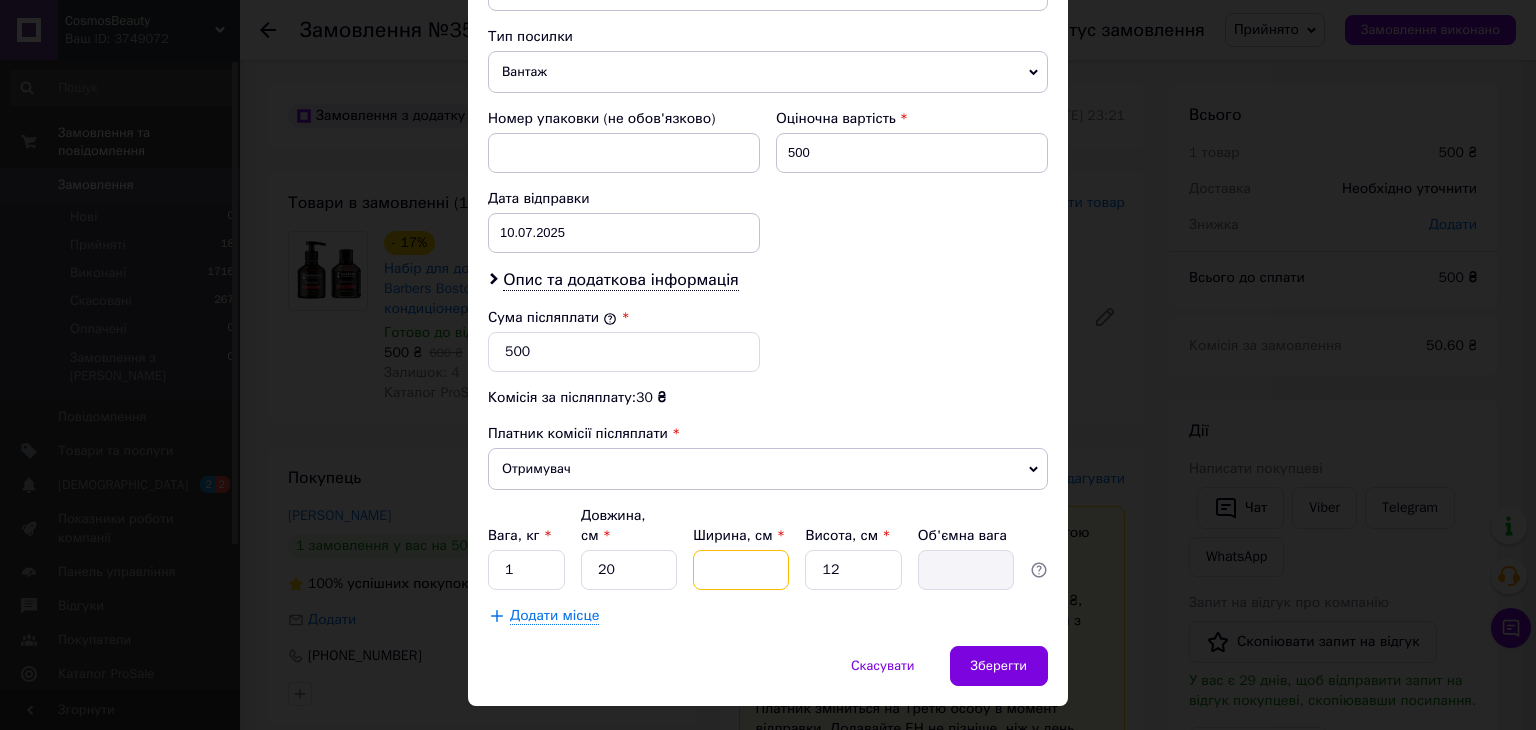 type on "2" 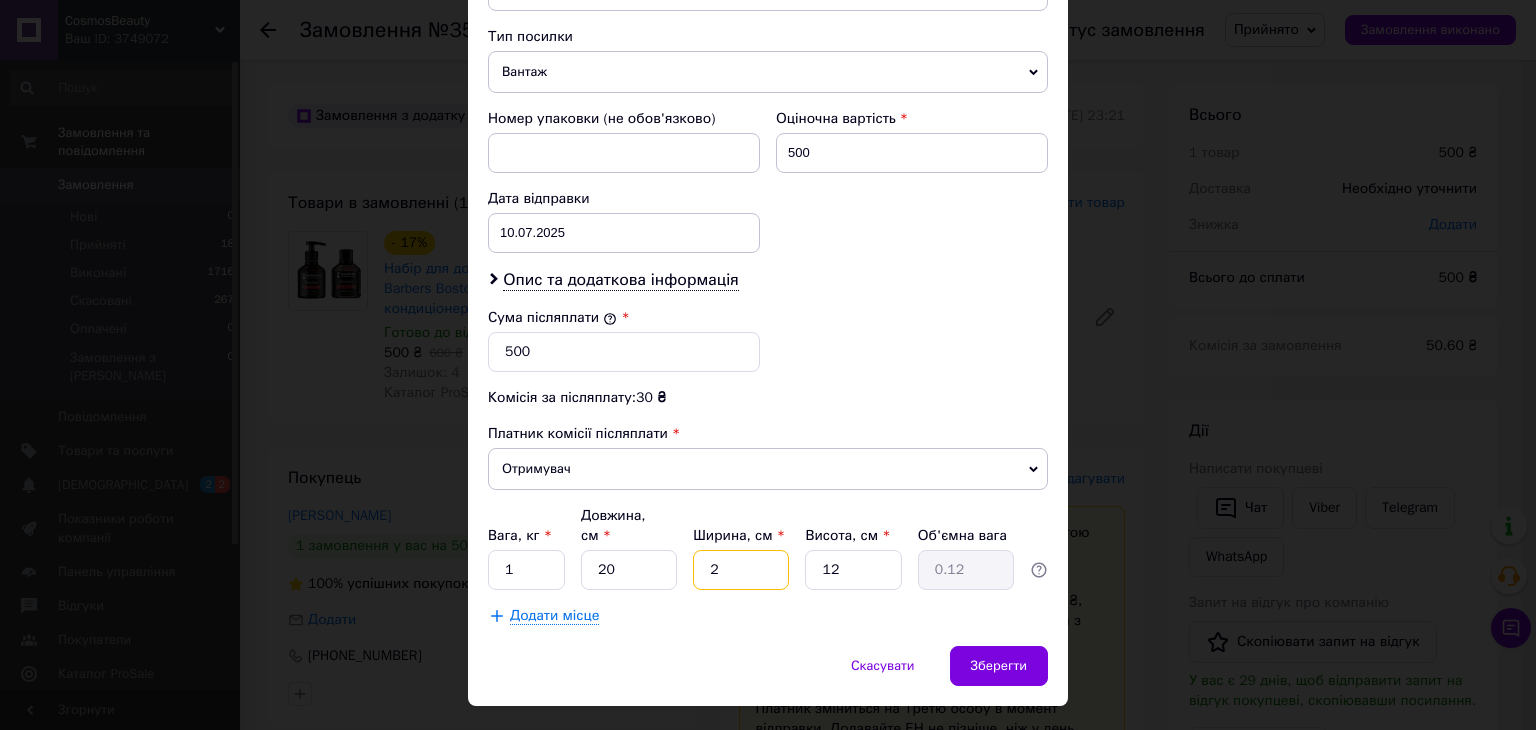 type on "20" 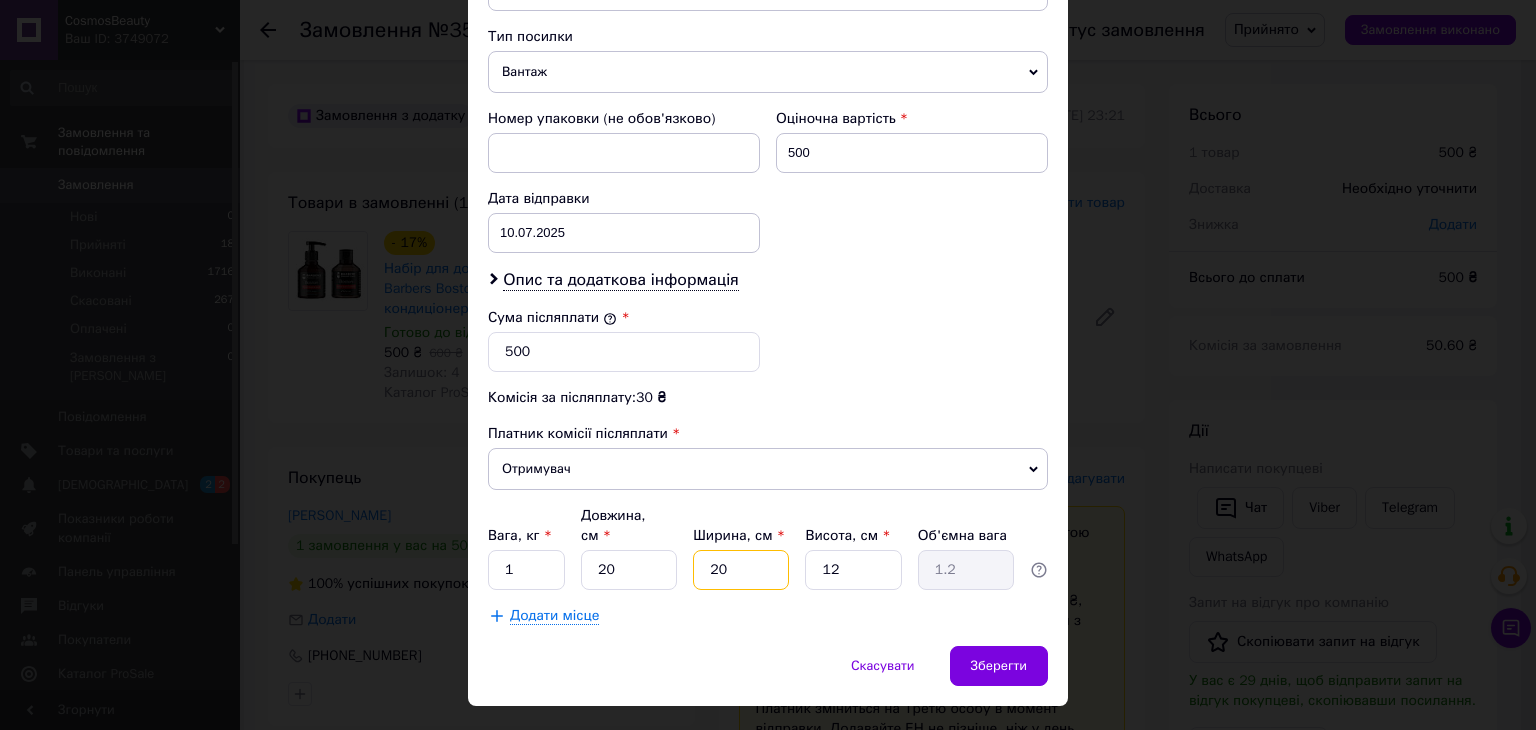 type on "20" 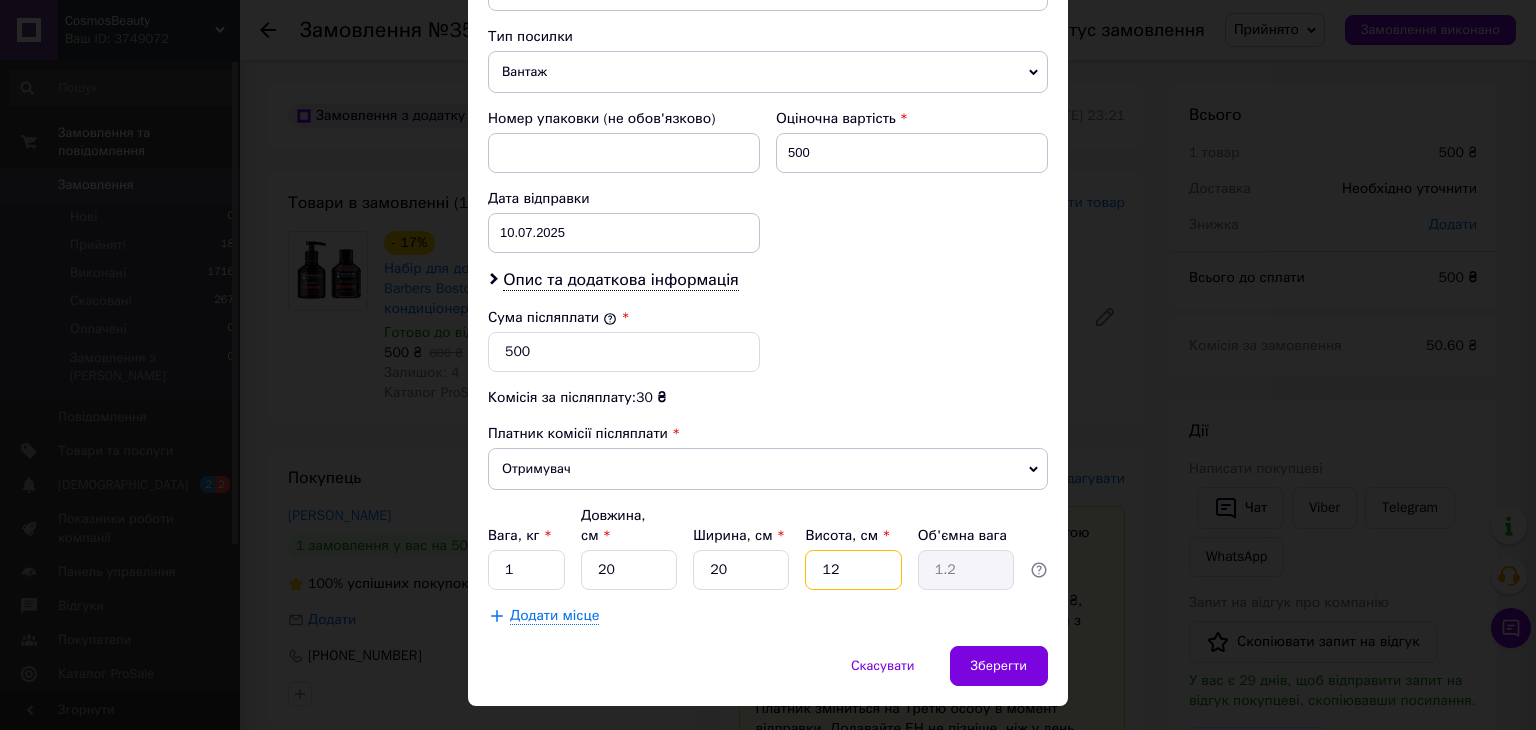 click on "12" at bounding box center (853, 570) 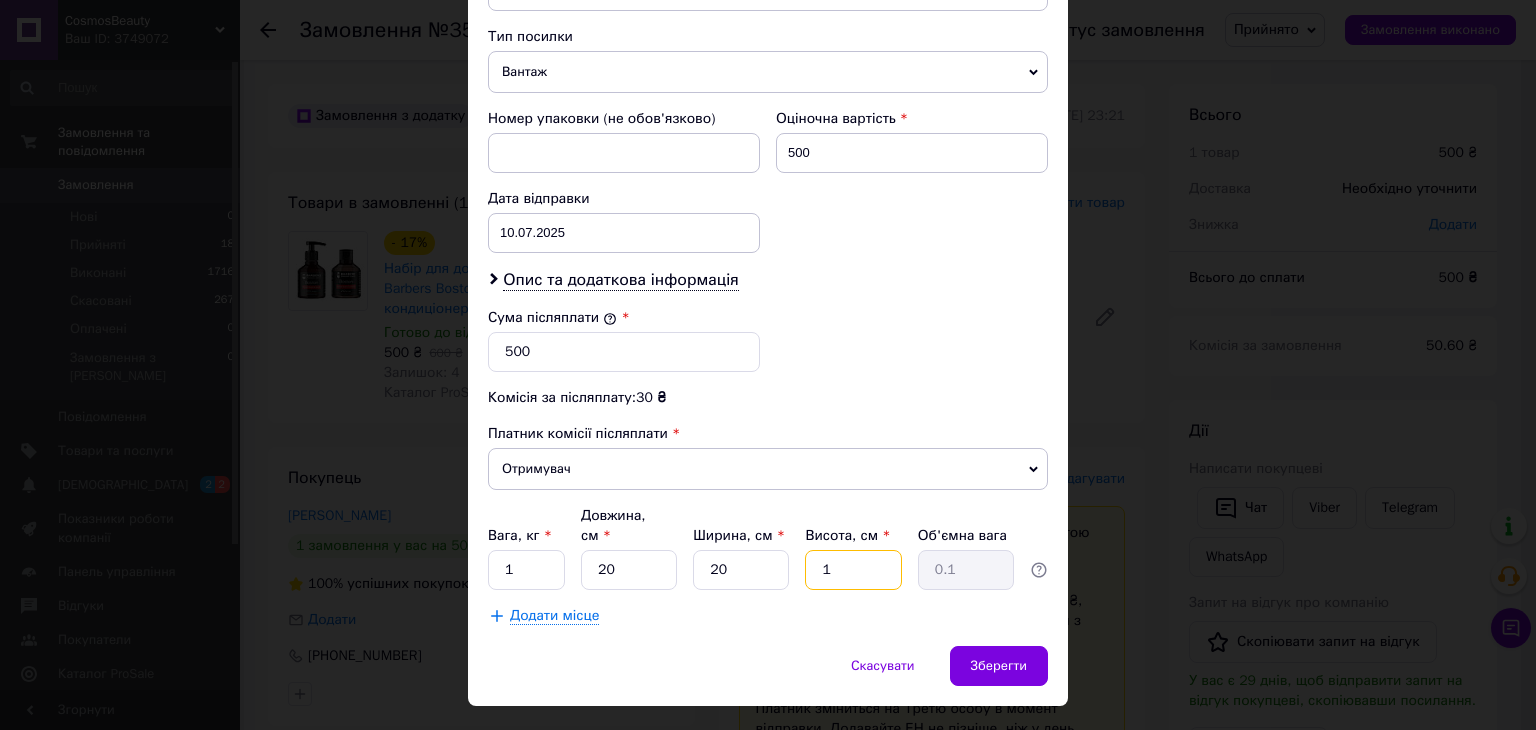 type on "10" 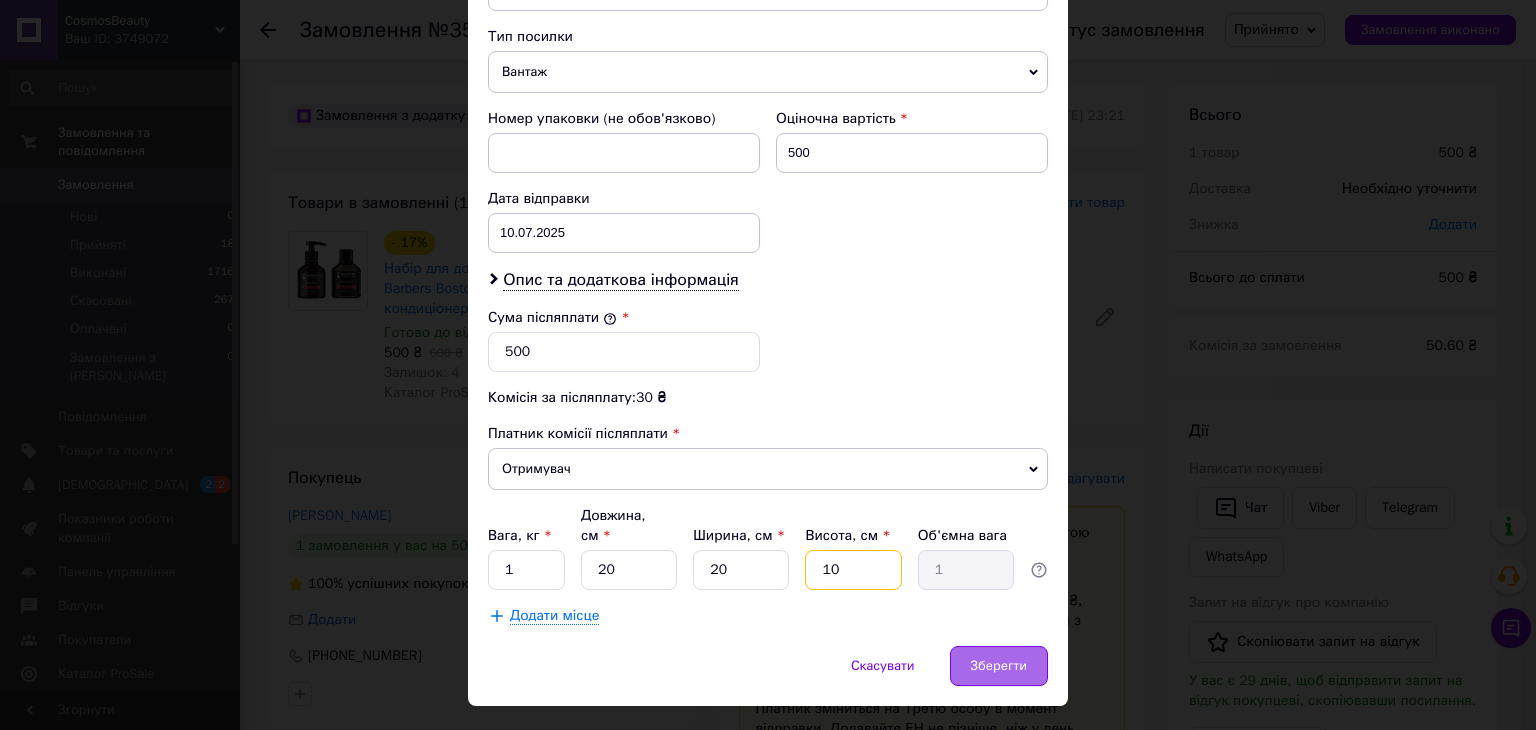 type on "10" 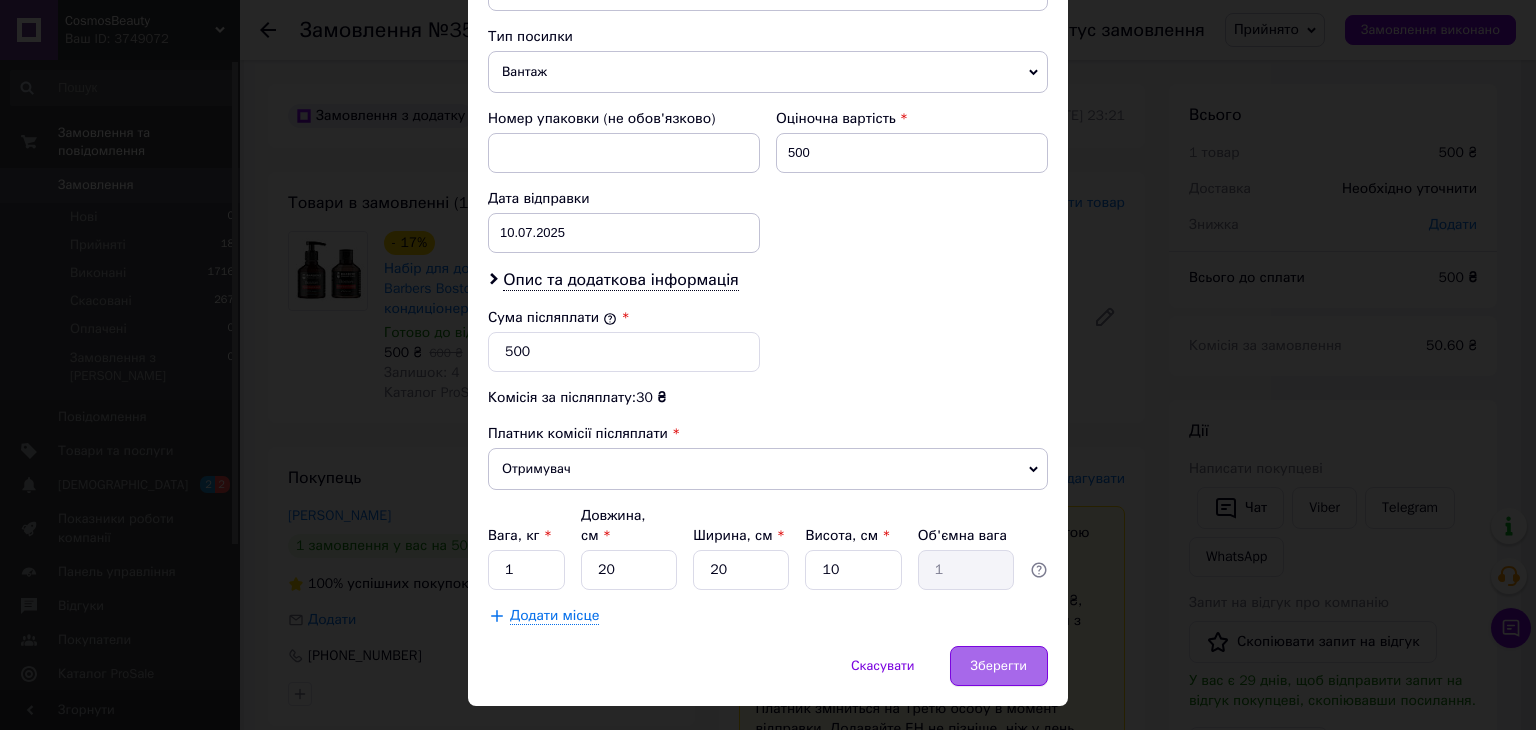 click on "Зберегти" at bounding box center [999, 666] 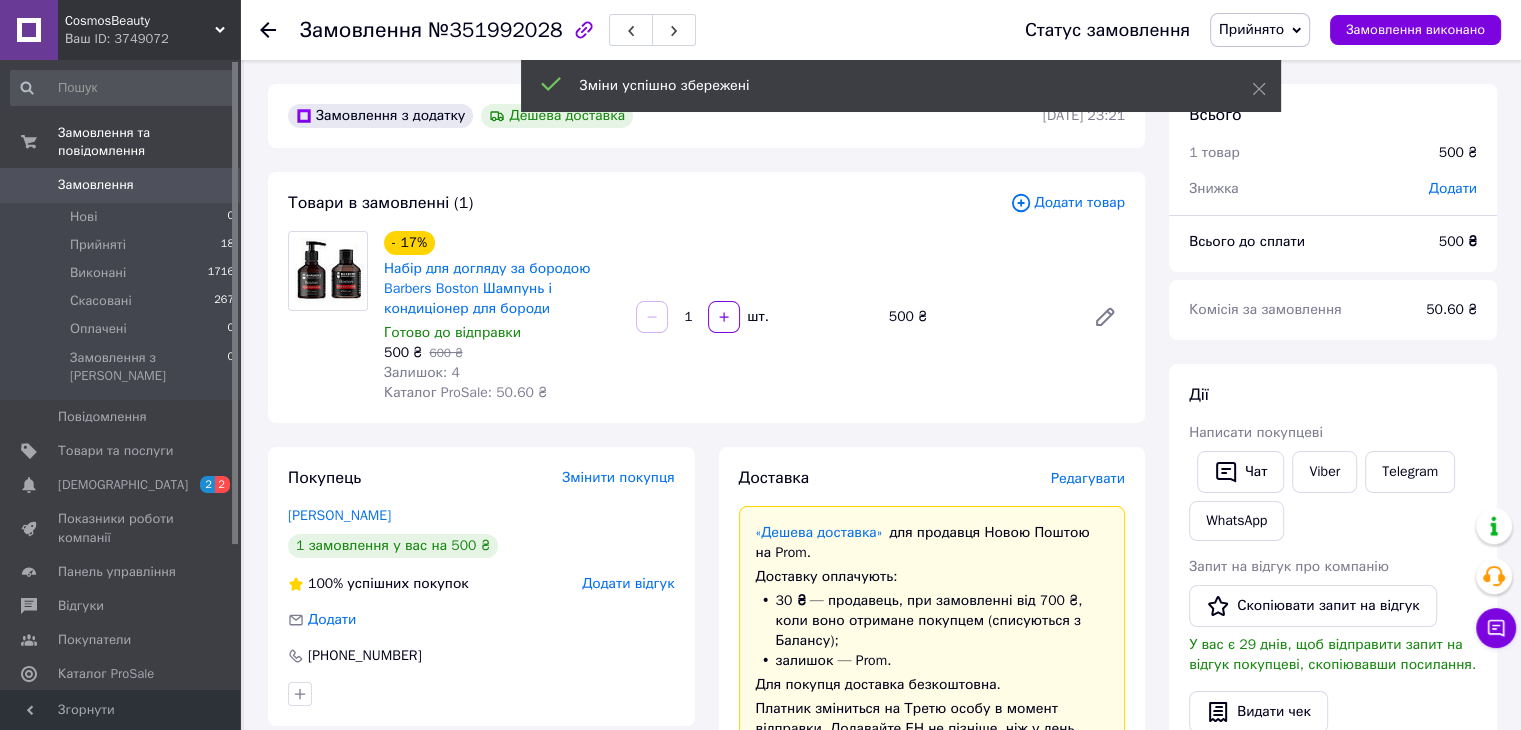 scroll, scrollTop: 638, scrollLeft: 0, axis: vertical 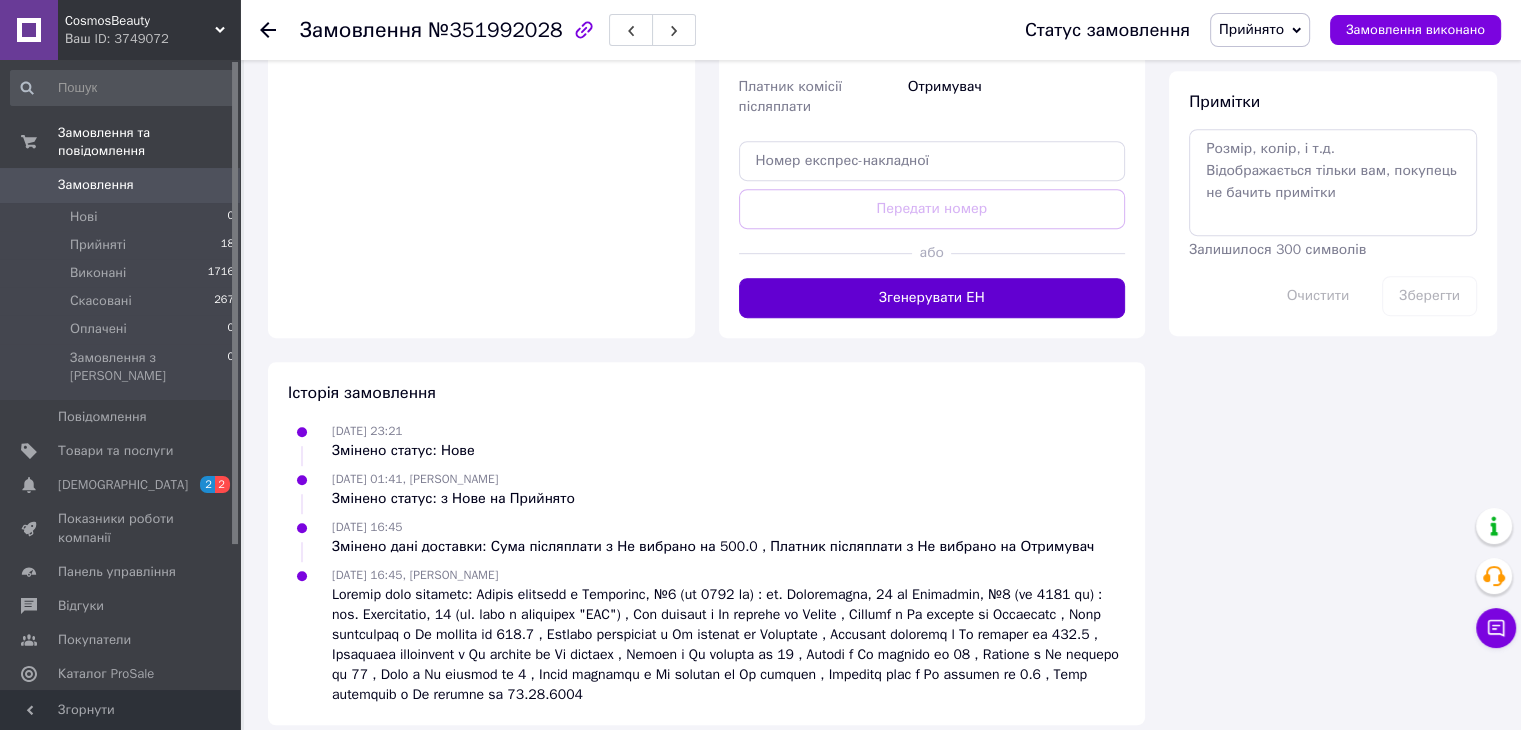 click on "Згенерувати ЕН" at bounding box center (932, 298) 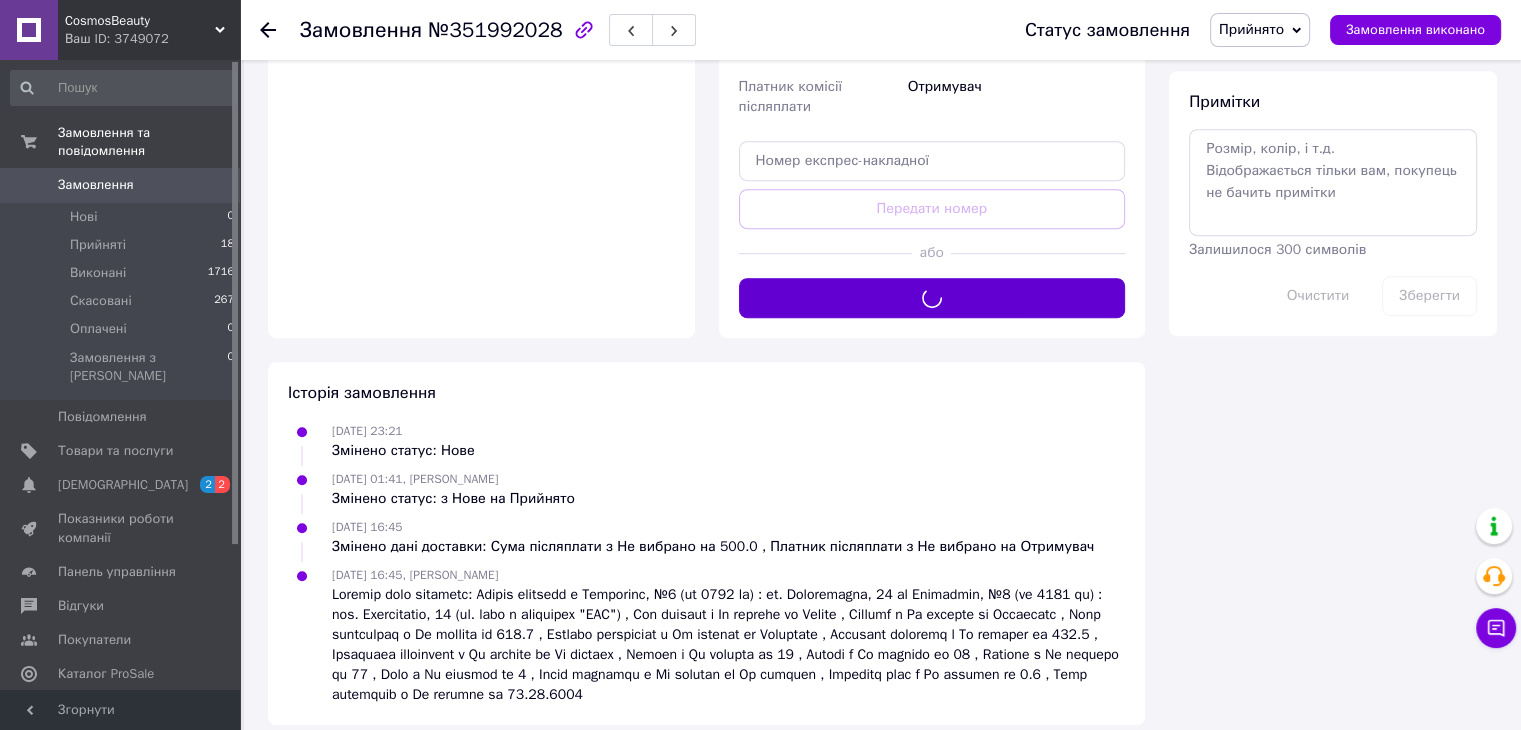 click on "Доставка Редагувати «Дешева доставка»   для продавця [GEOGRAPHIC_DATA] на Prom. Доставку оплачують: 30 ₴   — продавець , при замовленні від 700 ₴, коли воно отримане покупцем (списуються з Балансу); залишок — Prom. Для покупця доставка безкоштовна. Платник зміниться на Третю особу в момент відправки. Додавайте ЕН не пізніше, ніж у день відправки. Нова Пошта (платна) Отримувач [PERSON_NAME] Телефон отримувача [PHONE_NUMBER] Адреса Дружківка, №1 (до 1100 кг) : вул. [STREET_ADDRESS] (сп. вхід з магазином "EVA") Дата відправки [DATE] Платник   Отримувач Оціночна вартість 500 ₴ 500 ₴ 30 ₴" at bounding box center (932, -155) 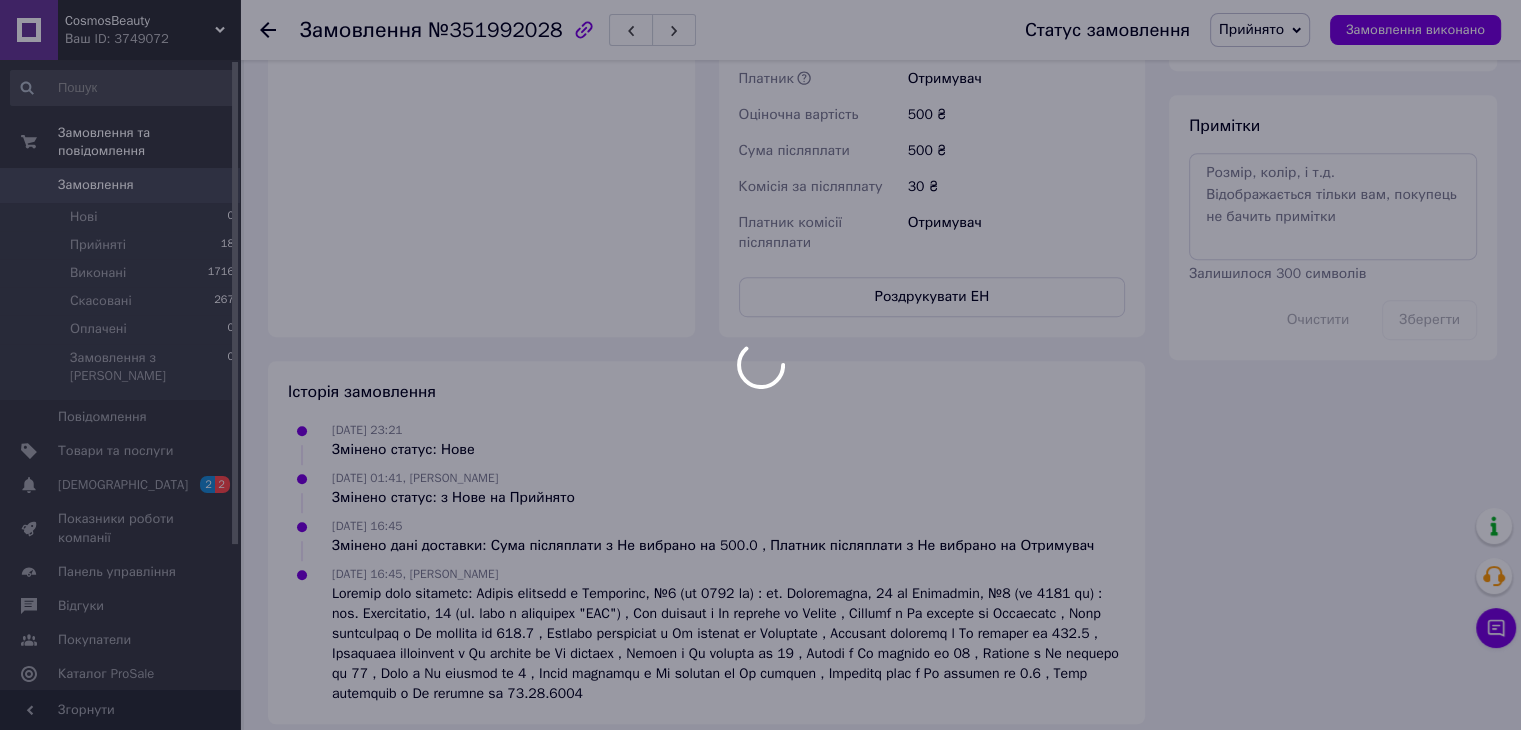 scroll, scrollTop: 1095, scrollLeft: 0, axis: vertical 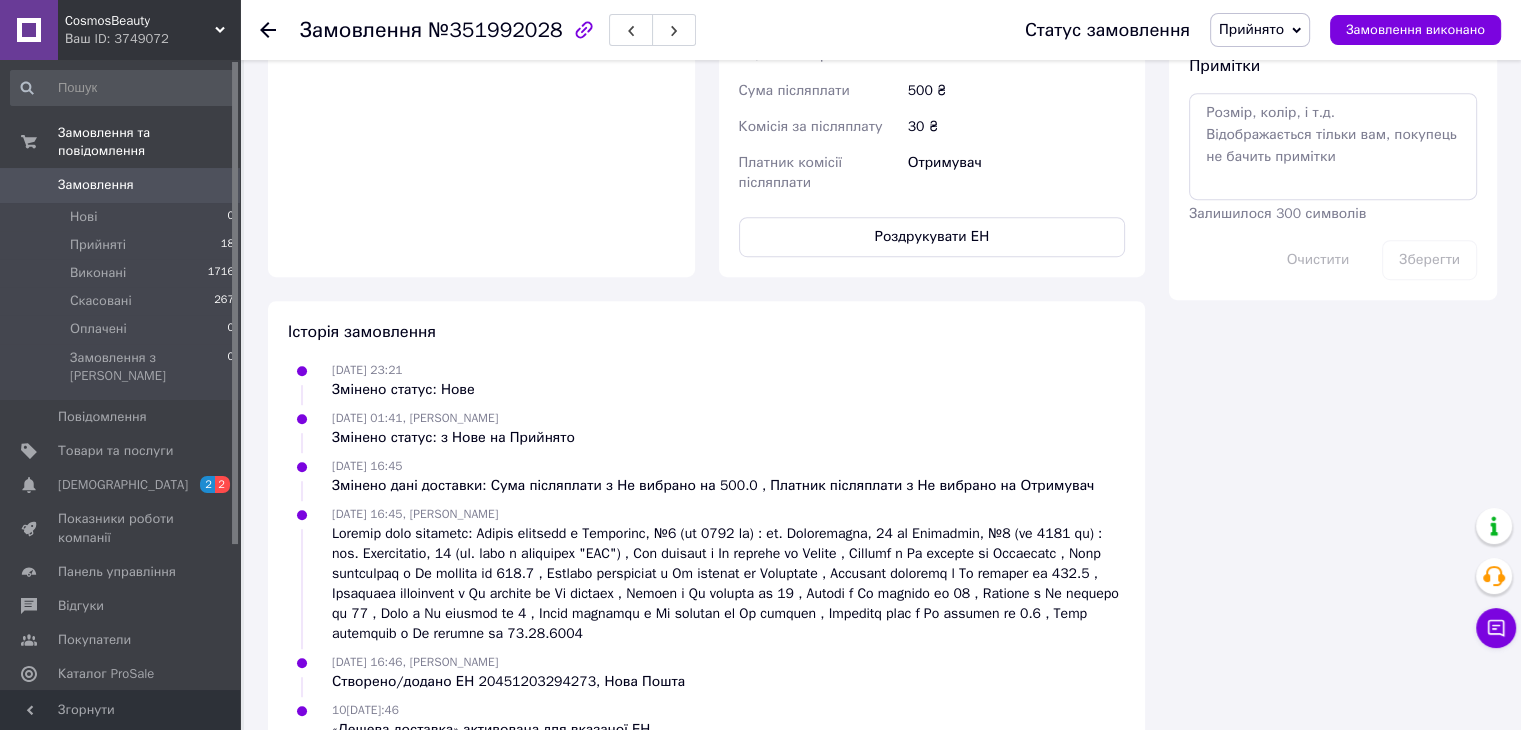 click on "Замовлення" at bounding box center (96, 185) 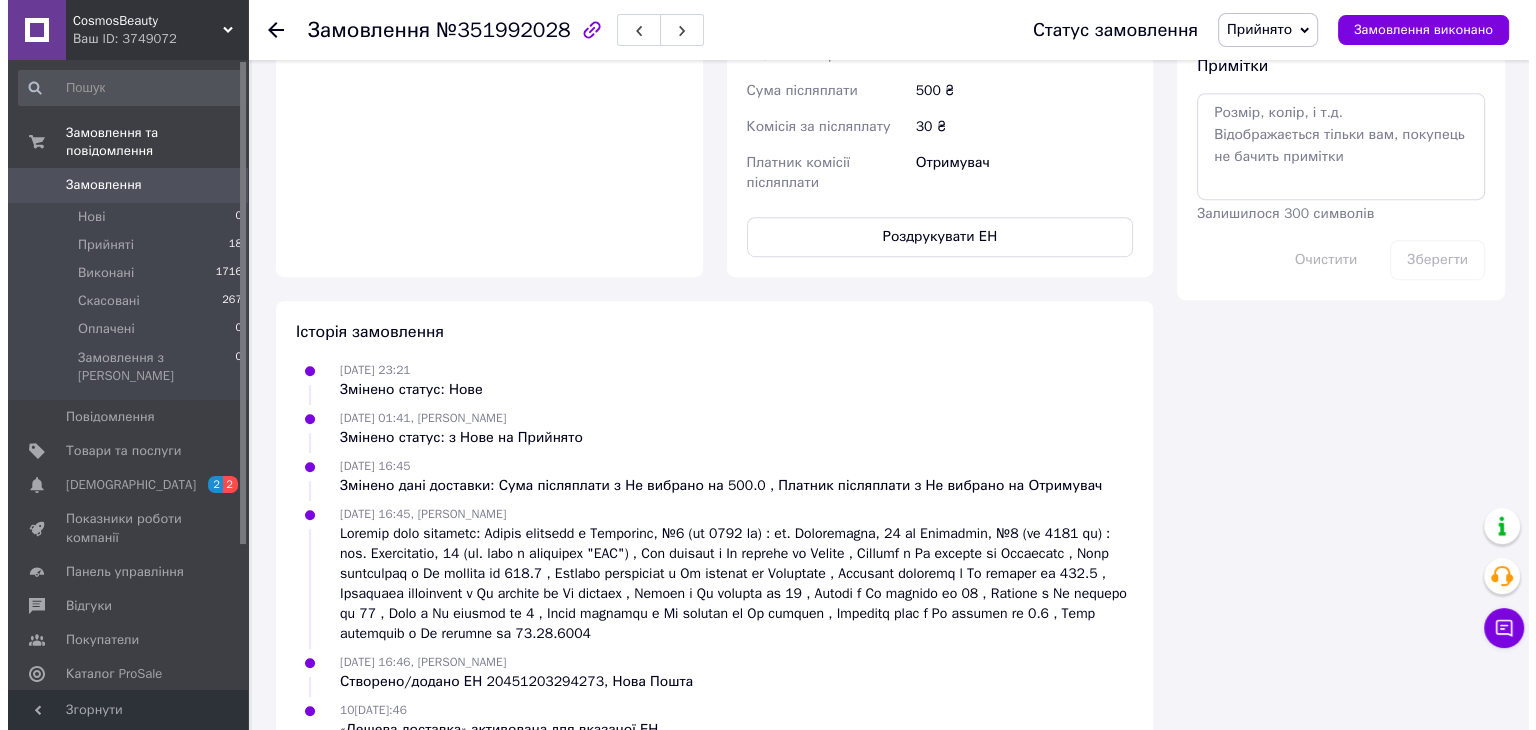 scroll, scrollTop: 0, scrollLeft: 0, axis: both 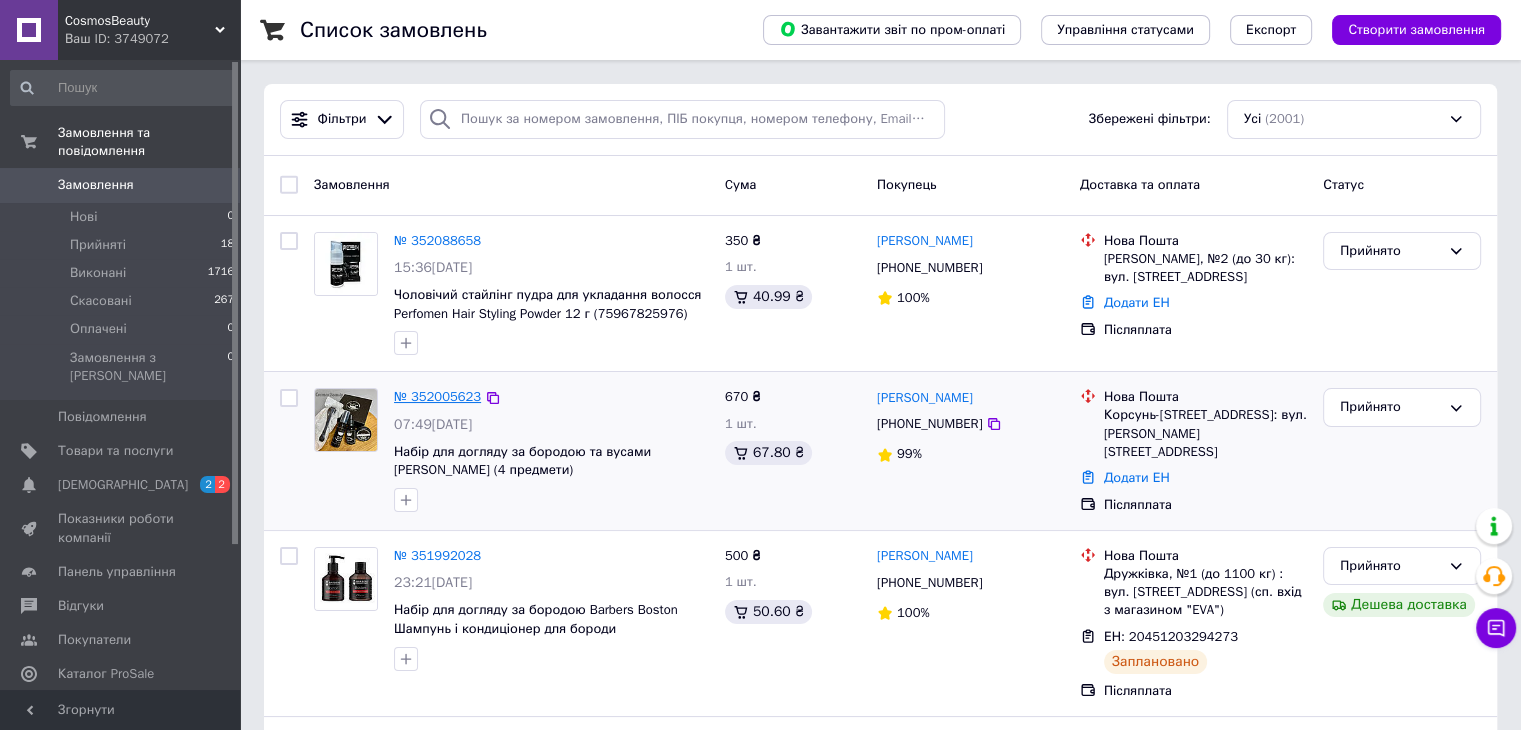 click on "№ 352005623" at bounding box center (437, 396) 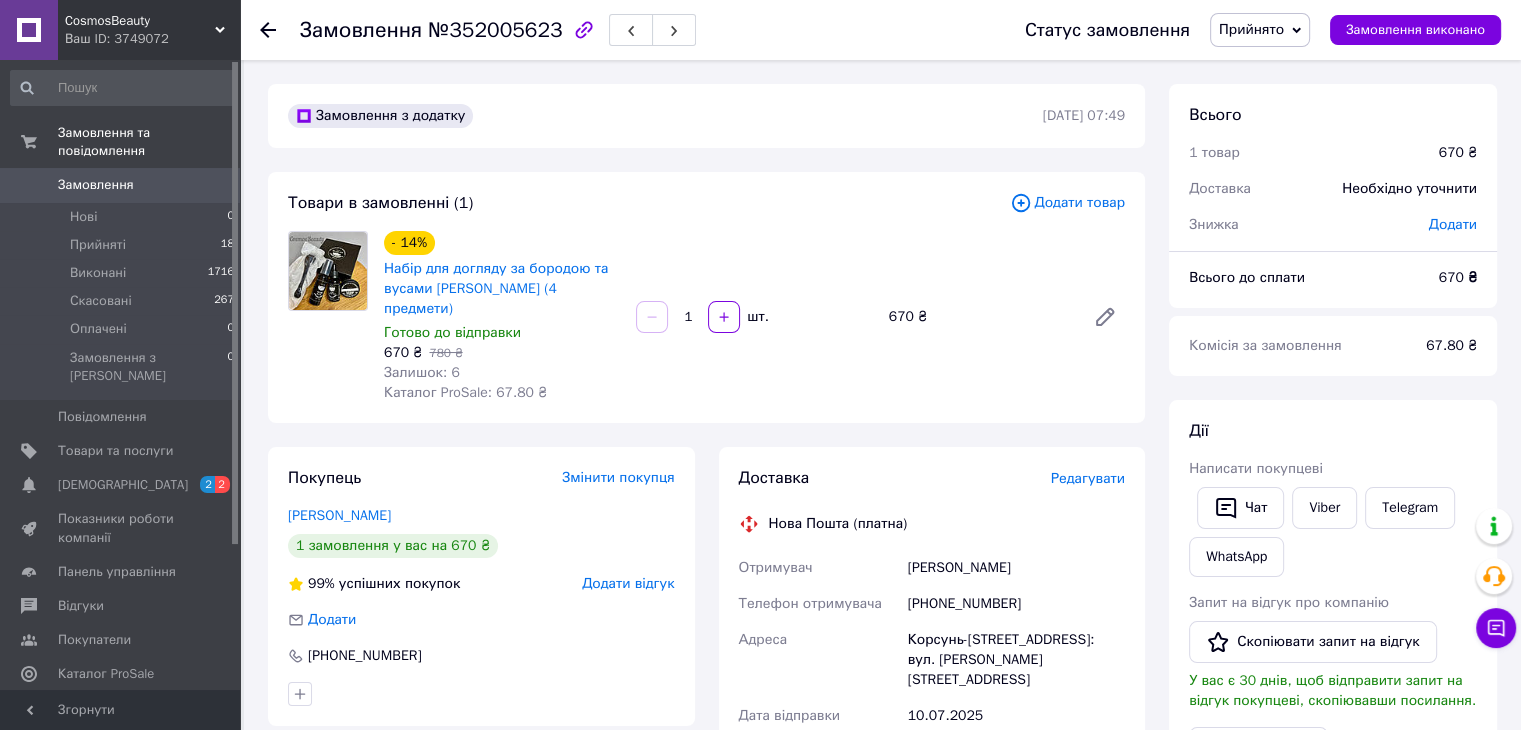 click on "Редагувати" at bounding box center [1088, 478] 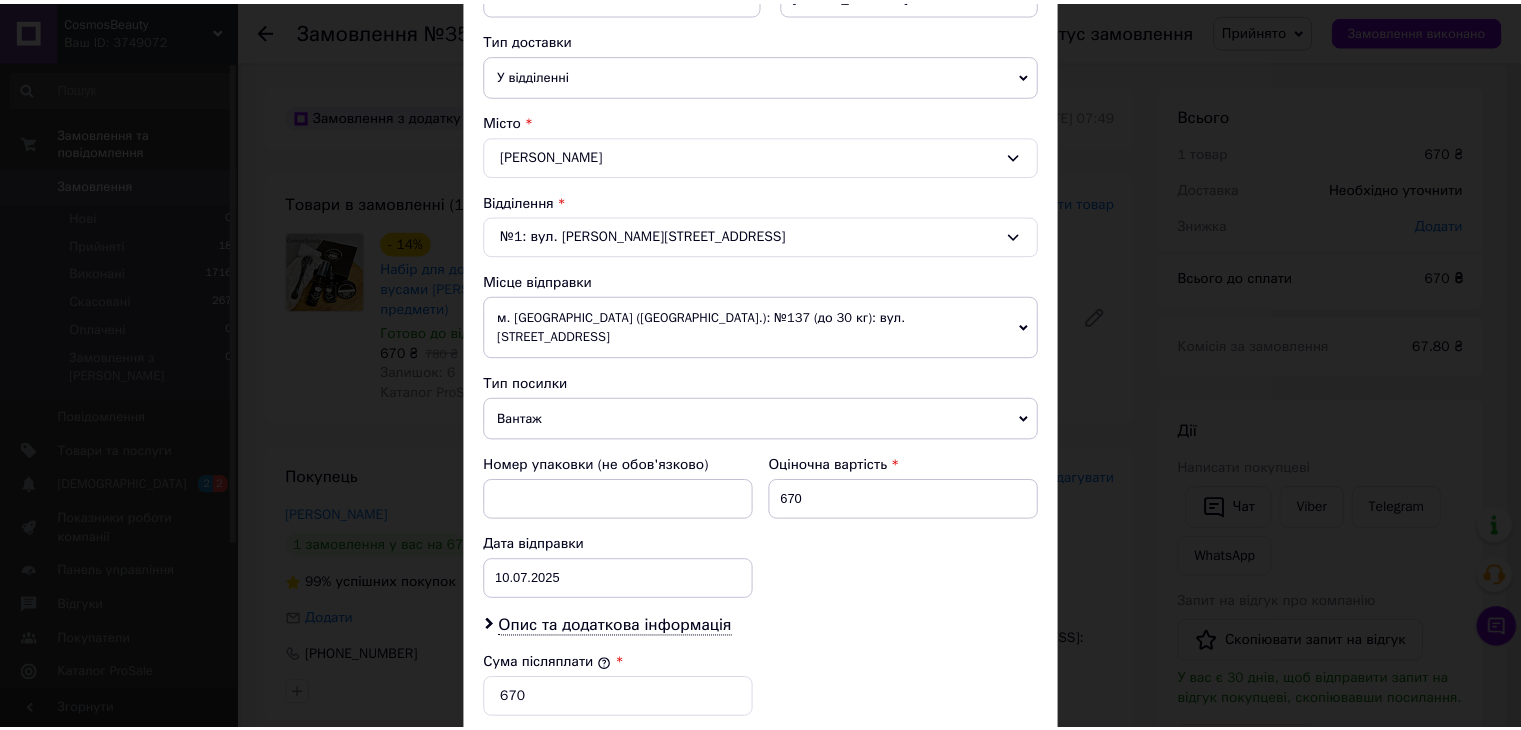 scroll, scrollTop: 790, scrollLeft: 0, axis: vertical 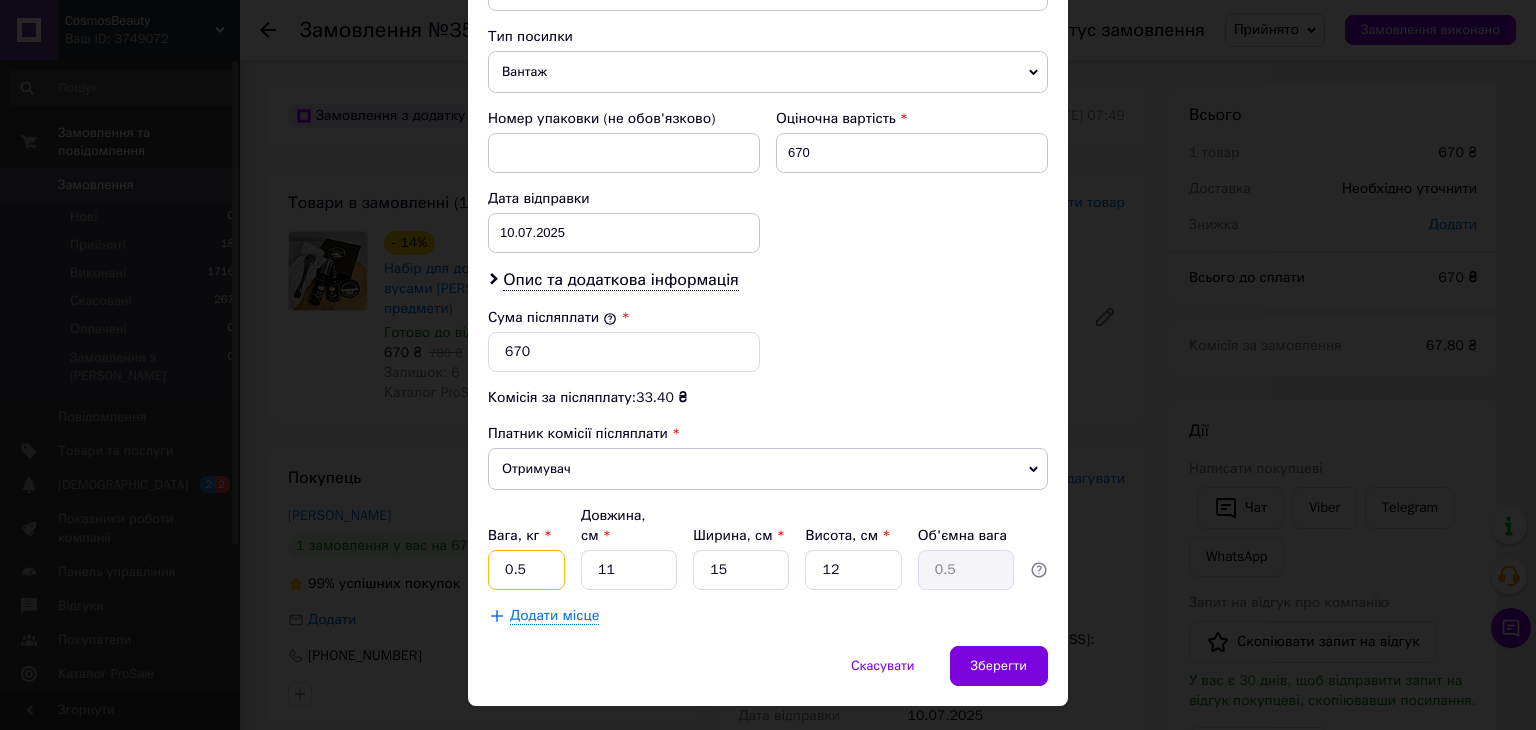 click on "0.5" at bounding box center (526, 570) 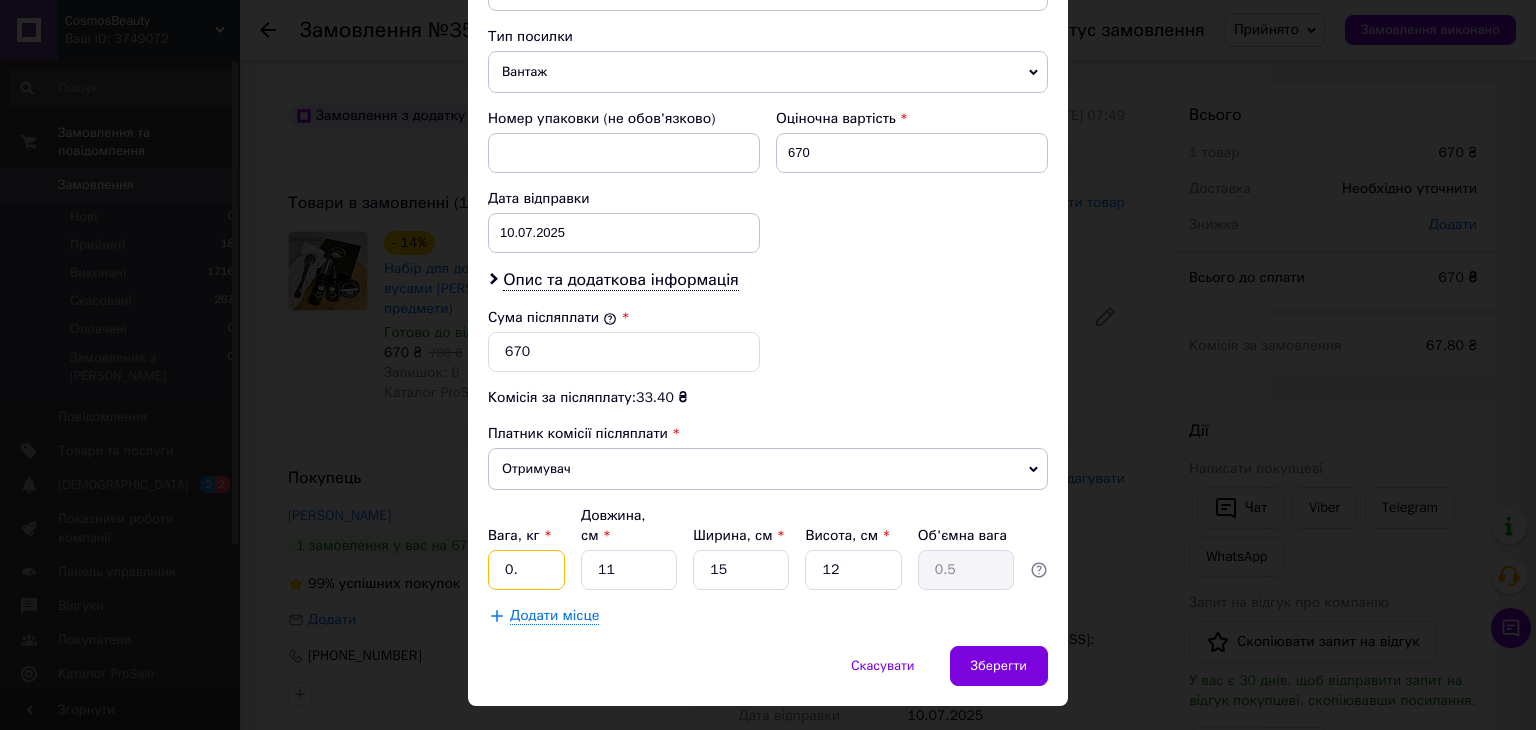 type on "0" 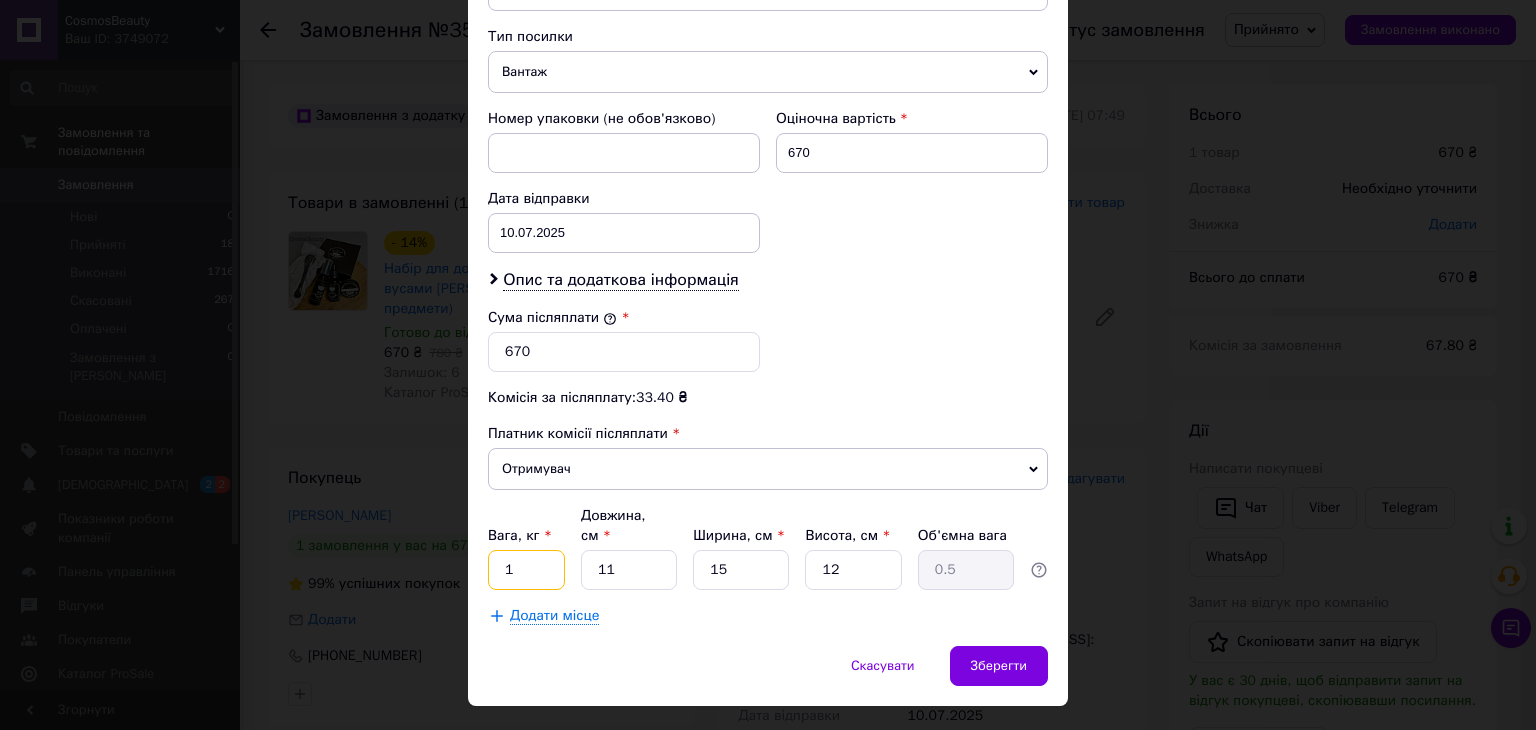 type on "1" 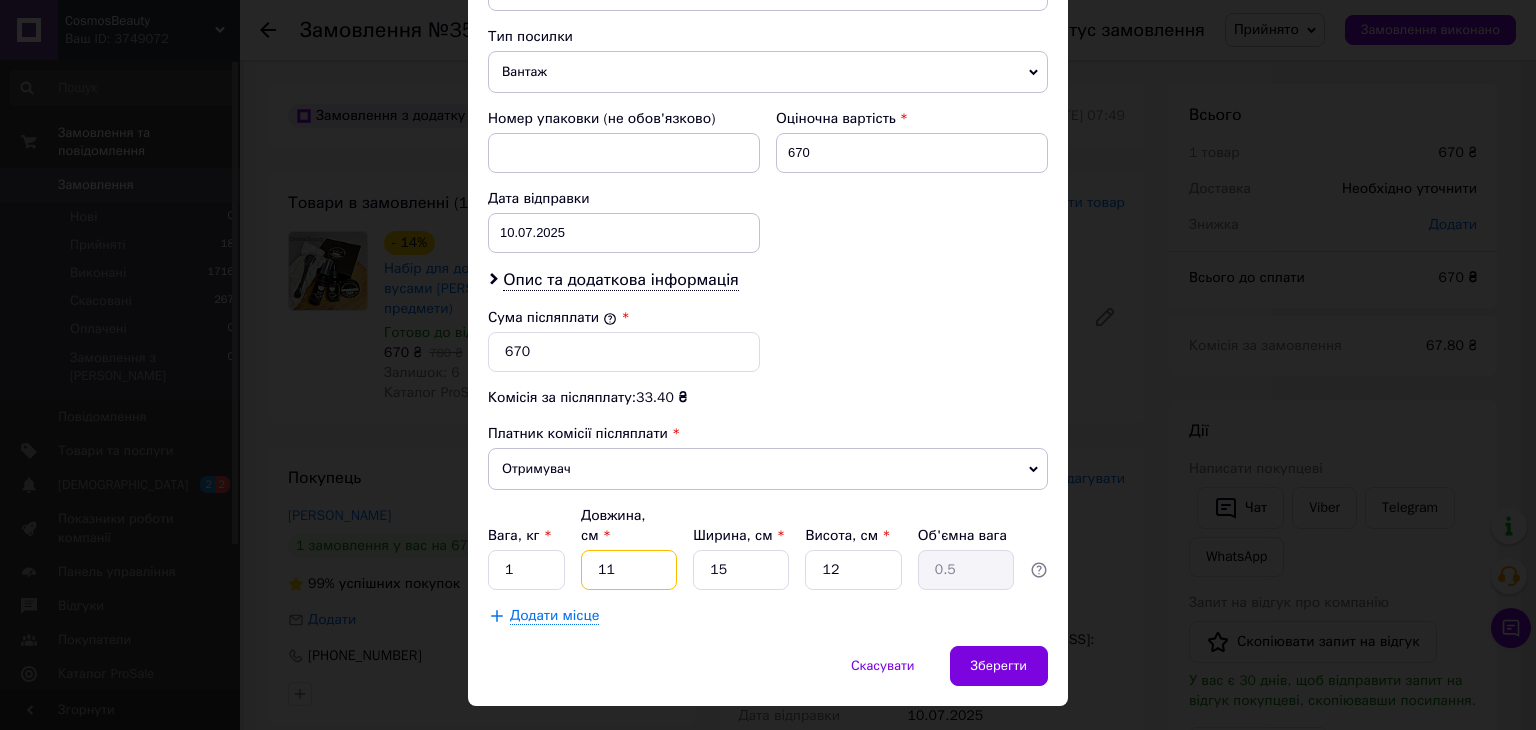 click on "11" at bounding box center (629, 570) 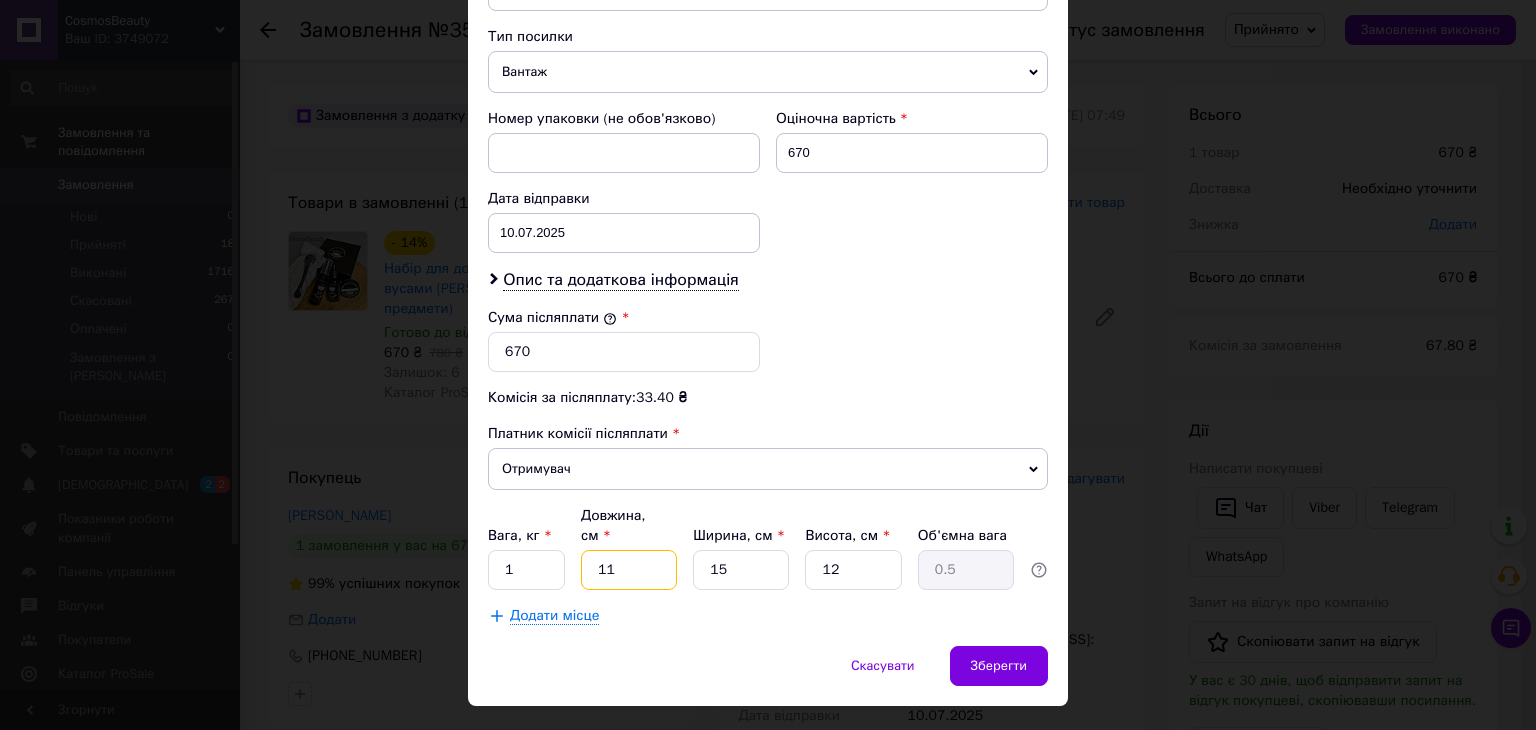 type on "1" 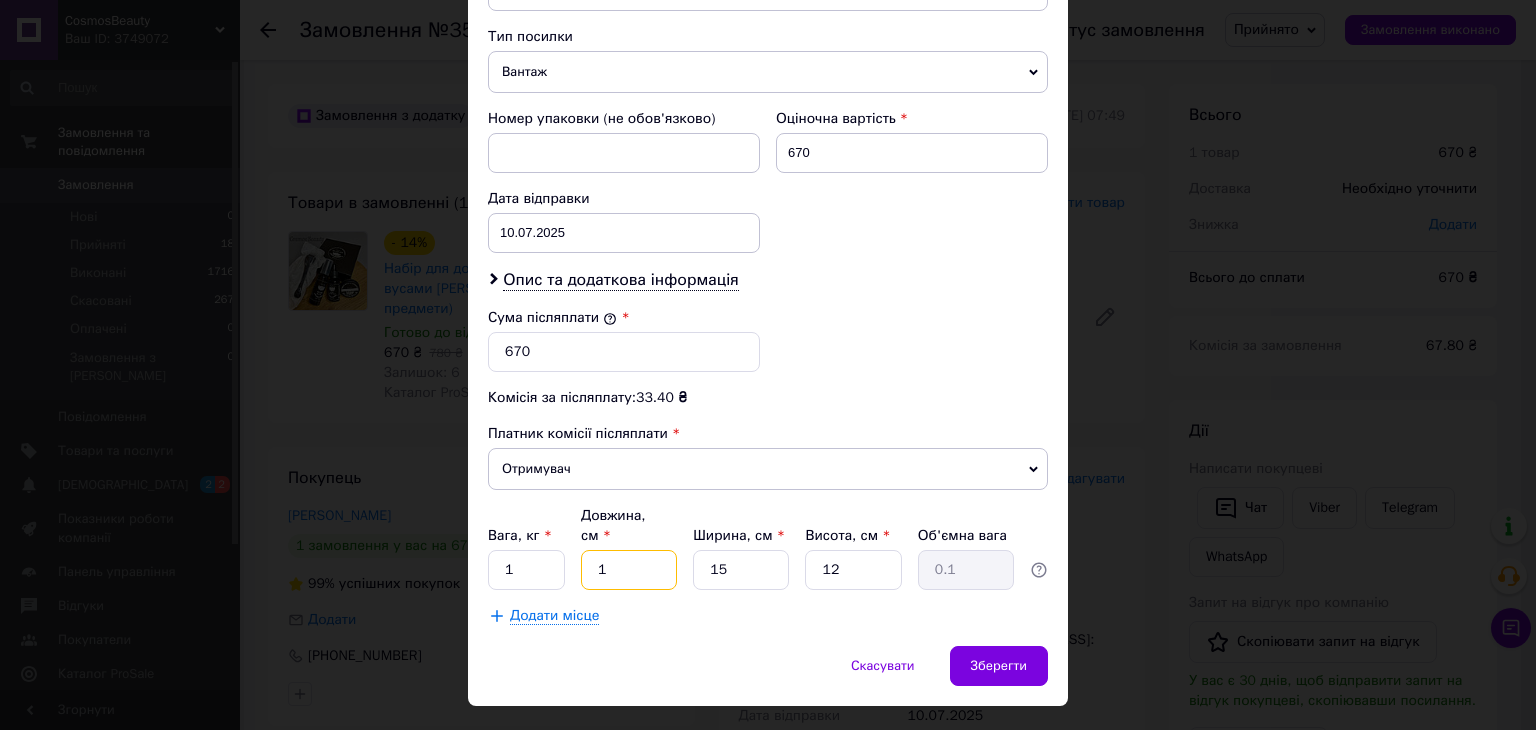 type on "18" 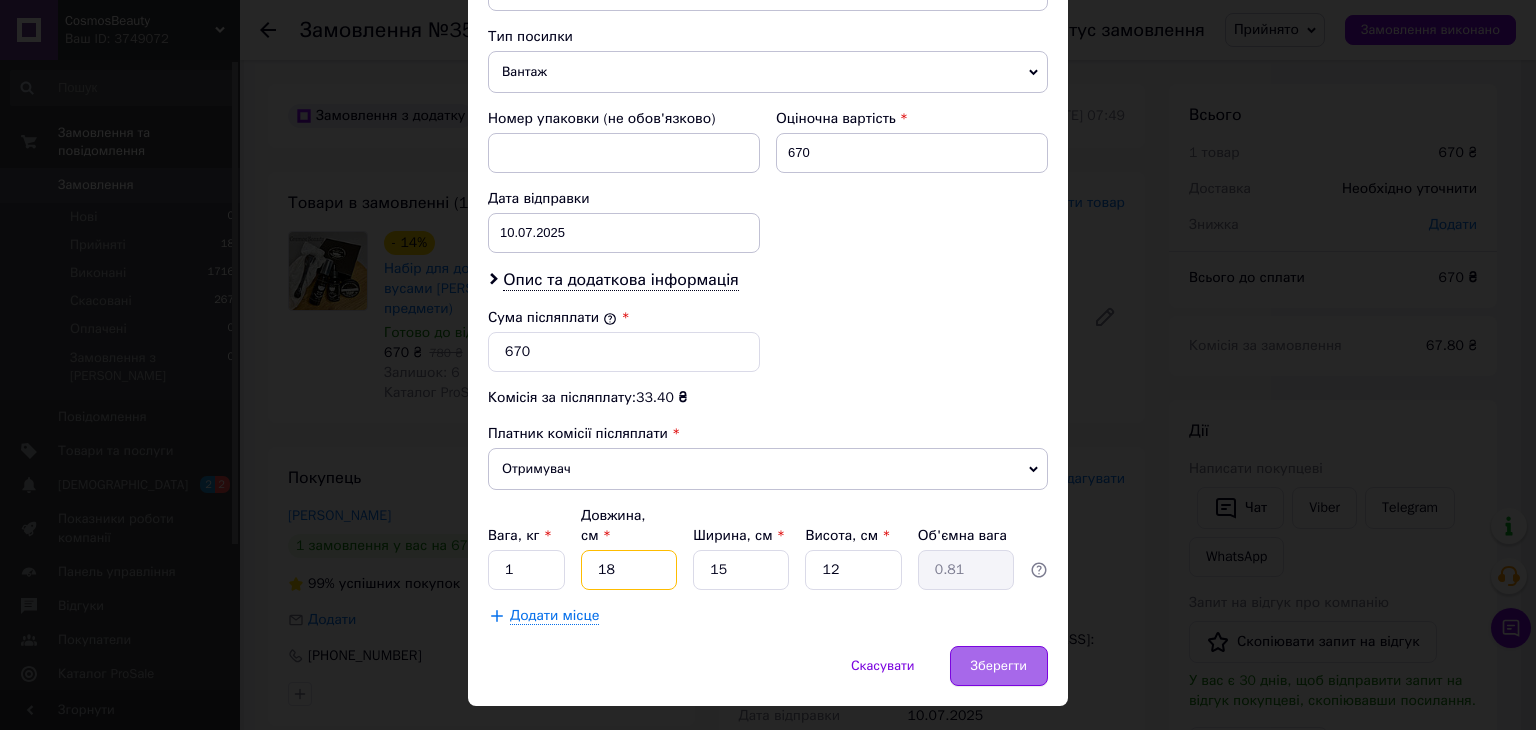 type on "18" 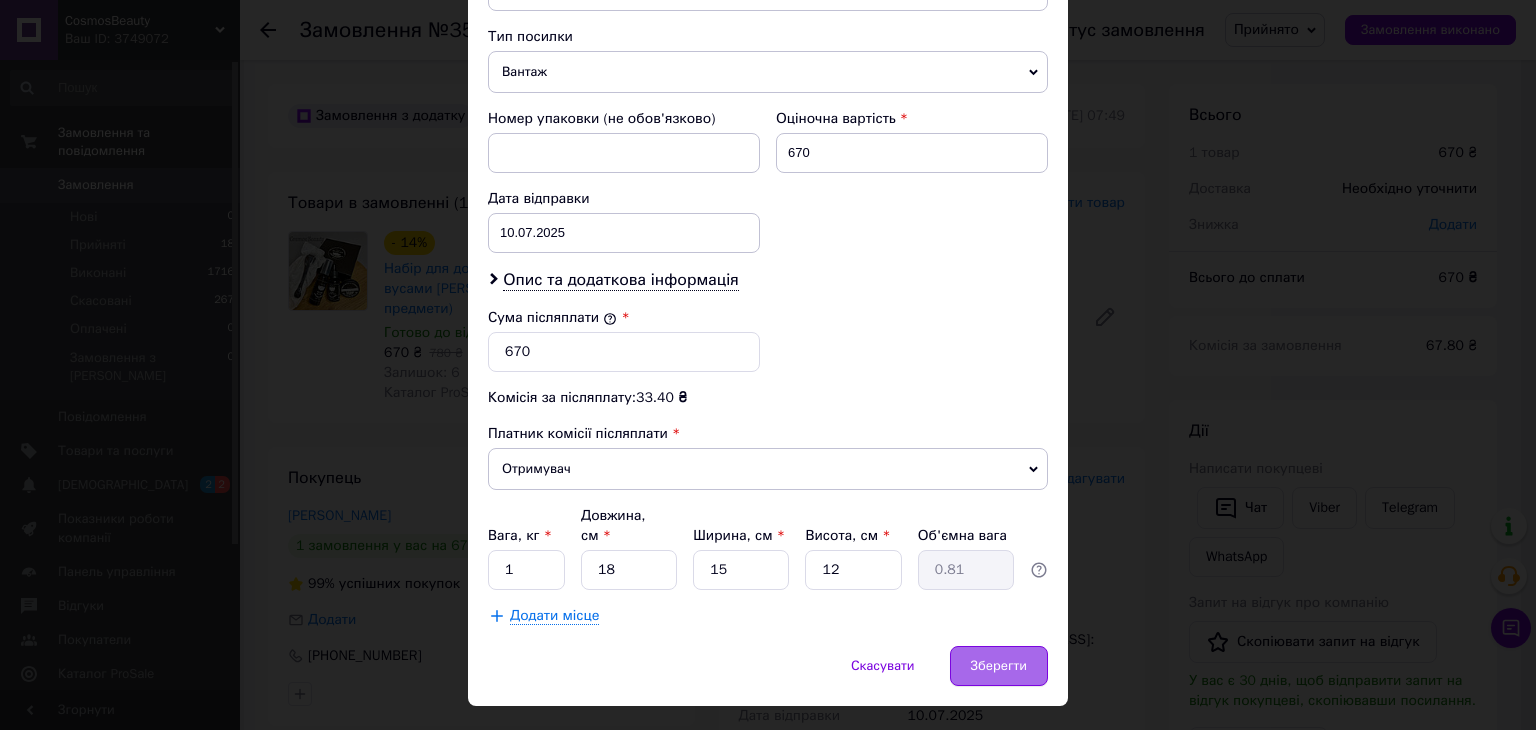 click on "Зберегти" at bounding box center (999, 666) 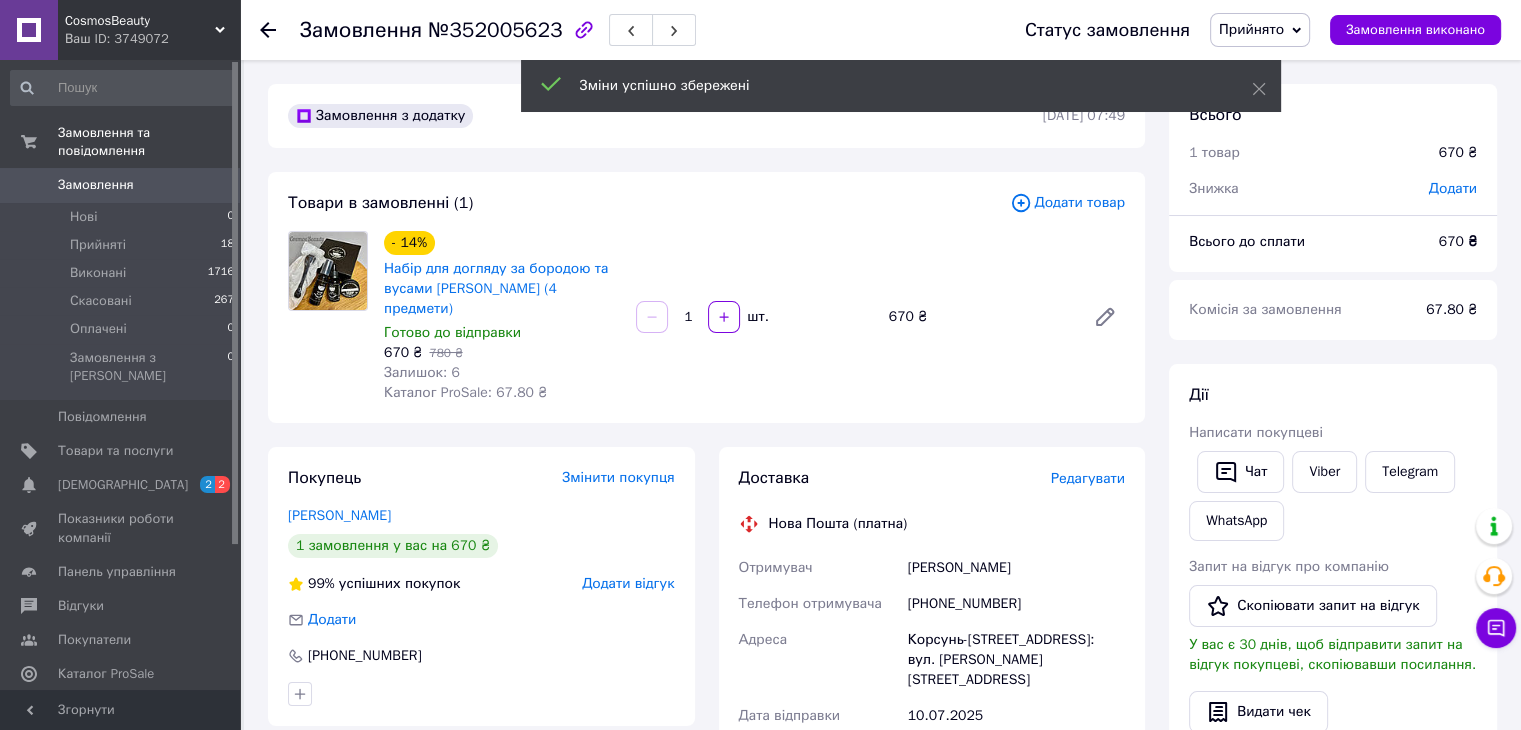 scroll, scrollTop: 638, scrollLeft: 0, axis: vertical 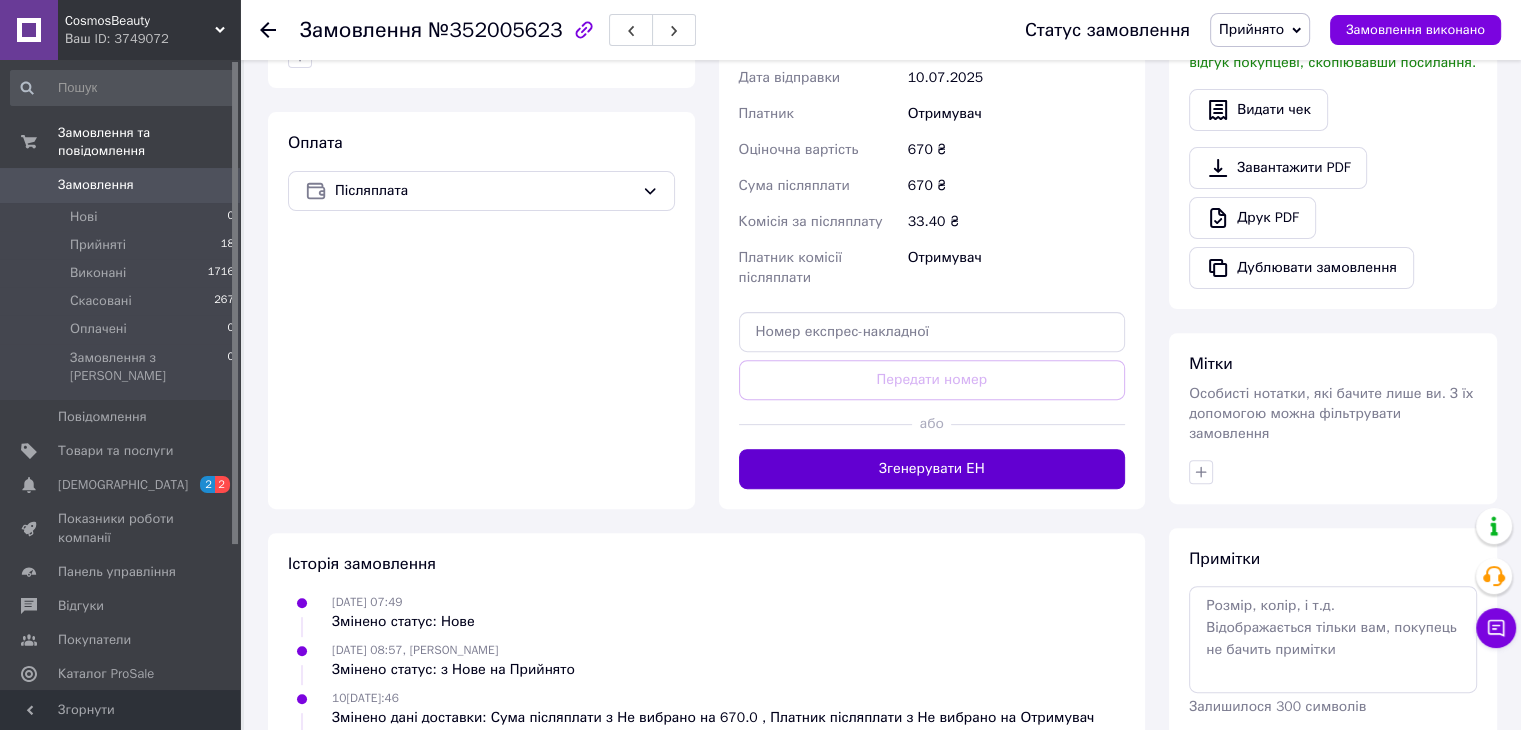 click on "Згенерувати ЕН" at bounding box center [932, 469] 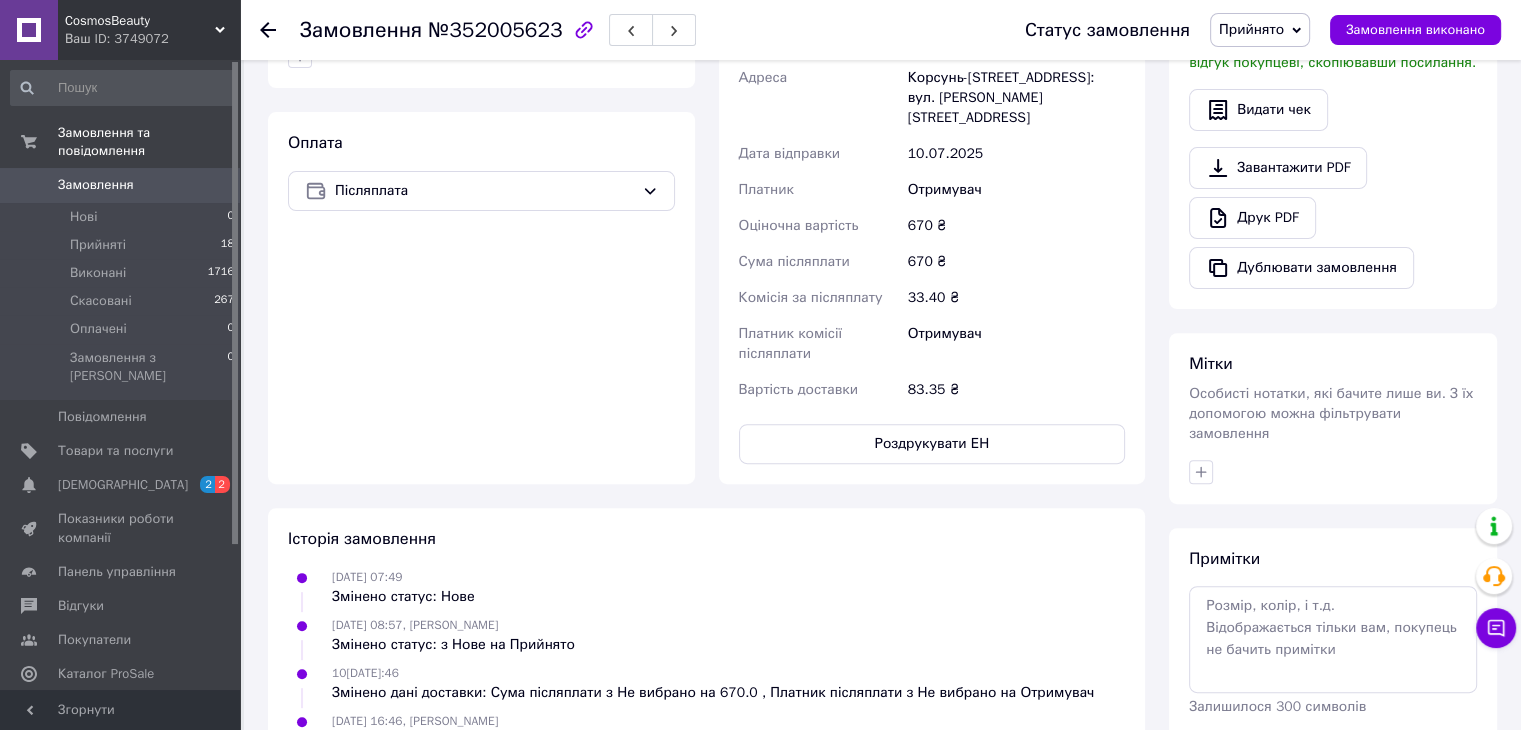 click on "Замовлення" at bounding box center (121, 185) 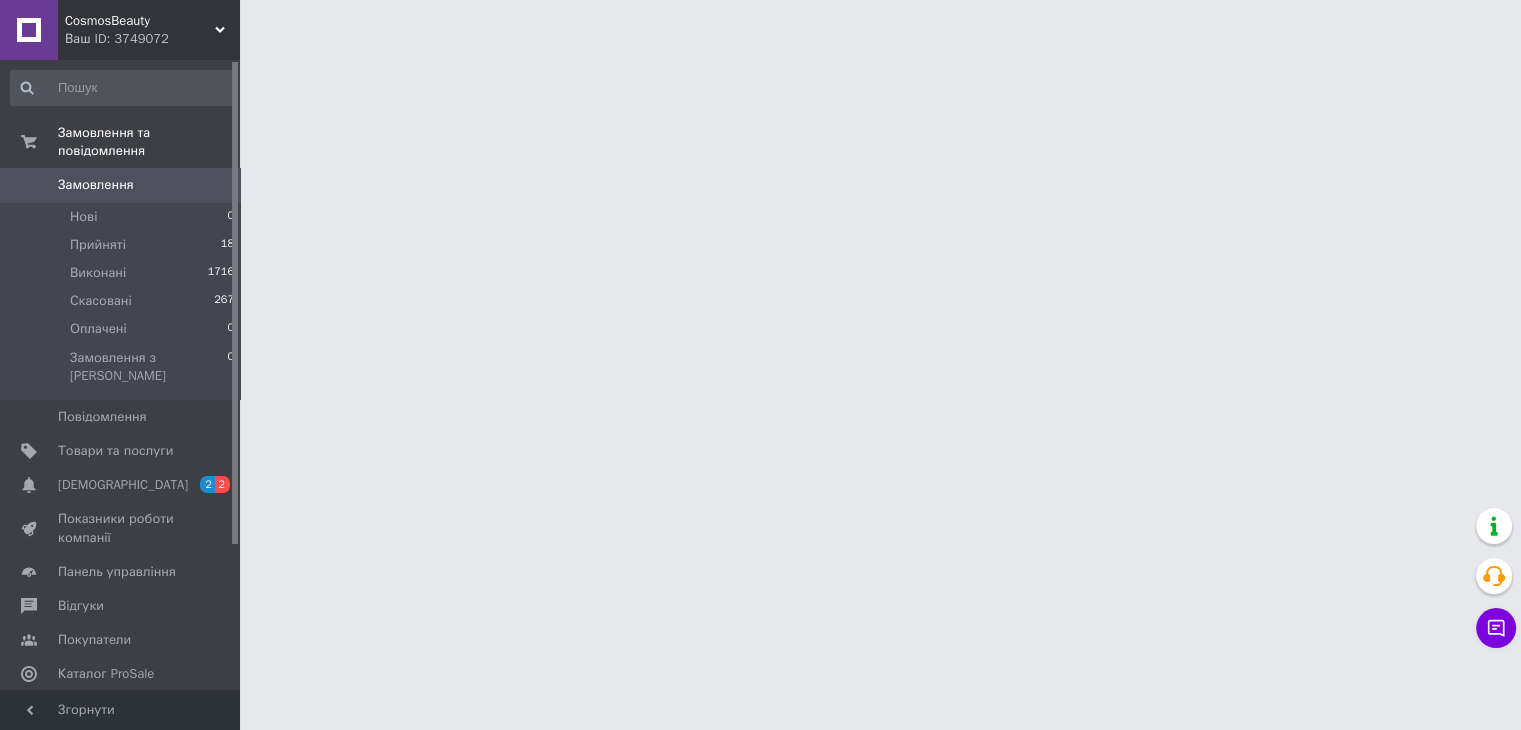 scroll, scrollTop: 0, scrollLeft: 0, axis: both 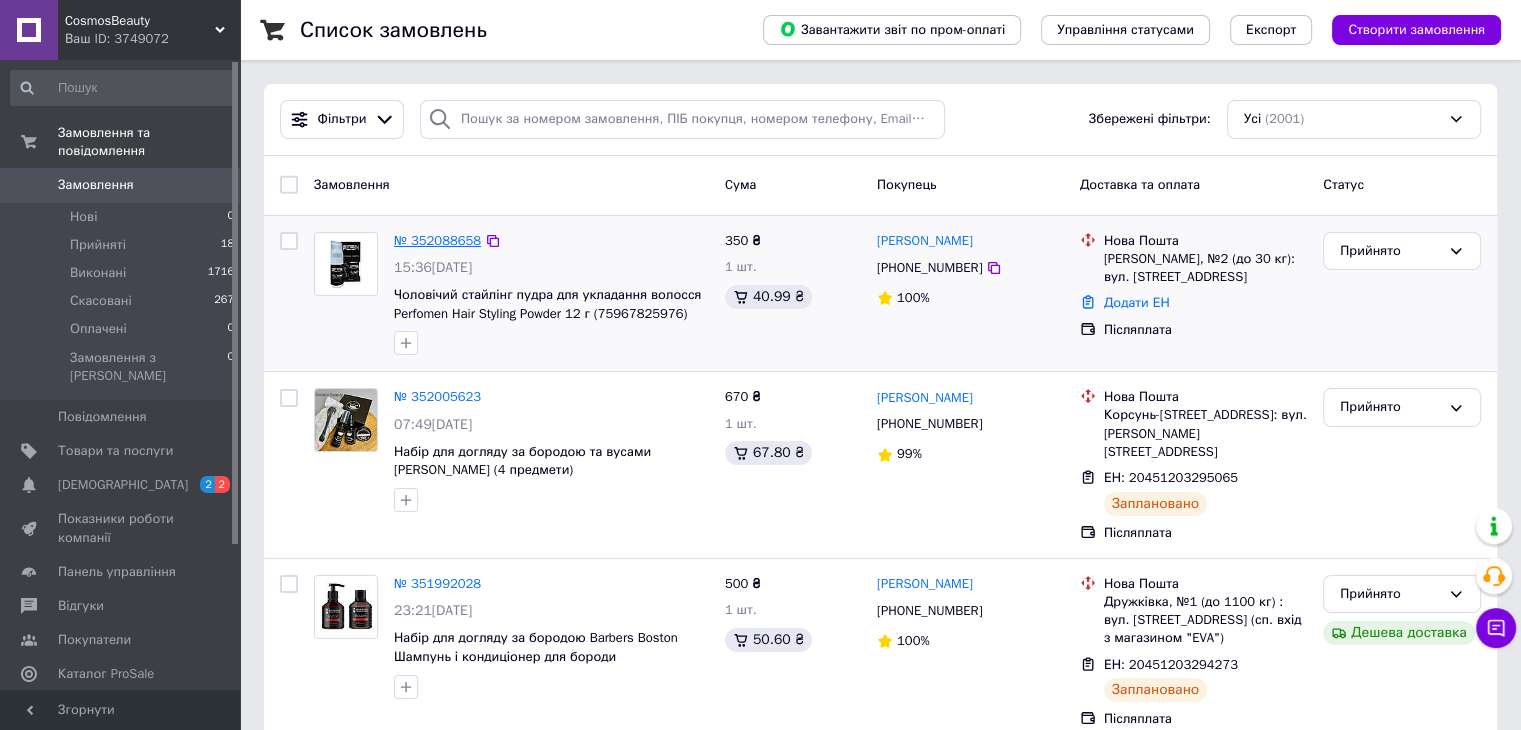 click on "№ 352088658" at bounding box center [437, 240] 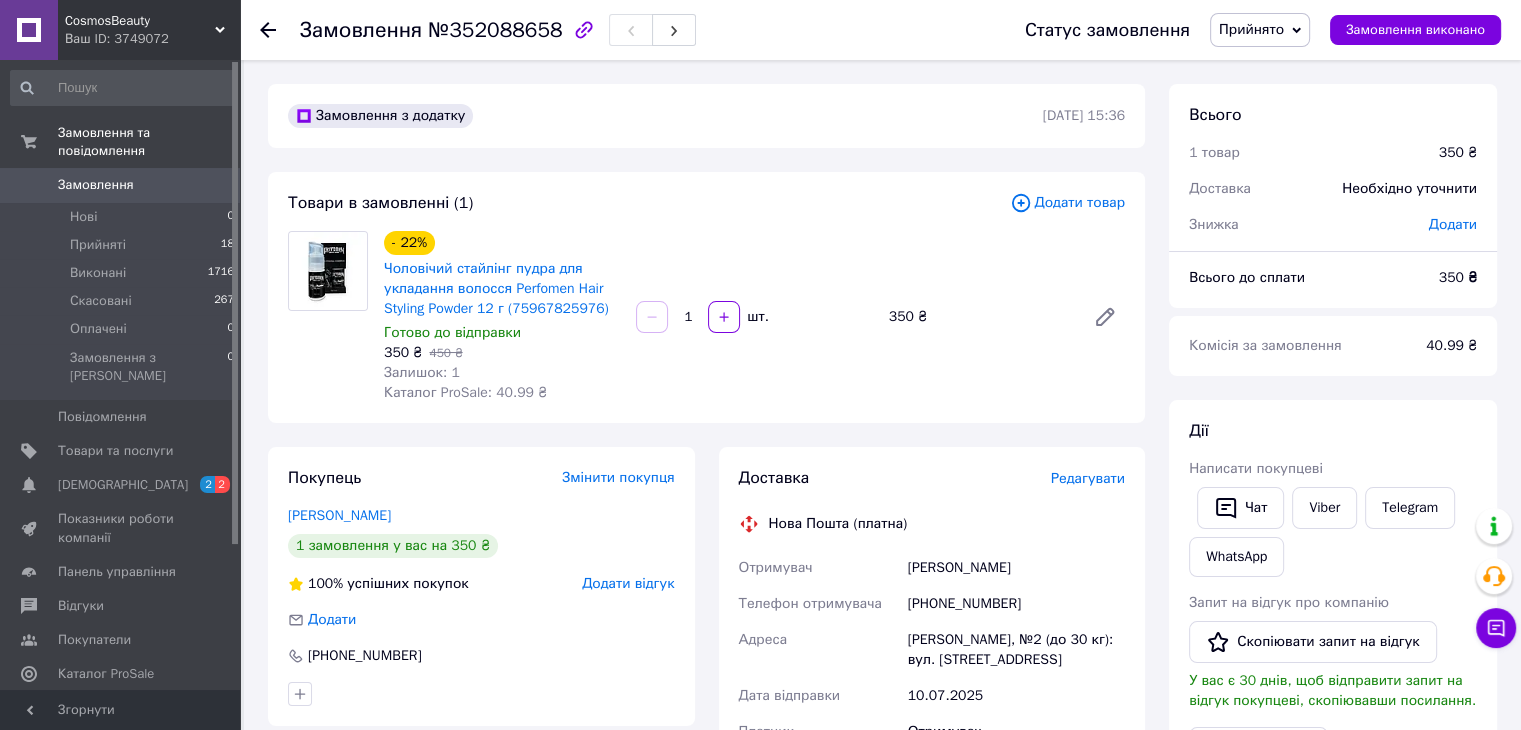 scroll, scrollTop: 638, scrollLeft: 0, axis: vertical 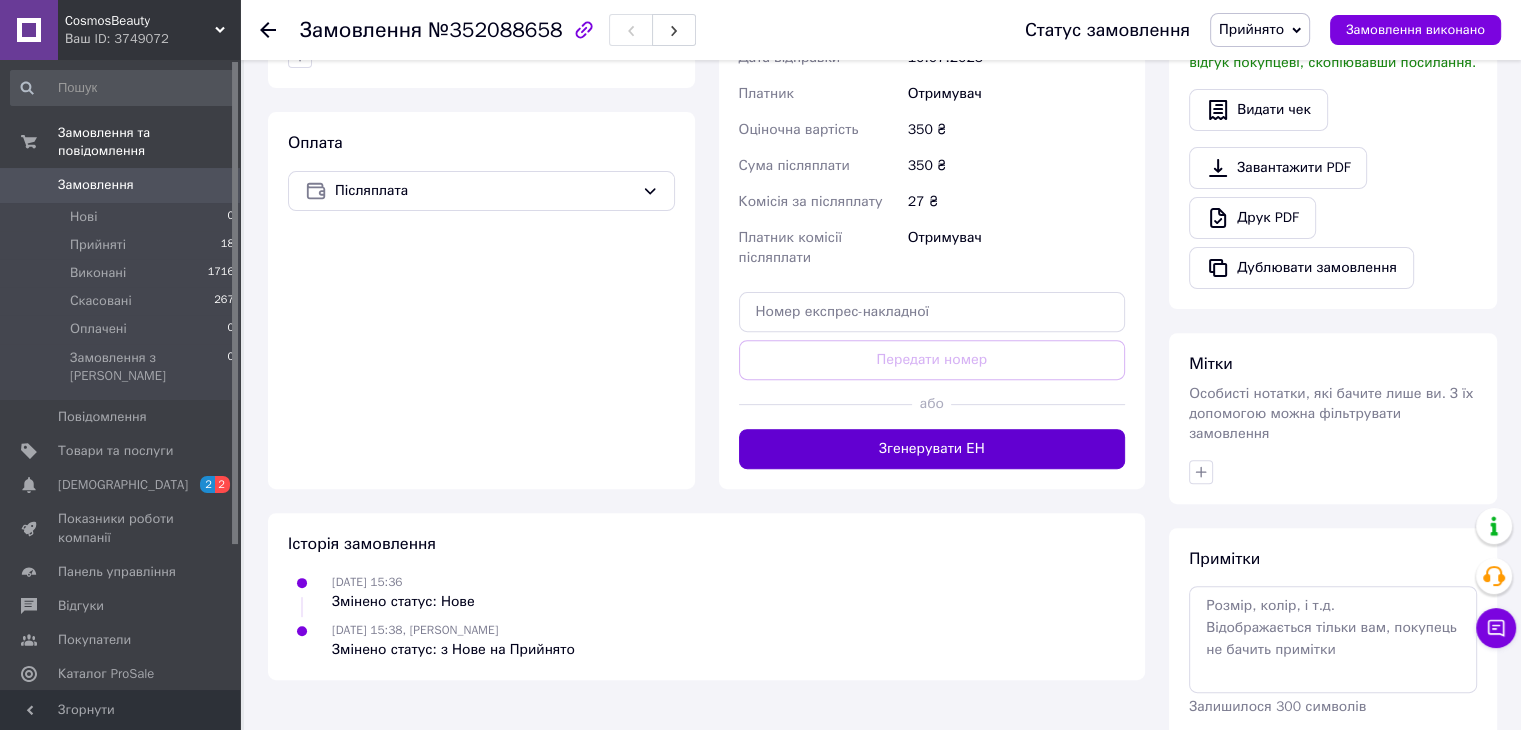 click on "Згенерувати ЕН" at bounding box center (932, 449) 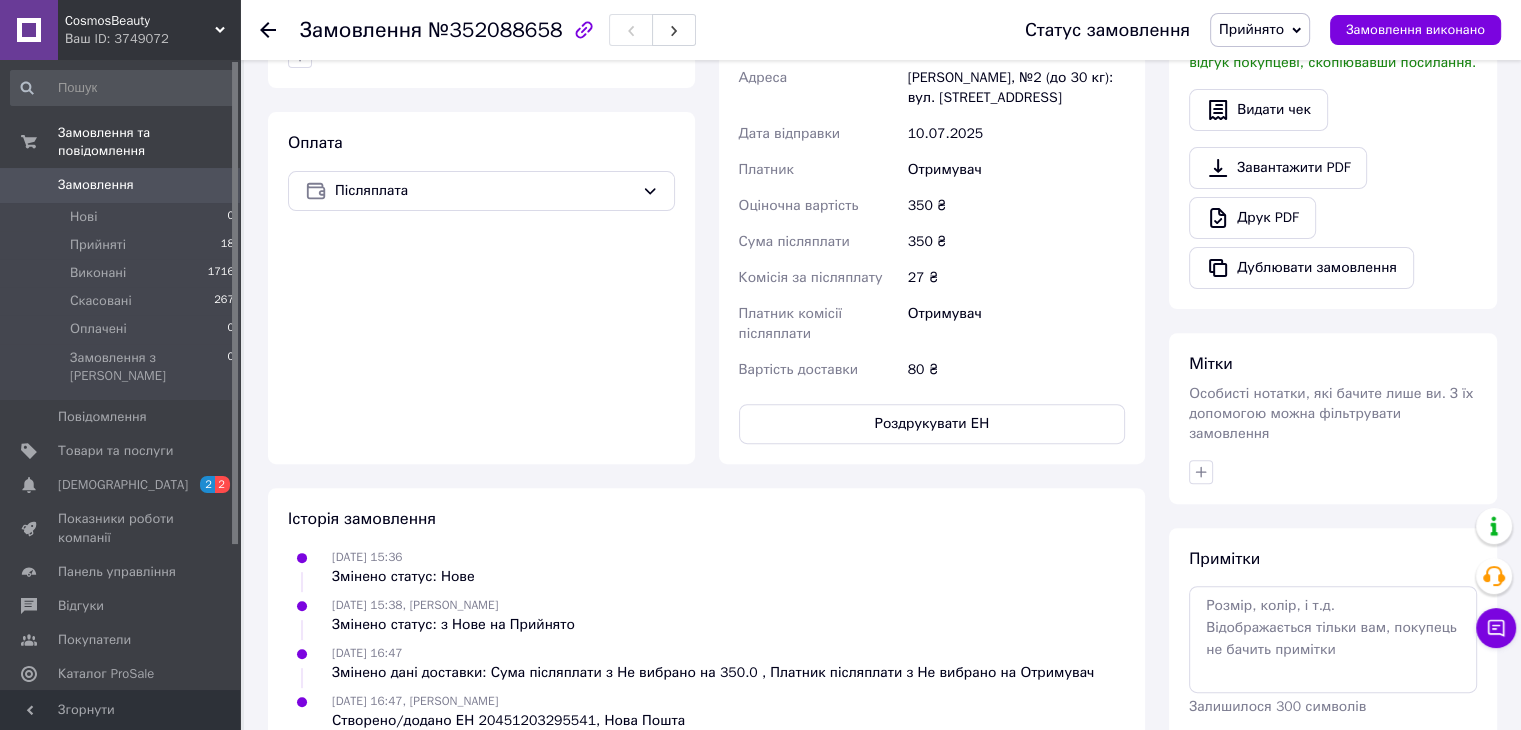 click on "Замовлення" at bounding box center (96, 185) 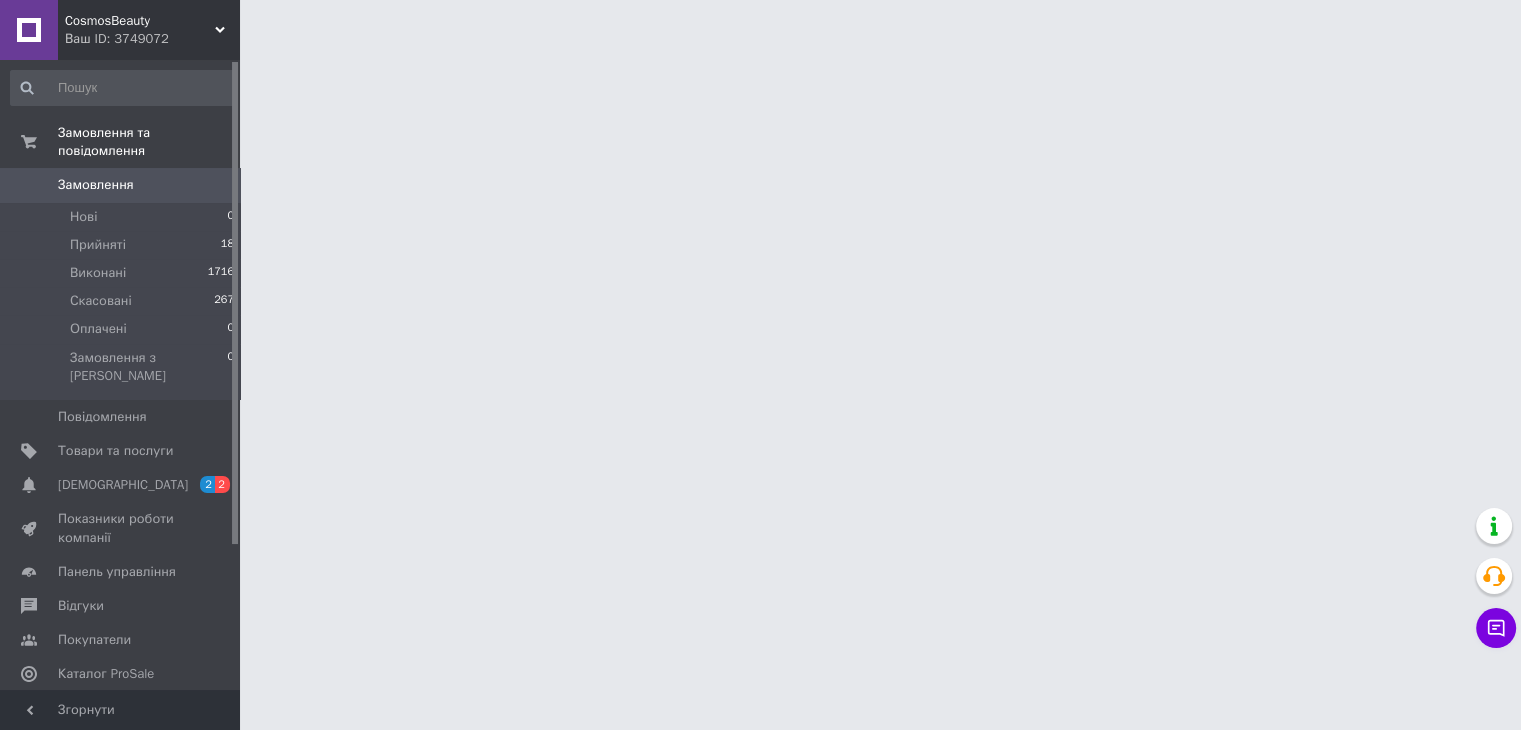 scroll, scrollTop: 0, scrollLeft: 0, axis: both 